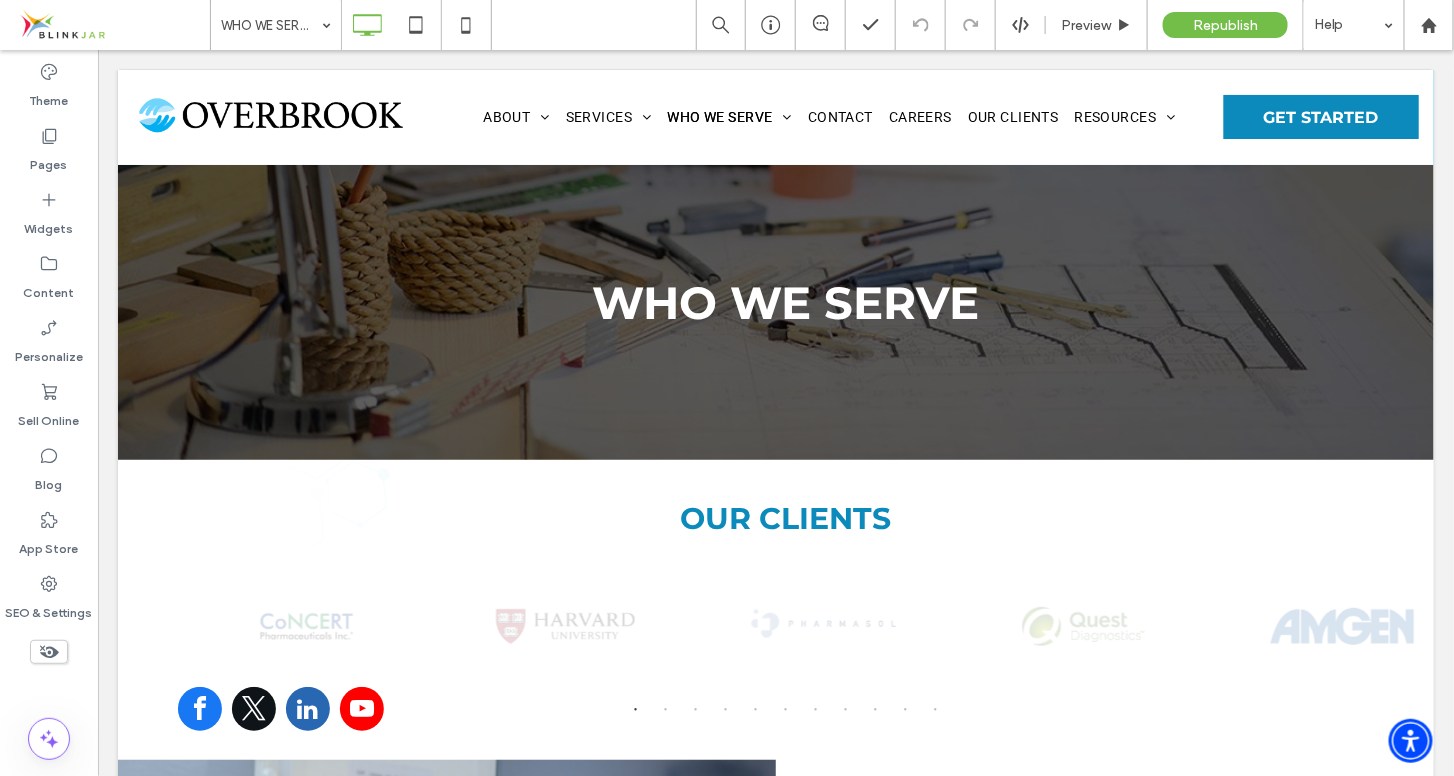 scroll, scrollTop: 0, scrollLeft: 0, axis: both 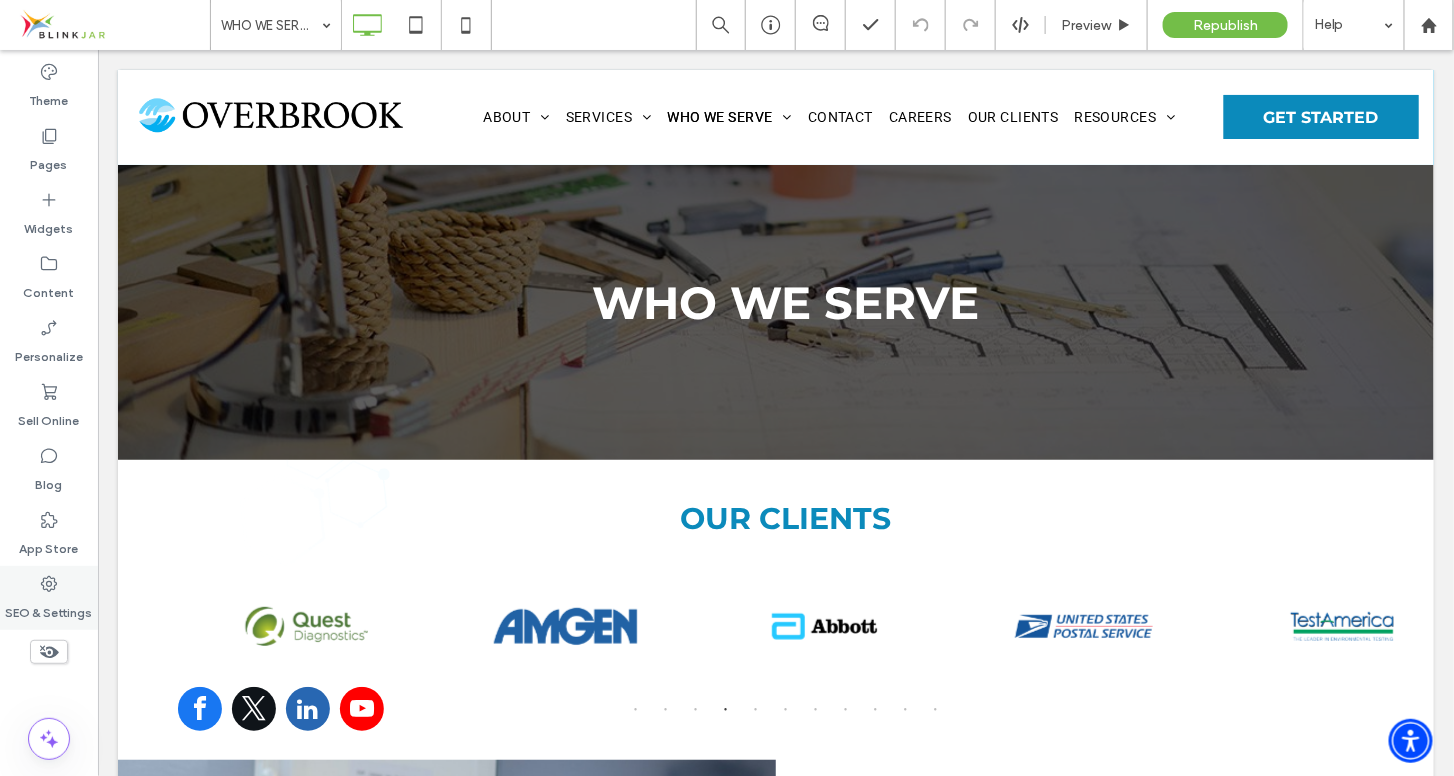 click 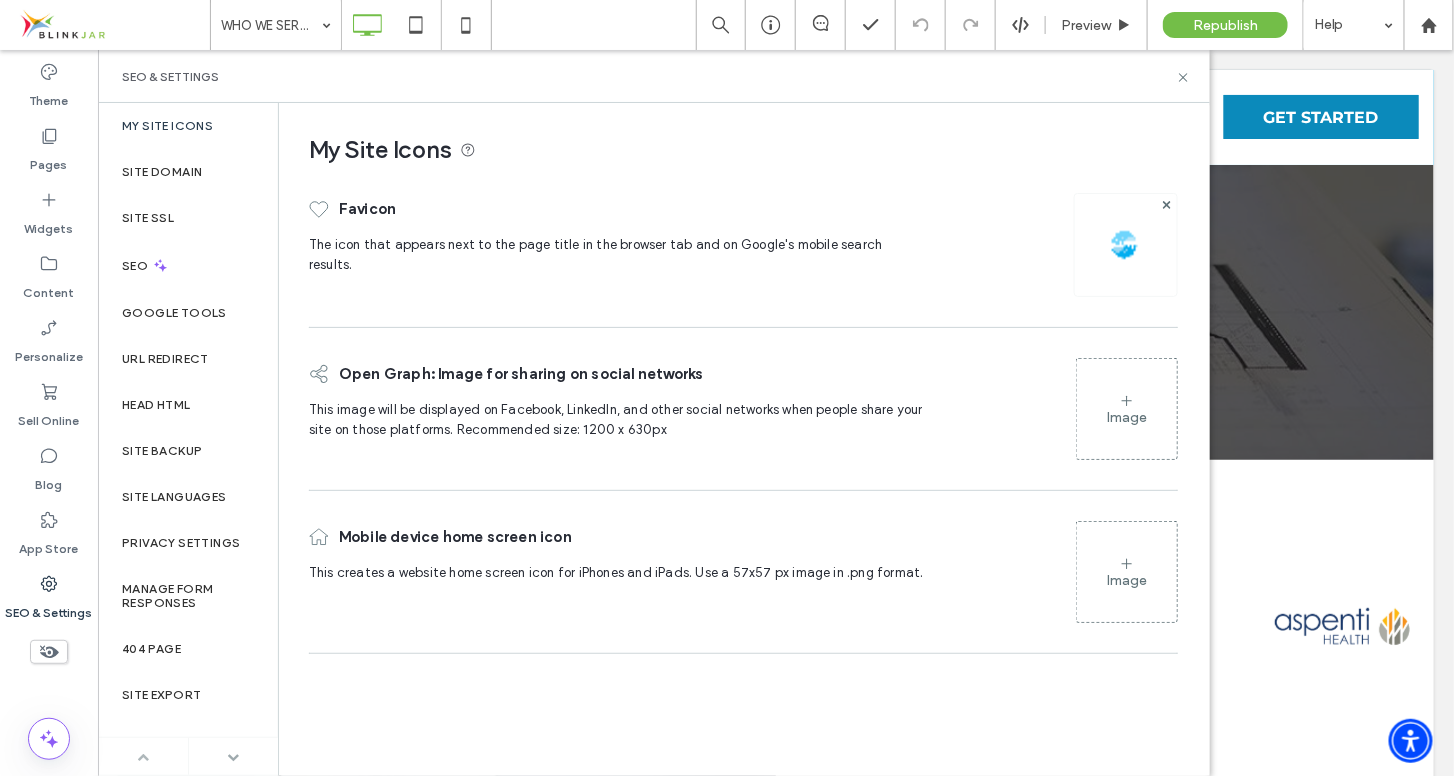 click at bounding box center (233, 757) 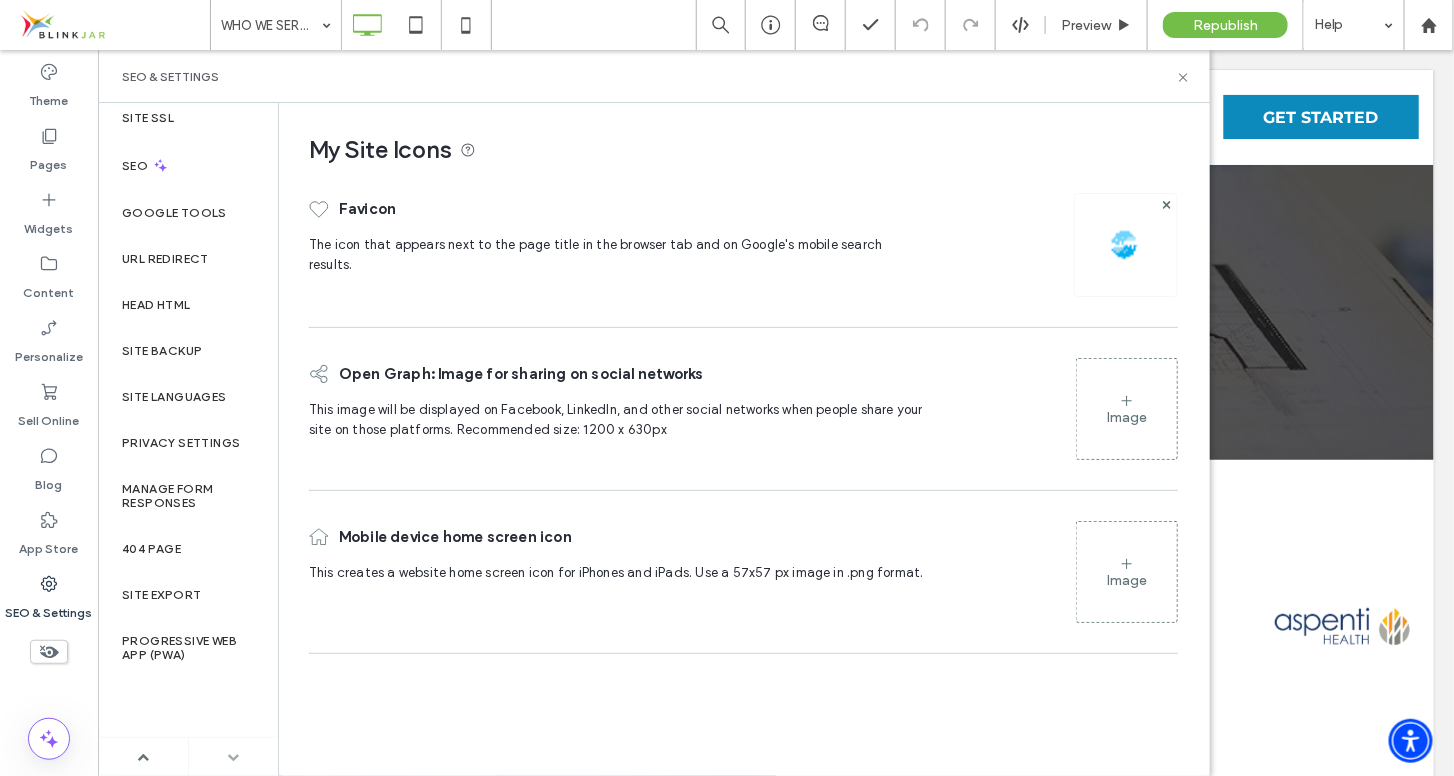 click at bounding box center [234, 756] 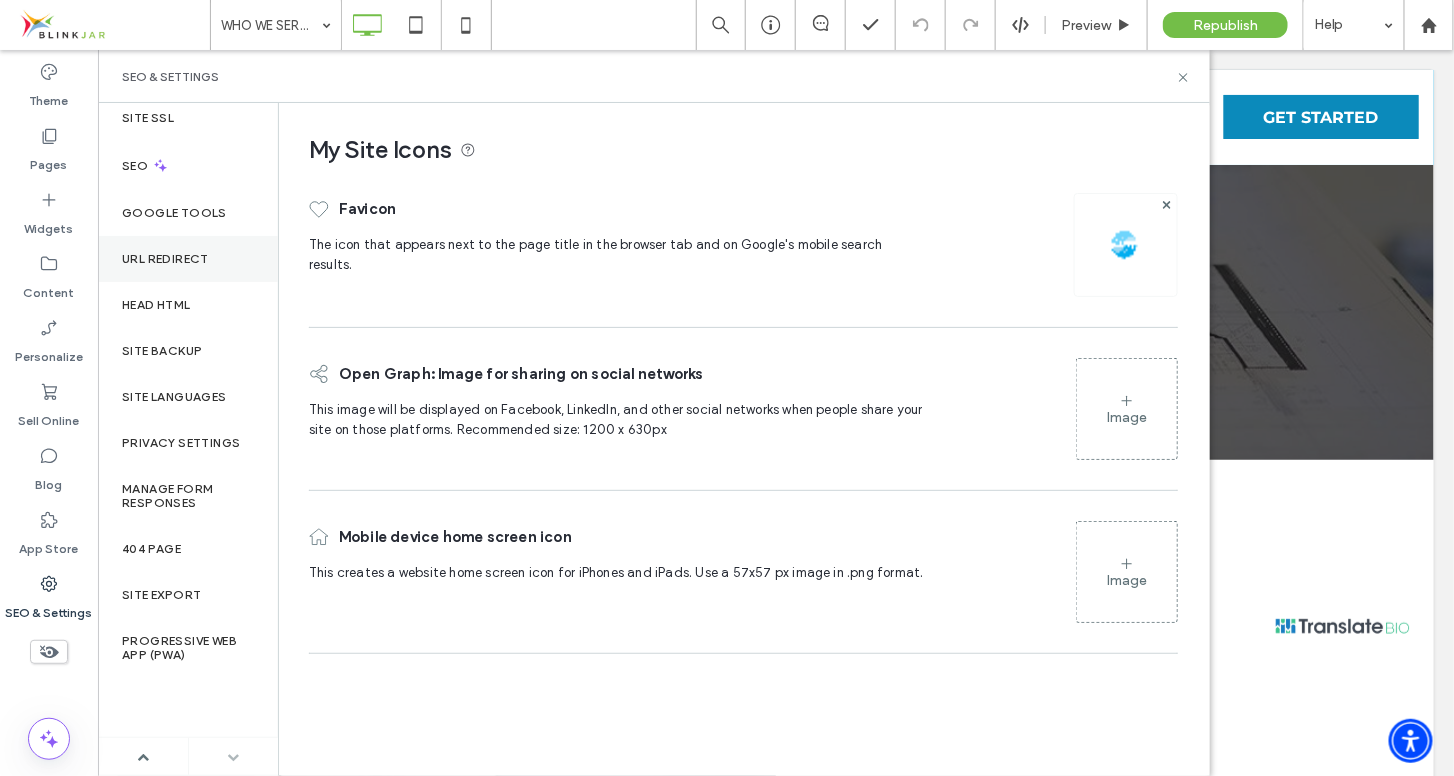 click on "URL Redirect" at bounding box center [165, 259] 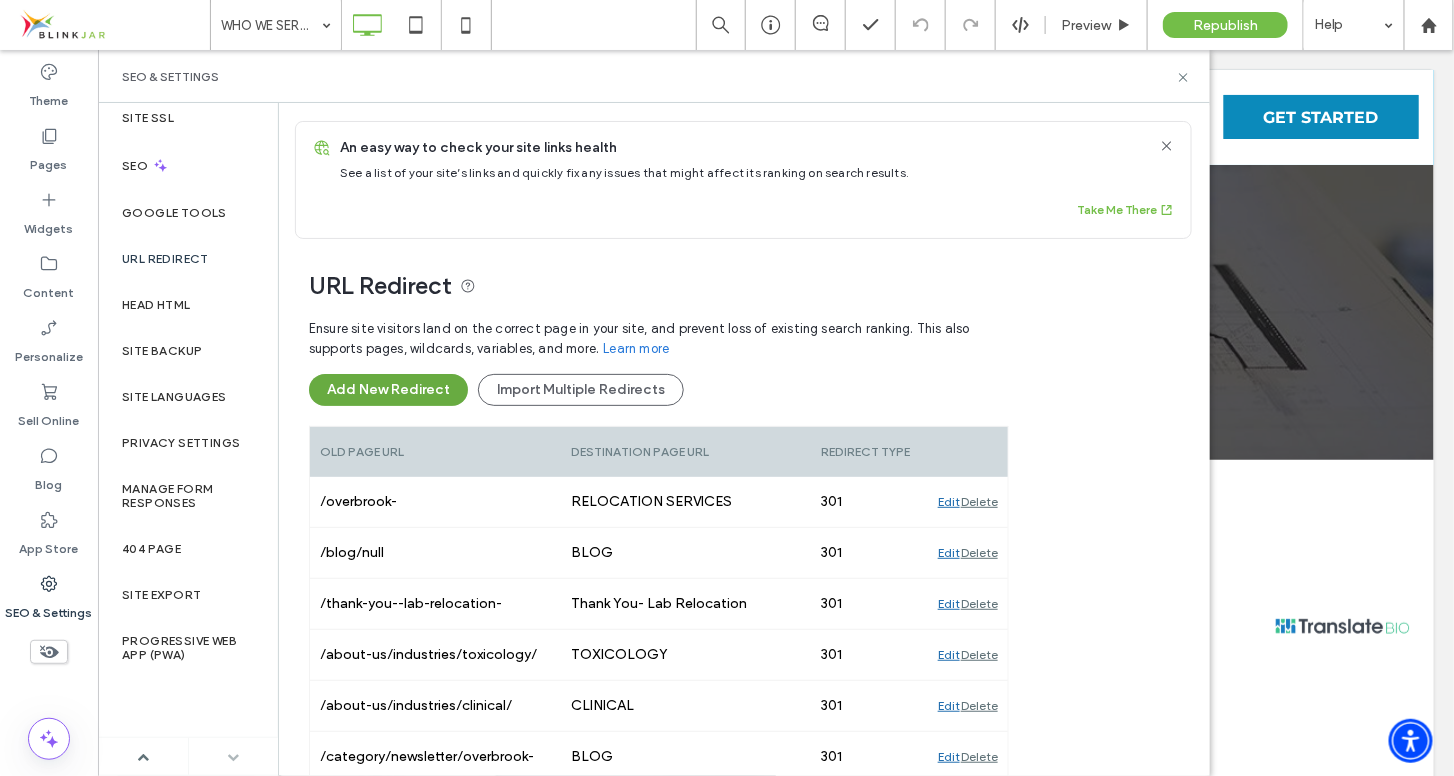 click on "Add New Redirect" at bounding box center (388, 390) 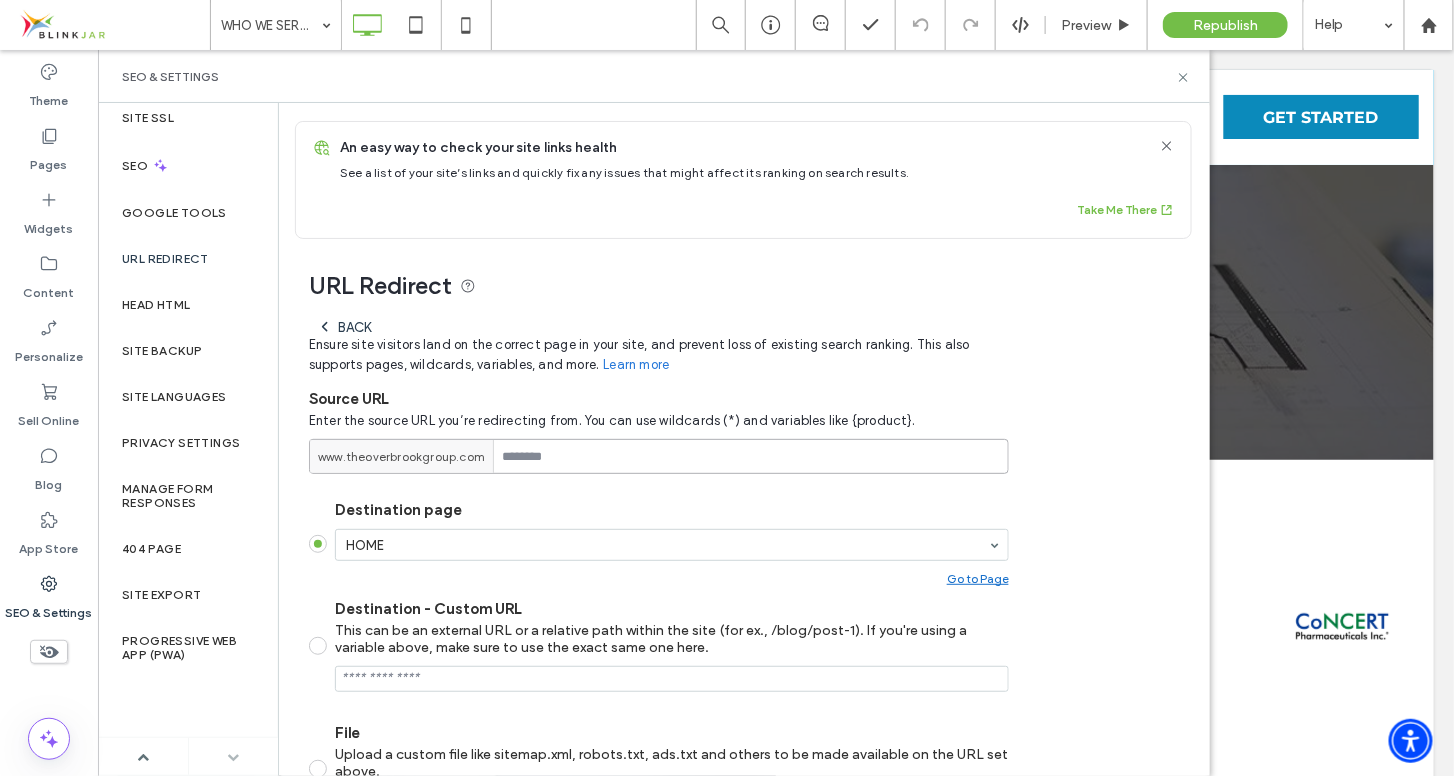 click at bounding box center (659, 456) 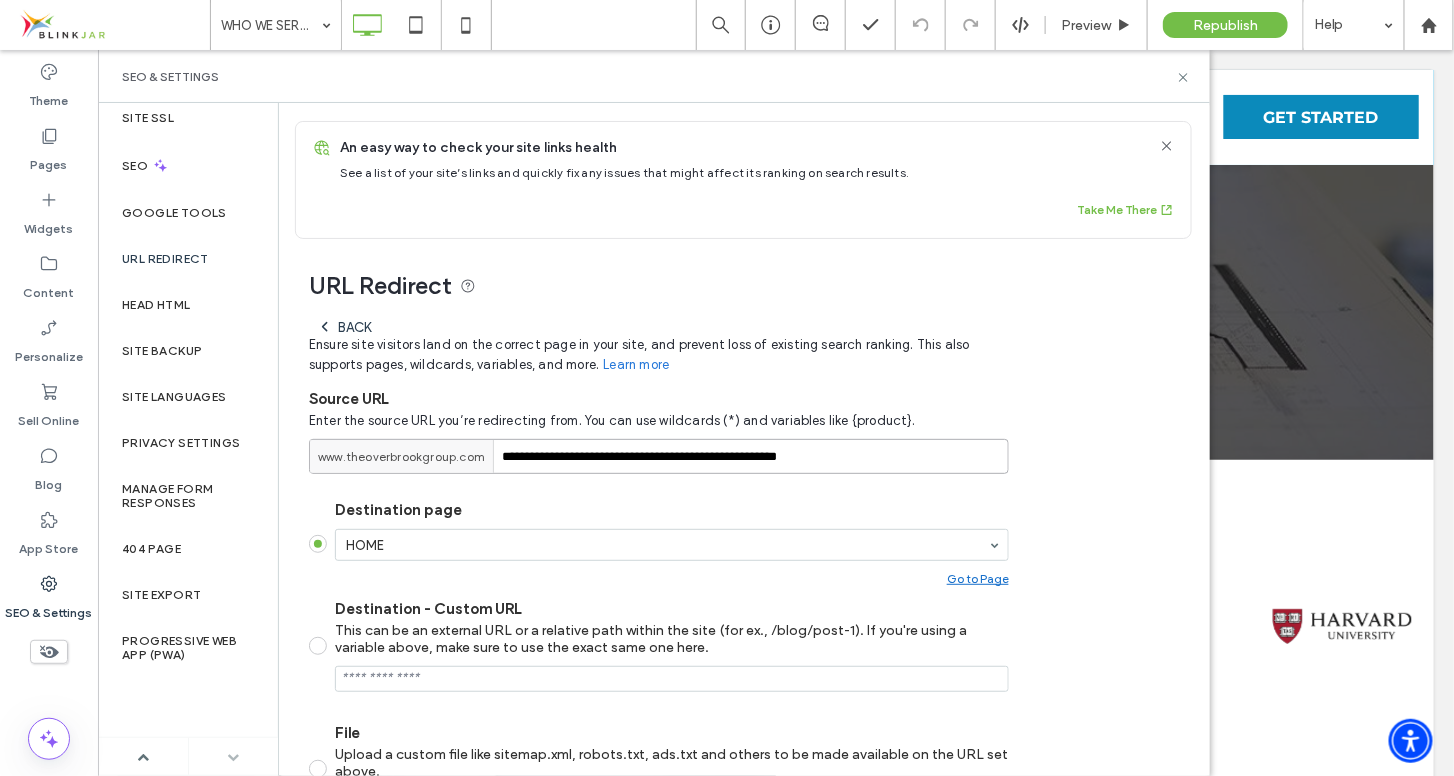 drag, startPoint x: 503, startPoint y: 454, endPoint x: 729, endPoint y: 441, distance: 226.37358 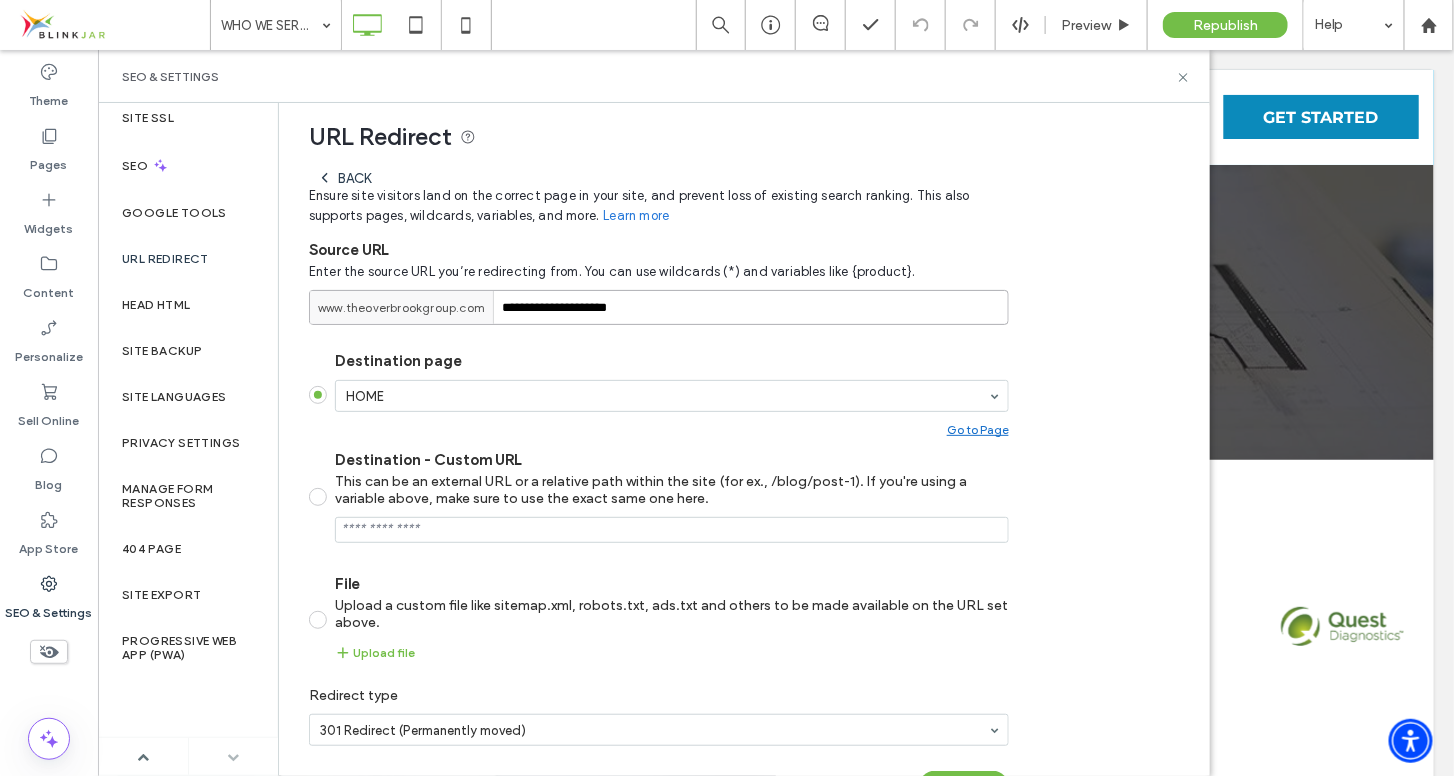scroll, scrollTop: 216, scrollLeft: 0, axis: vertical 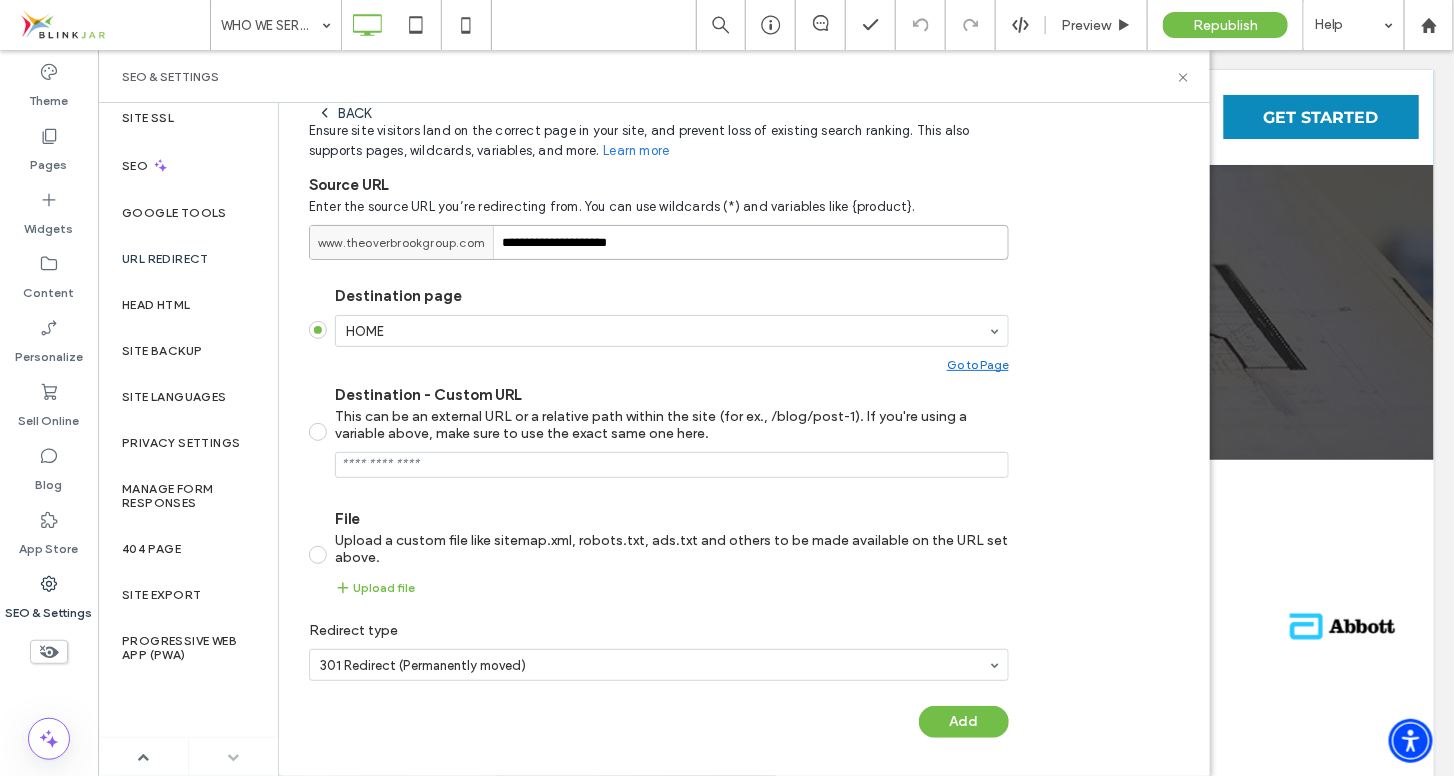 type on "**********" 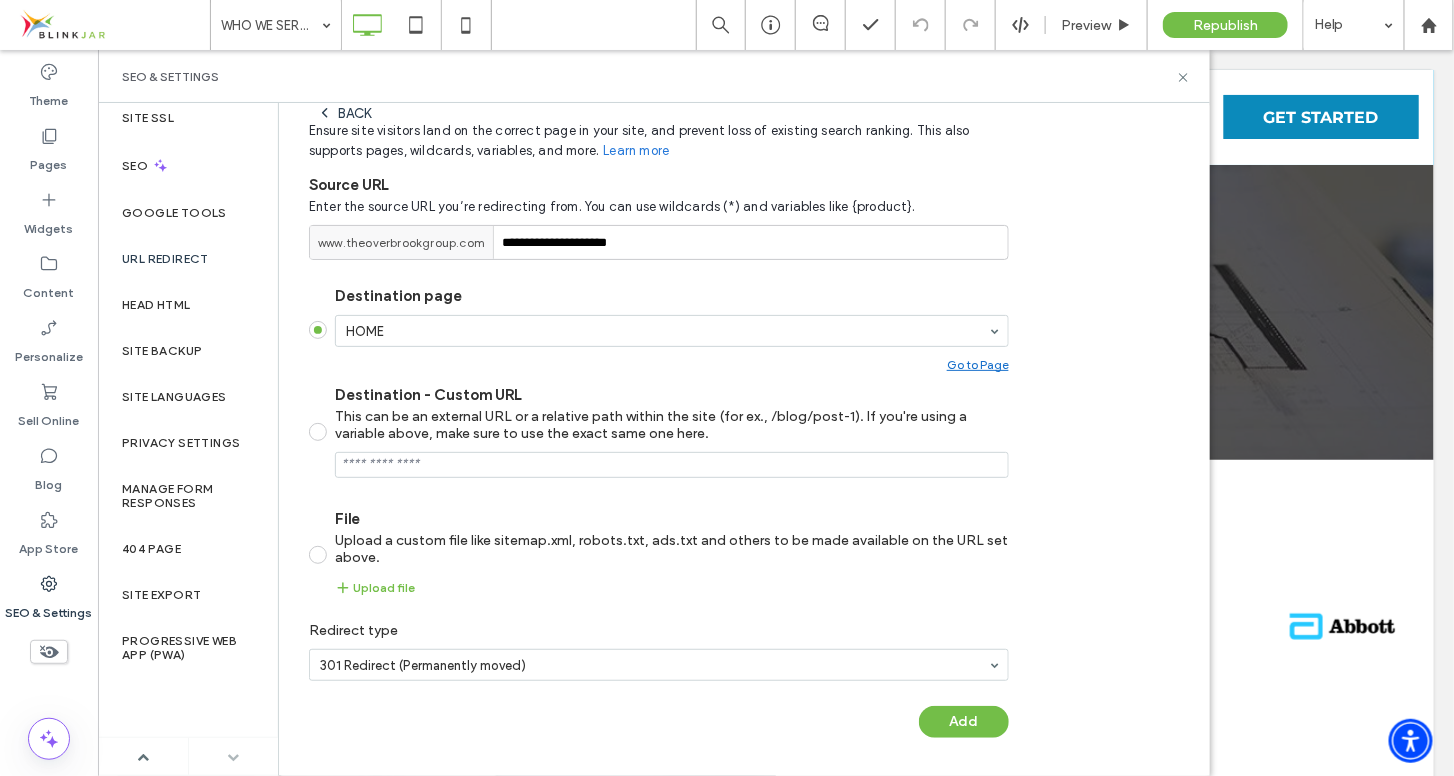 click on "Destination - Custom URL This can be an external URL or a relative path within the site (for ex., /blog/post-1).
If you're using a variable above, make sure to use the exact same one here." at bounding box center (659, 432) 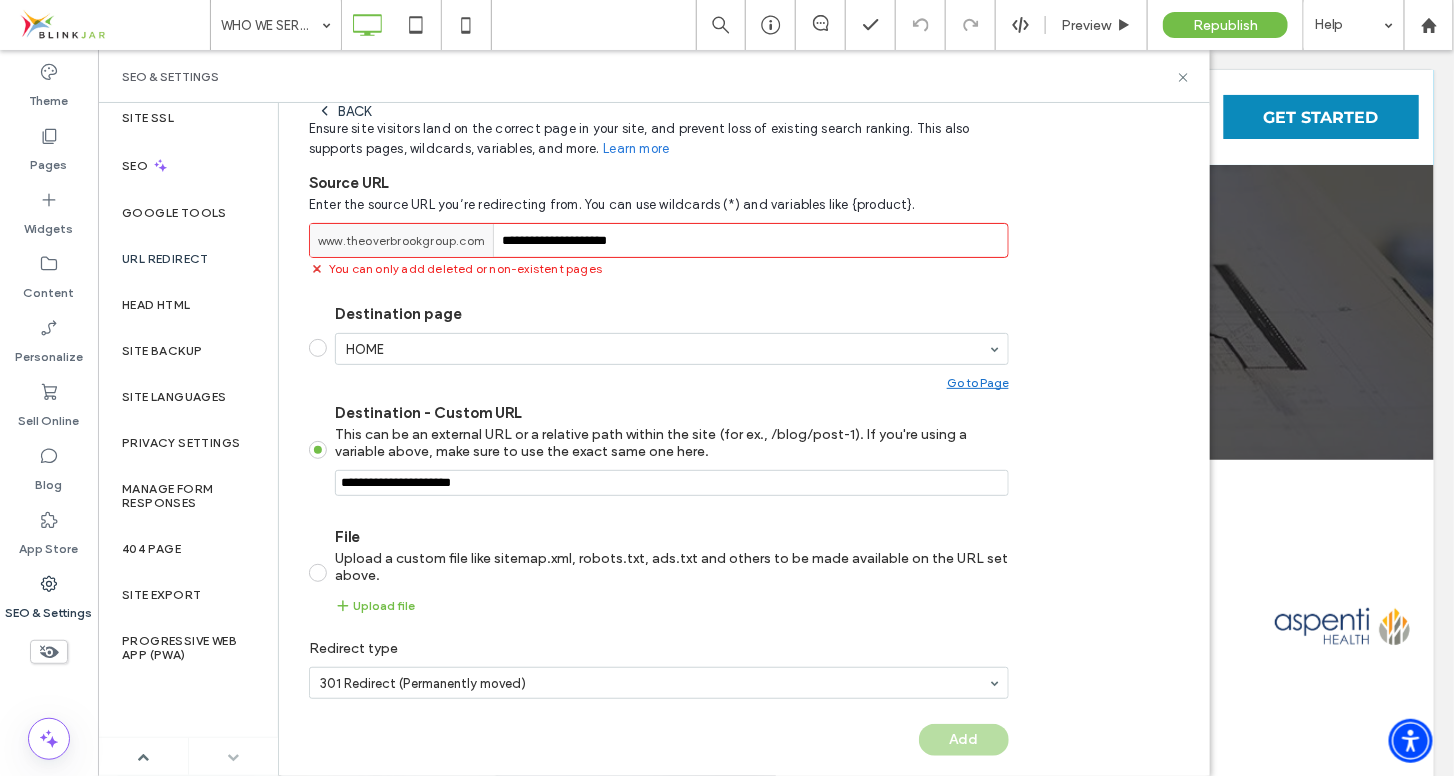 click on "**********" at bounding box center (659, 240) 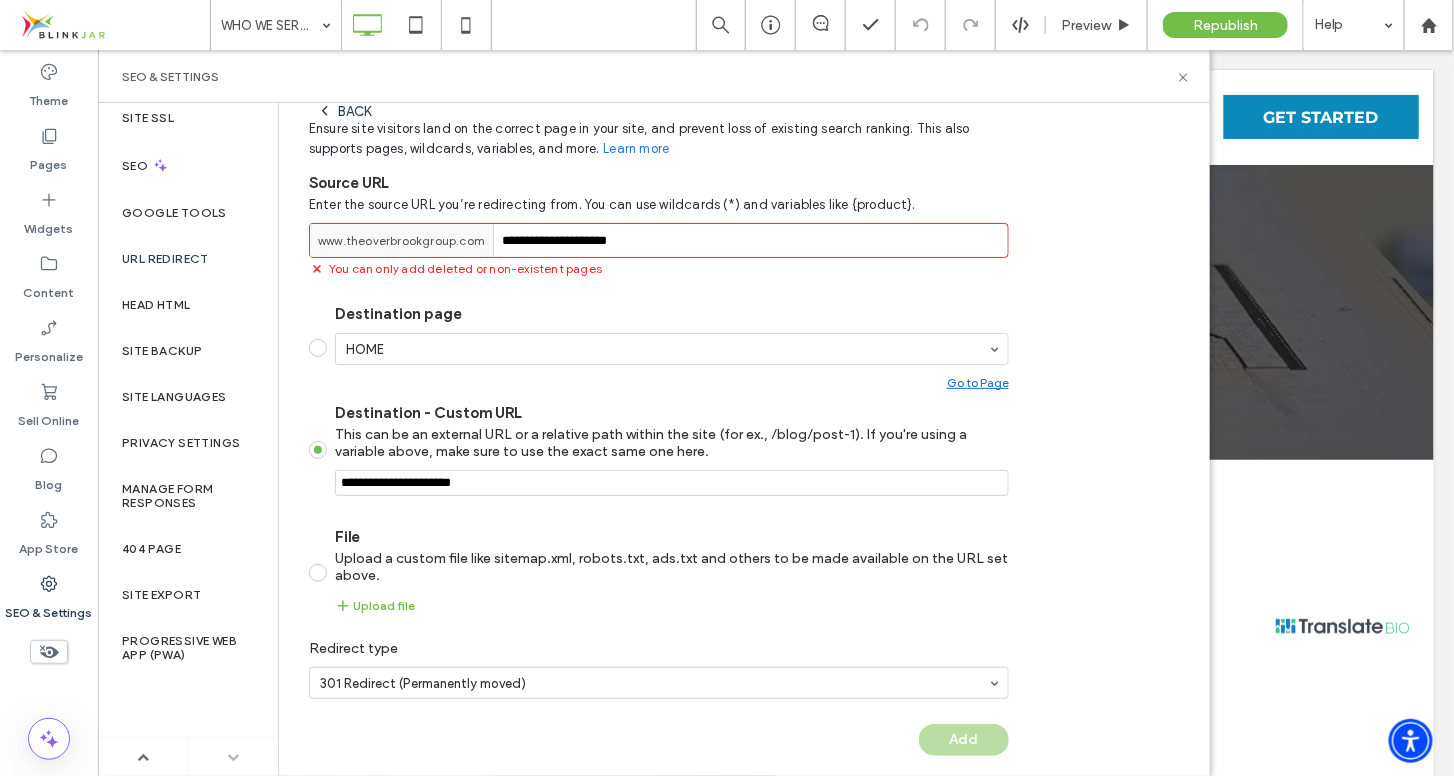 click on "**********" at bounding box center [659, 240] 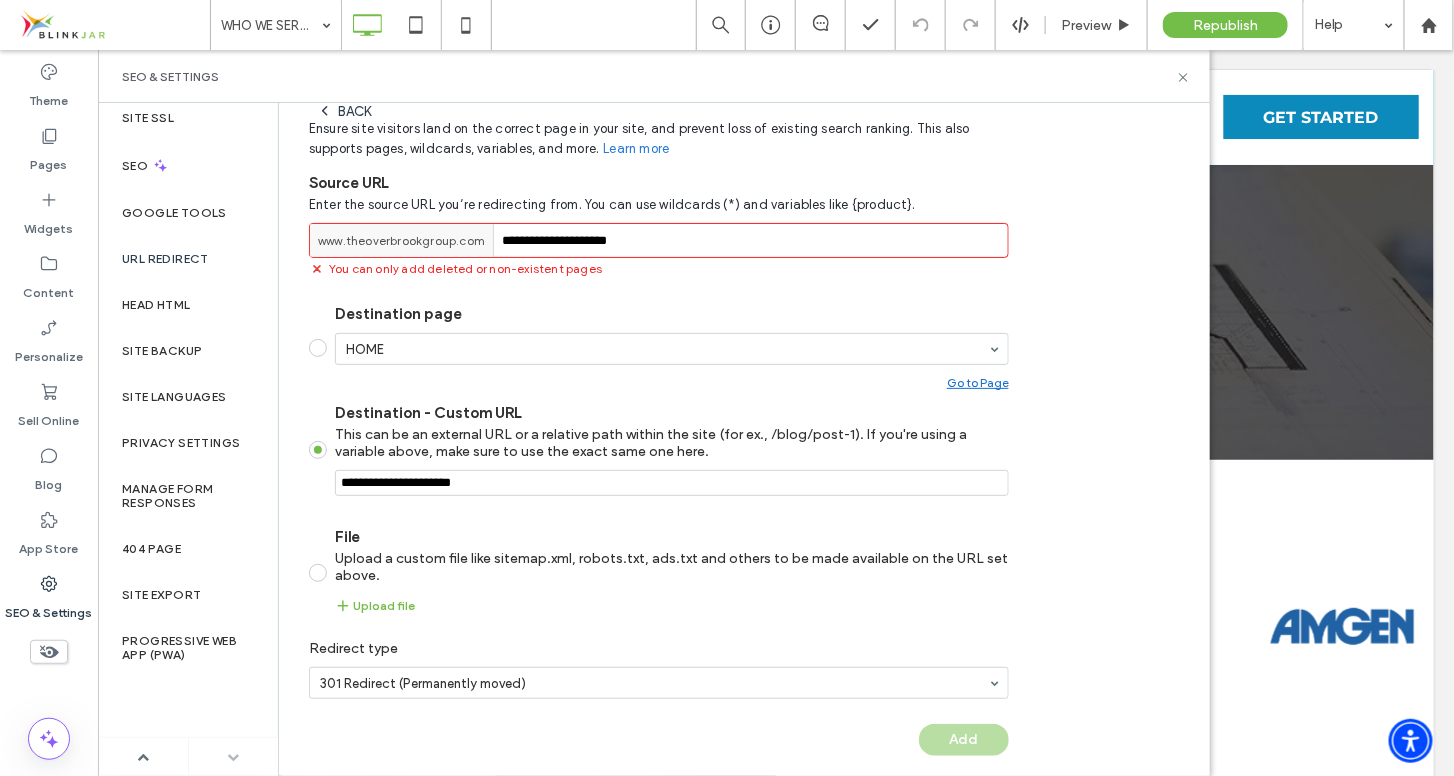 click on "Destination - Custom URL This can be an external URL or a relative path within the site (for ex., /blog/post-1).
If you're using a variable above, make sure to use the exact same one here." at bounding box center [672, 483] 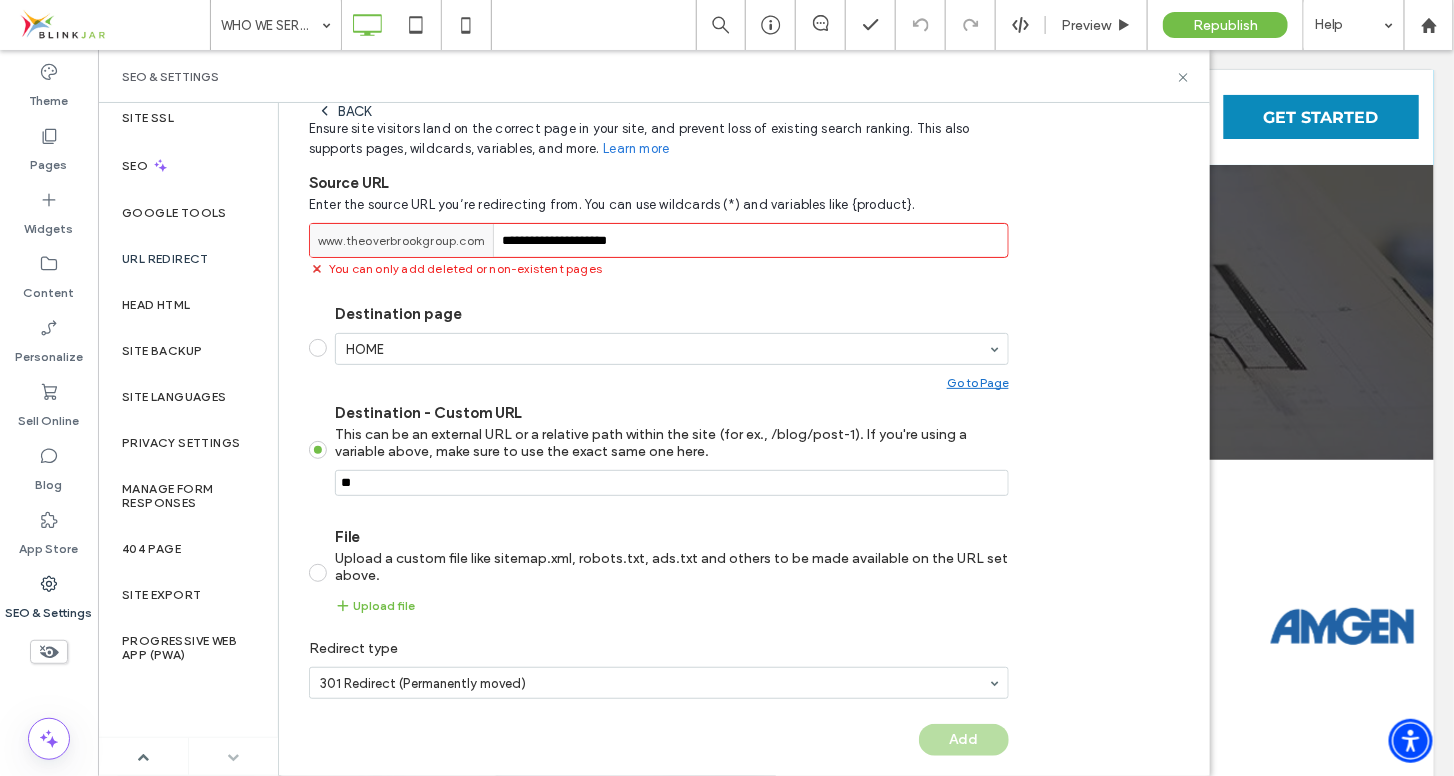 type on "*" 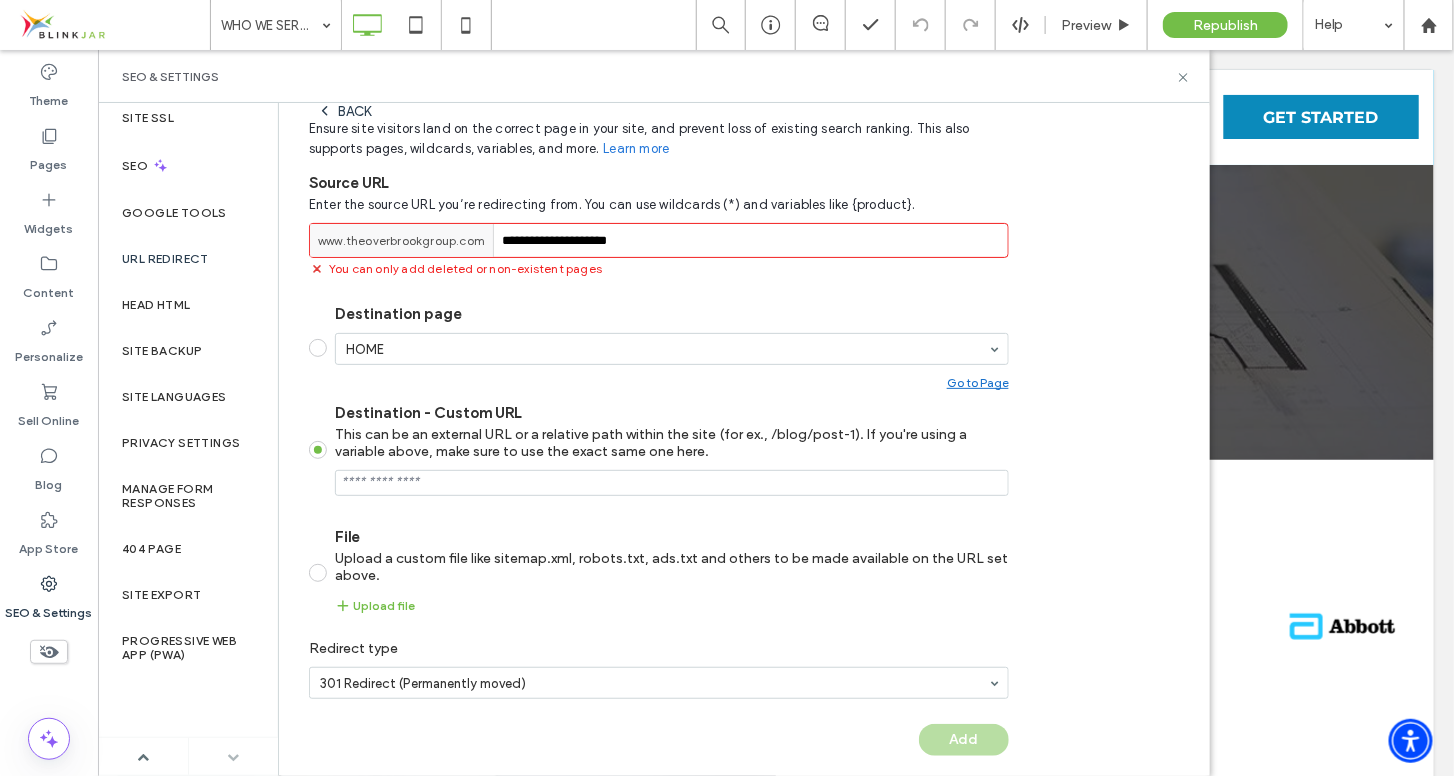 paste on "**********" 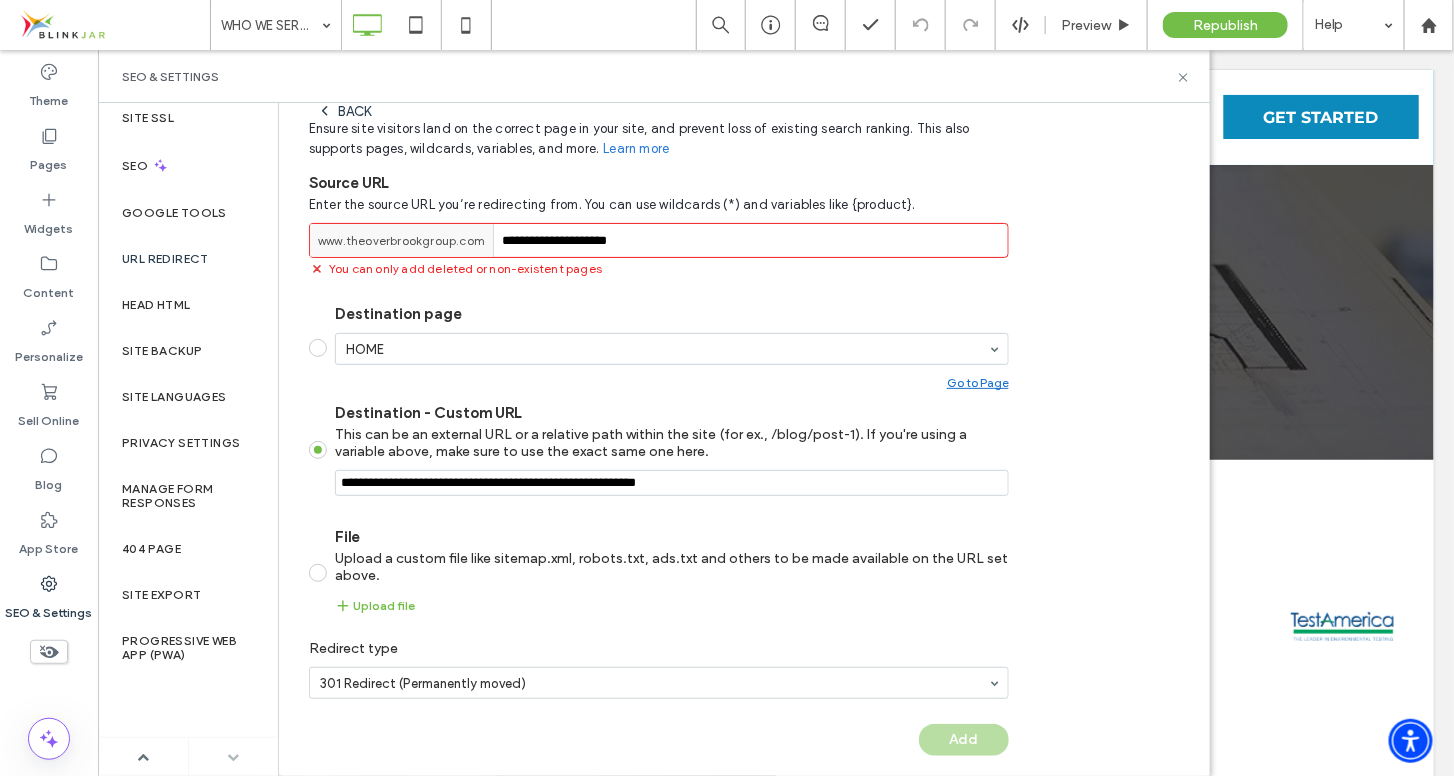 click on "Destination - Custom URL This can be an external URL or a relative path within the site (for ex., /blog/post-1).
If you're using a variable above, make sure to use the exact same one here." at bounding box center (672, 483) 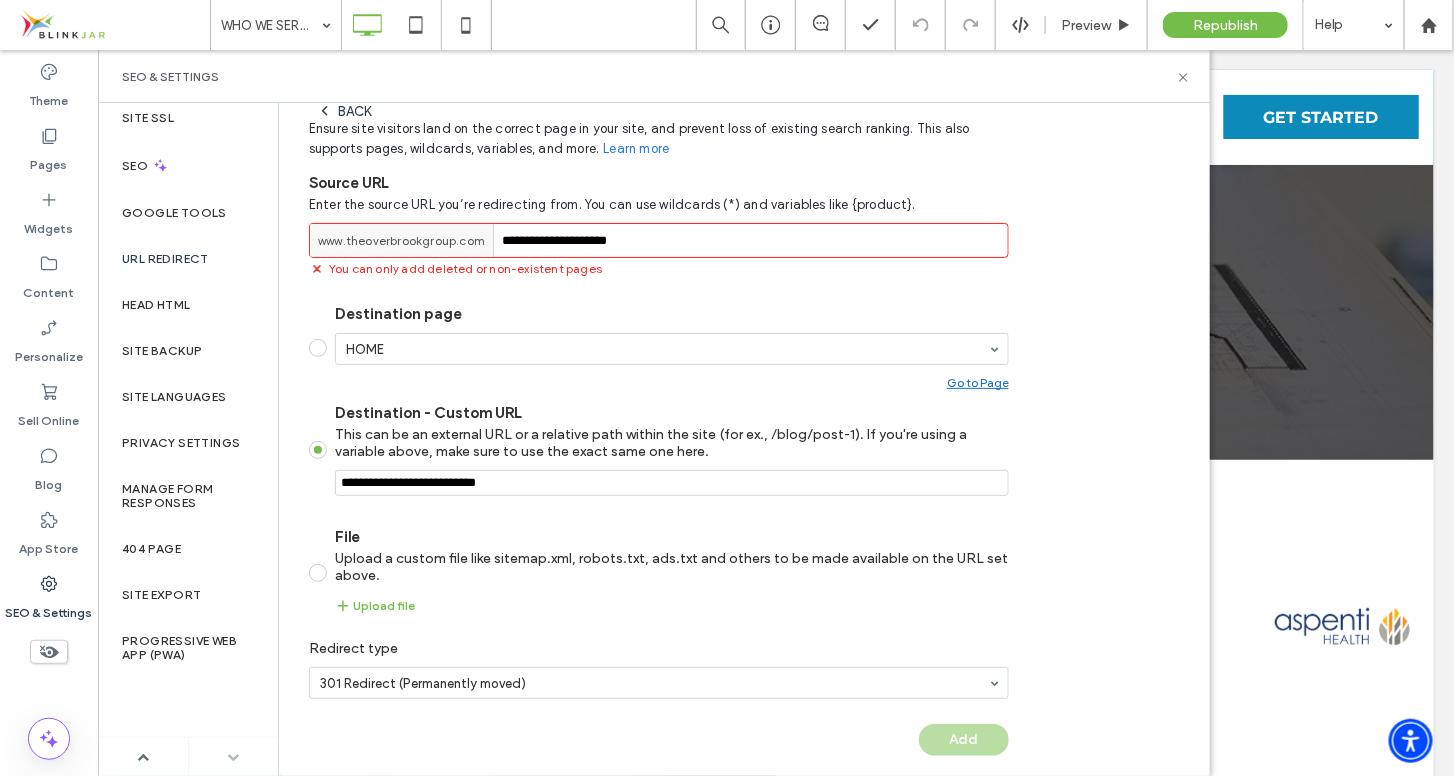 click on "**********" at bounding box center (659, 240) 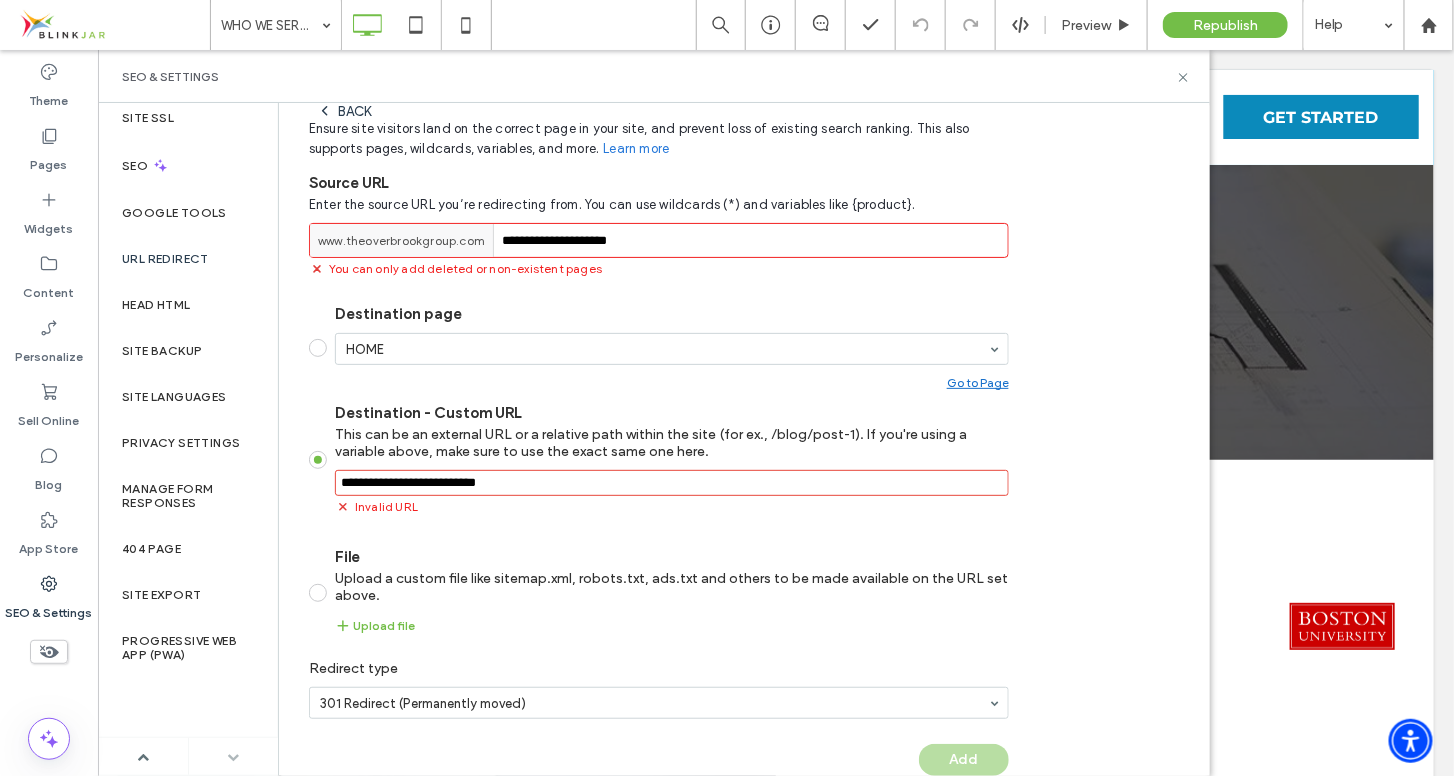 click on "Destination - Custom URL This can be an external URL or a relative path within the site (for ex., /blog/post-1).
If you're using a variable above, make sure to use the exact same one here. Invalid URL" at bounding box center (672, 483) 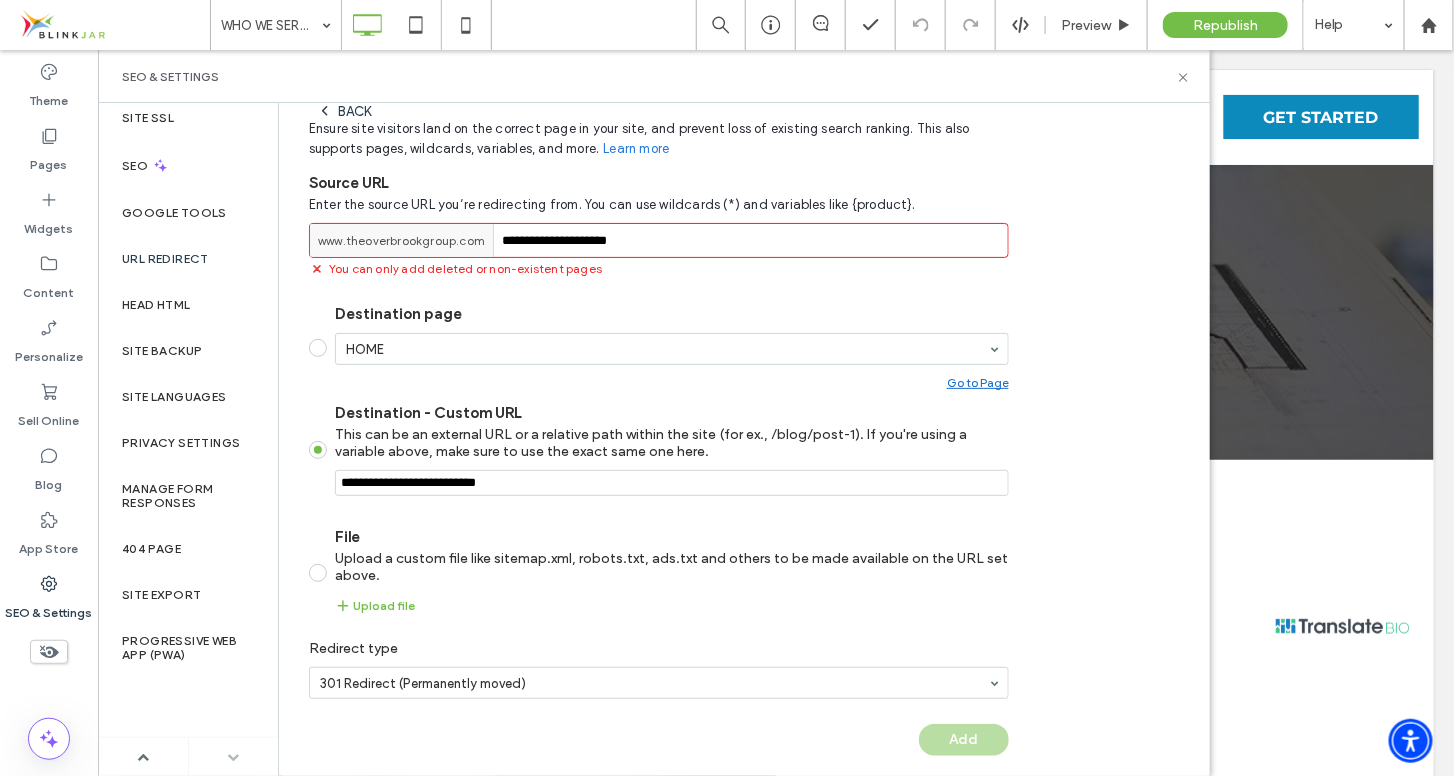 click on "**********" at bounding box center [659, 240] 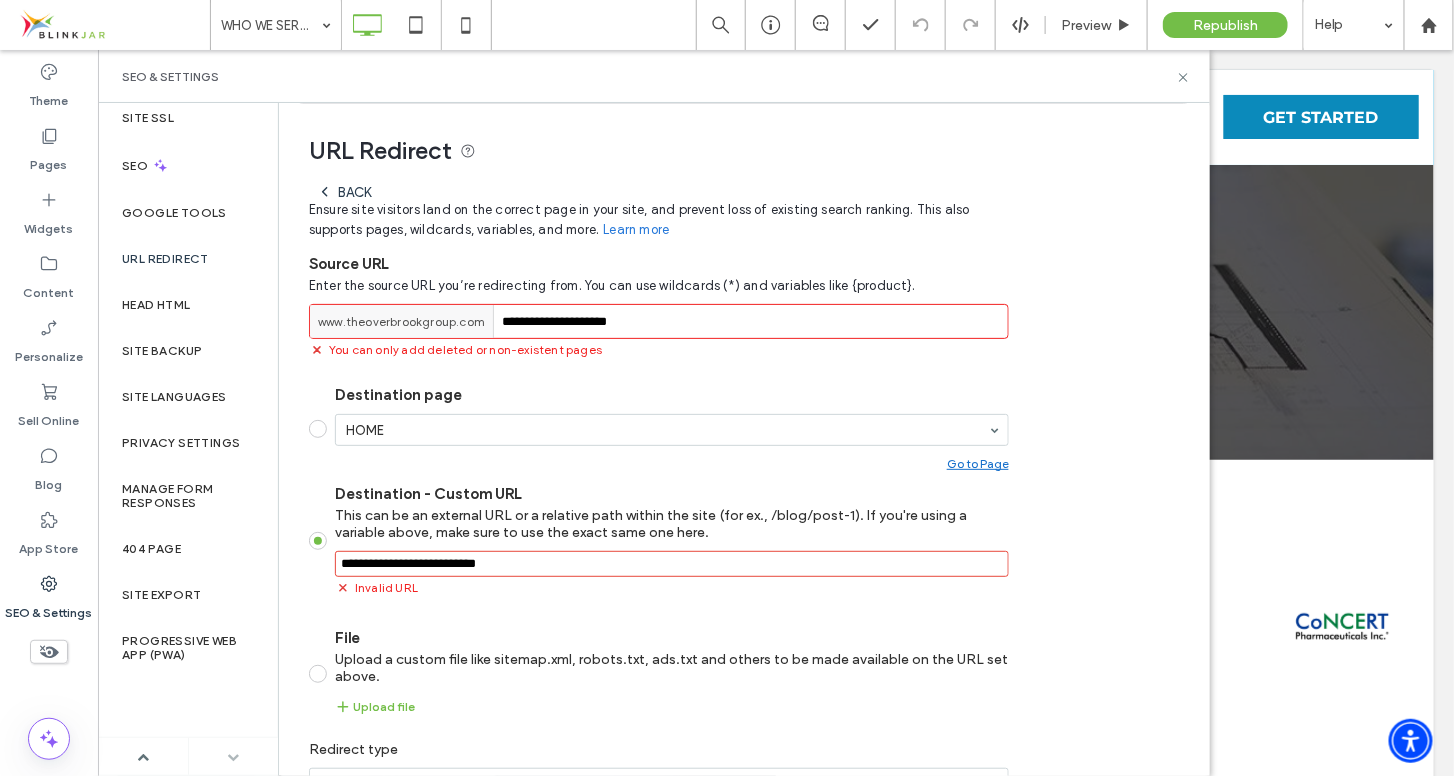 scroll, scrollTop: 132, scrollLeft: 0, axis: vertical 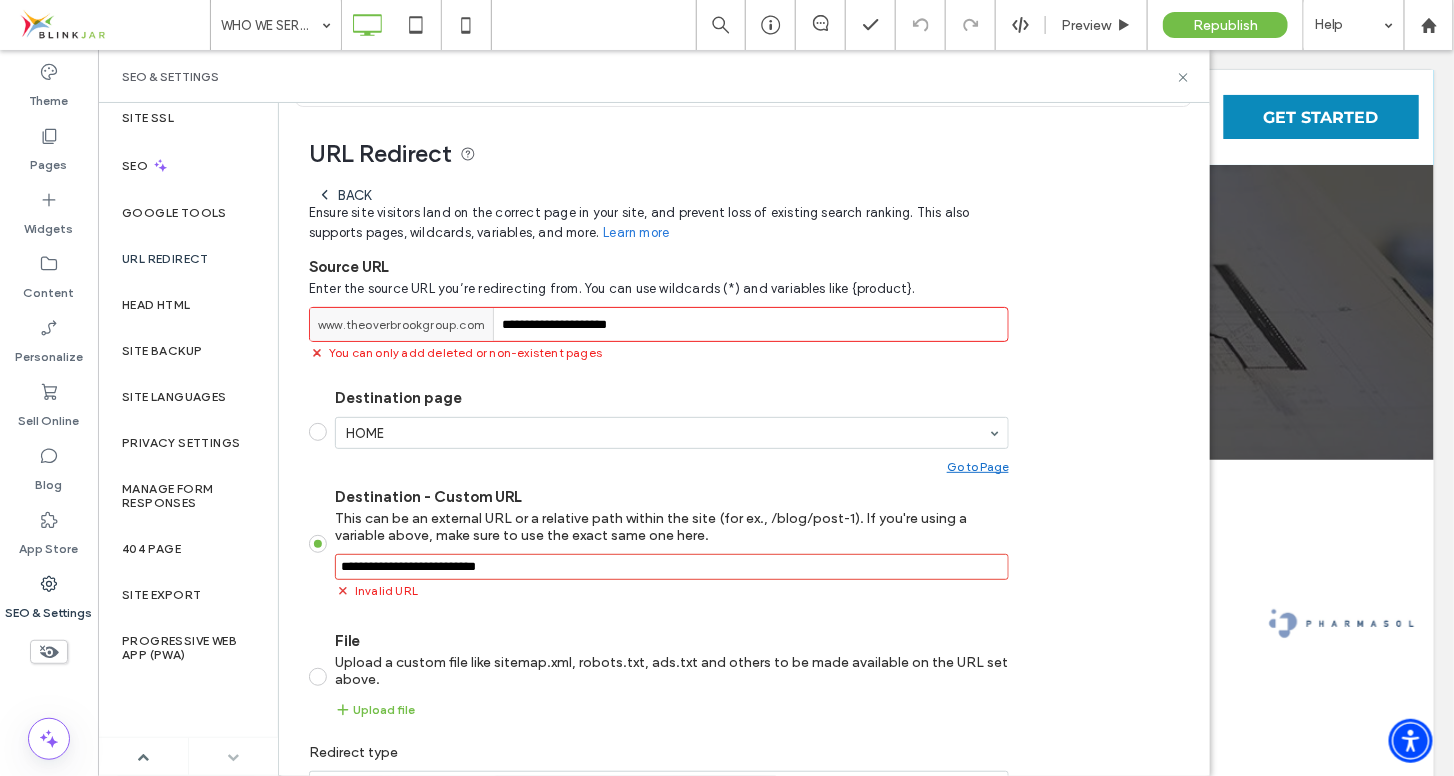 click on "**********" at bounding box center (659, 324) 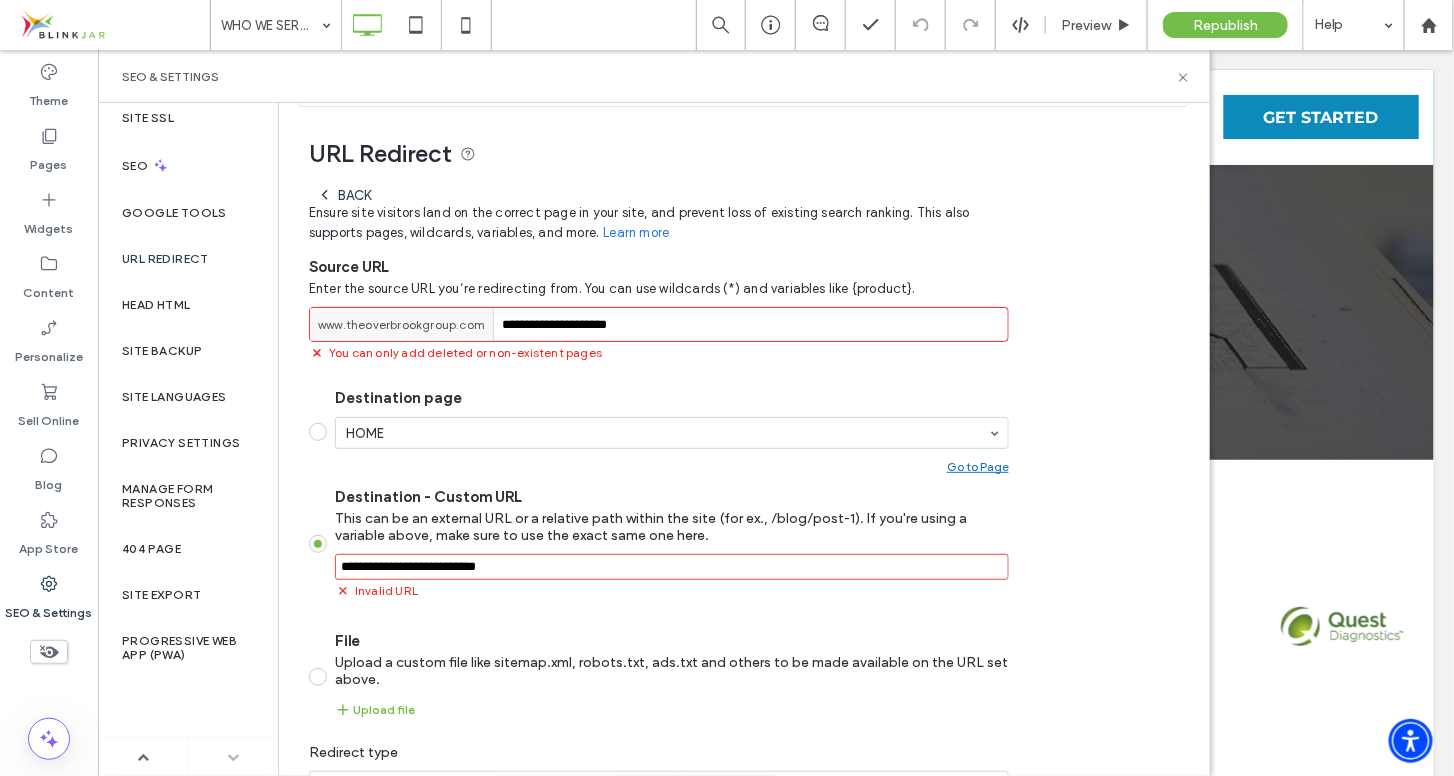click on "www.theoverbrookgroup.com" at bounding box center [401, 325] 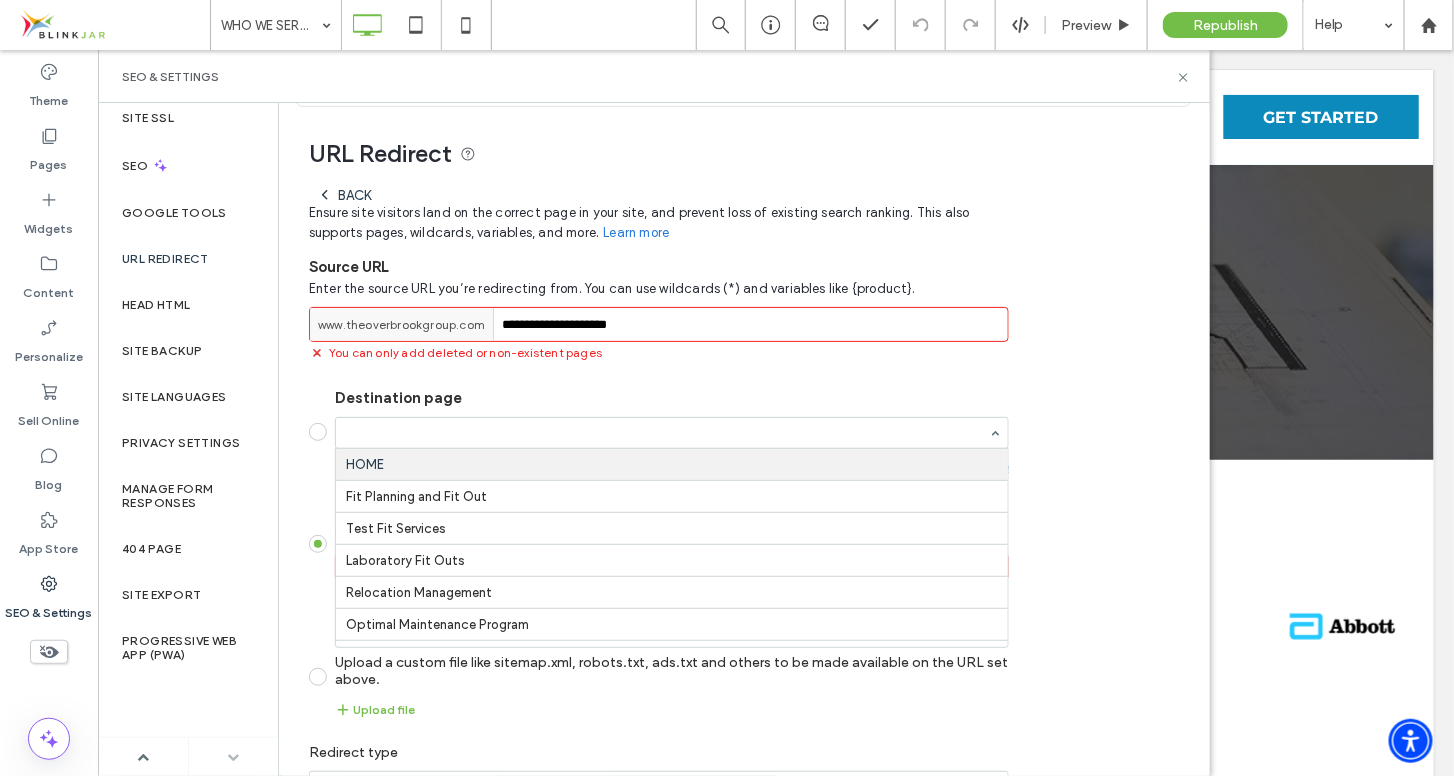 click on "HOME Fit Planning and Fit Out Test Fit Services Laboratory Fit Outs Relocation Management Optimal Maintenance Program Vendor Management ABOUT US BLOG CAREERS MISSION TESTIMONIALS WHY WE'RE DIFFERENT Community SERVICES SERVICE CONTRACT MAINTENANCE OPERATIONAL TRAINING INSTRUMENTATION QUALIFICATION (IQ/OQ/PQ) RELOCATION SERVICES ASSET INVENTORY AUDITS SITE PREPAREDNESS LAB ASSET MANAGEMENT SERVICES OPERATIONAL ASSESSMENT MANAGED MAINTENANCE ASSET PROCUREMENT SERVICES RECONDITIONED ASSETS QUALIFICATION SERVICES TECHNOLOGY LUXON/LDTD PREMIUM CERTIFICATION CLINICAL DOCUMENTS ENVIRONMENTAL DOCUMENTS FOOD DOCUMENTS TOXICOLOGY DOCUMENTS PHARMACEUTICAL DOCUMENTS GENERAL DOCUMENTS WHO WE SERVE LAB RELOCATIONS LAB ASSET MANAGEMENT LAB RELOCATIONS LAB ASSET MANAGEMENT LAB RELOCATIONS LAB ASSET MANAGEMENT LAB RELOCATIONS LAB ASSET MANAGEMENT CONTACT Thank You - Contact Us OUR CLIENTS WHITEPAPERS LAB ASSET MANAGEMENT LAB ASSET MANAGEMENT DOWNLOAD LAB RELOCATIONS LAB RELOCATION DOWNLOAD LIFECYCLE MANAGEMENT ABOUT HPLC" at bounding box center [672, 433] 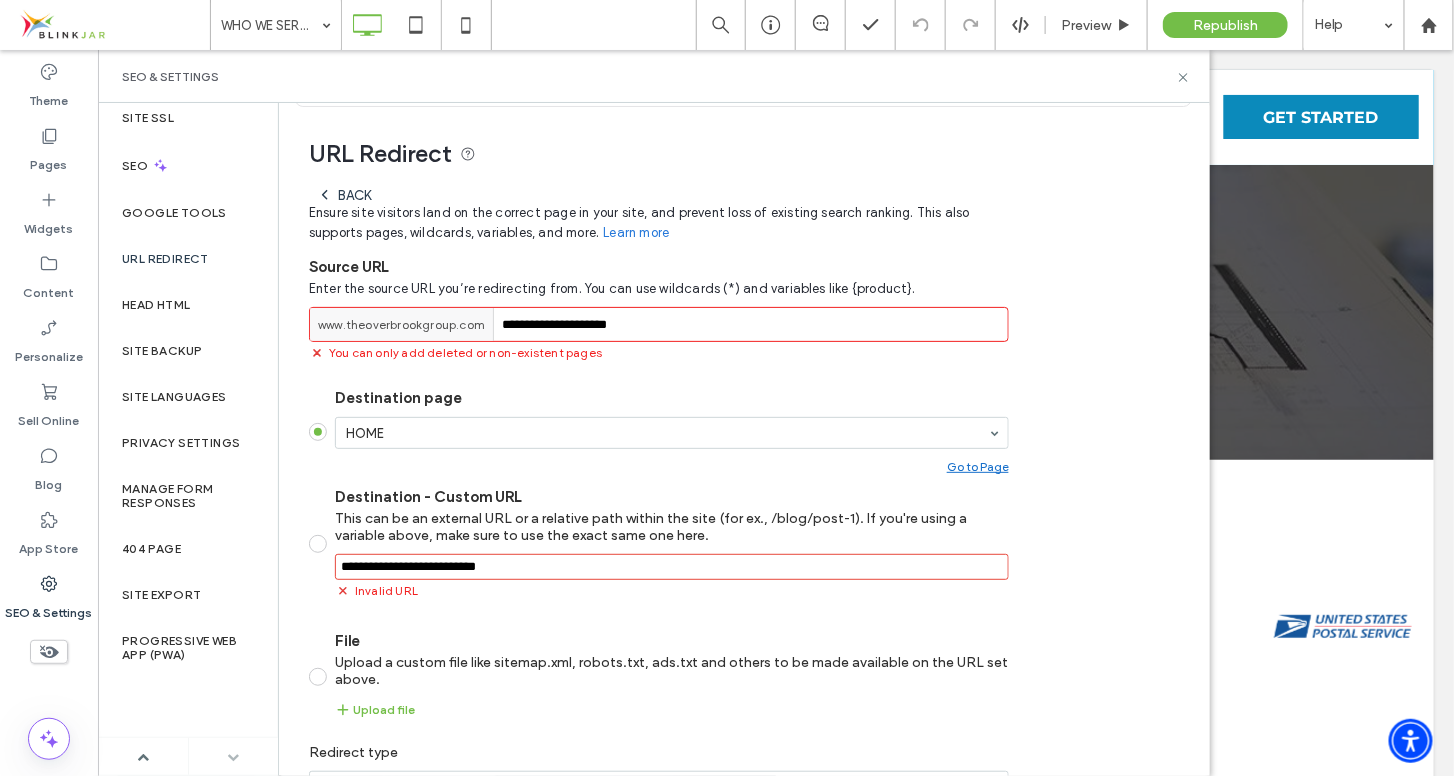 click at bounding box center [318, 544] 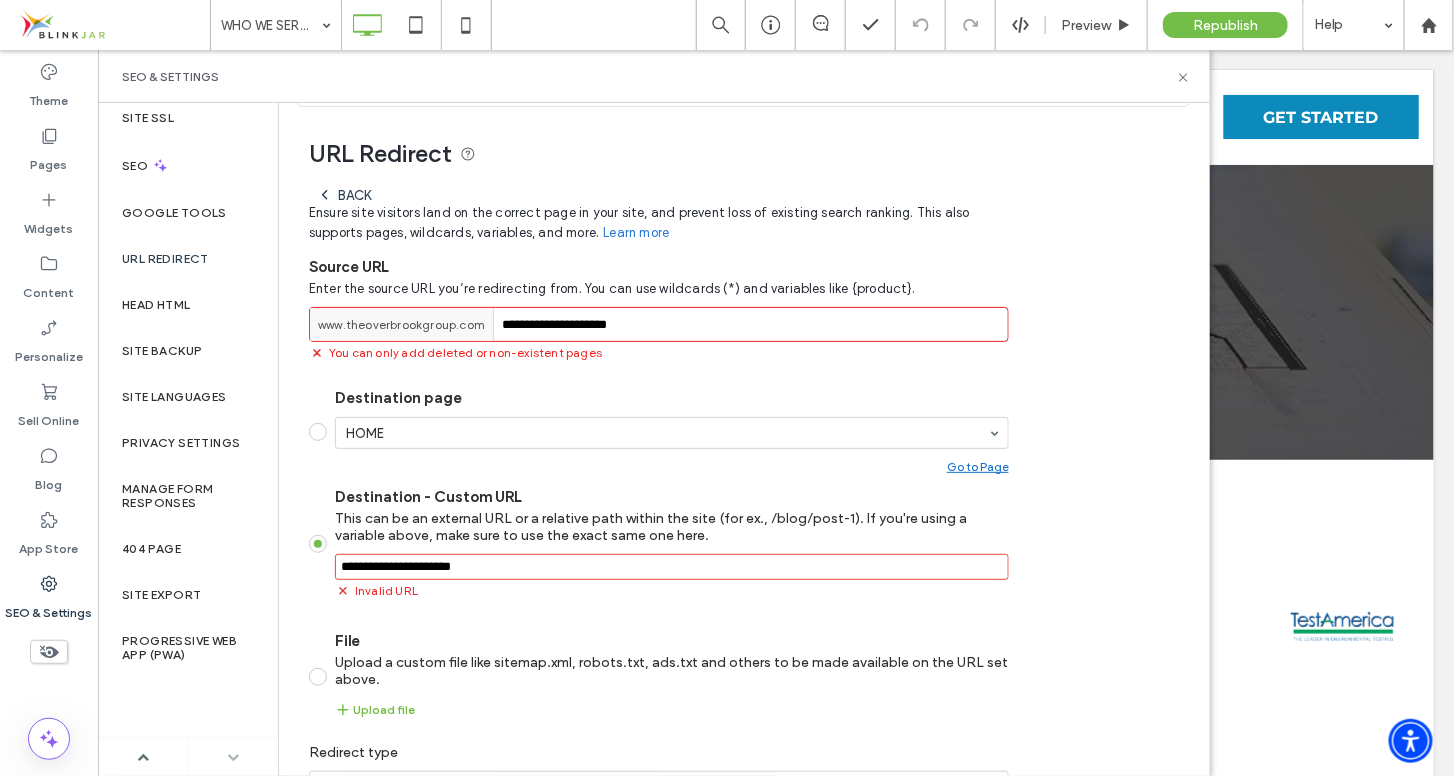 click on "**********" at bounding box center [659, 324] 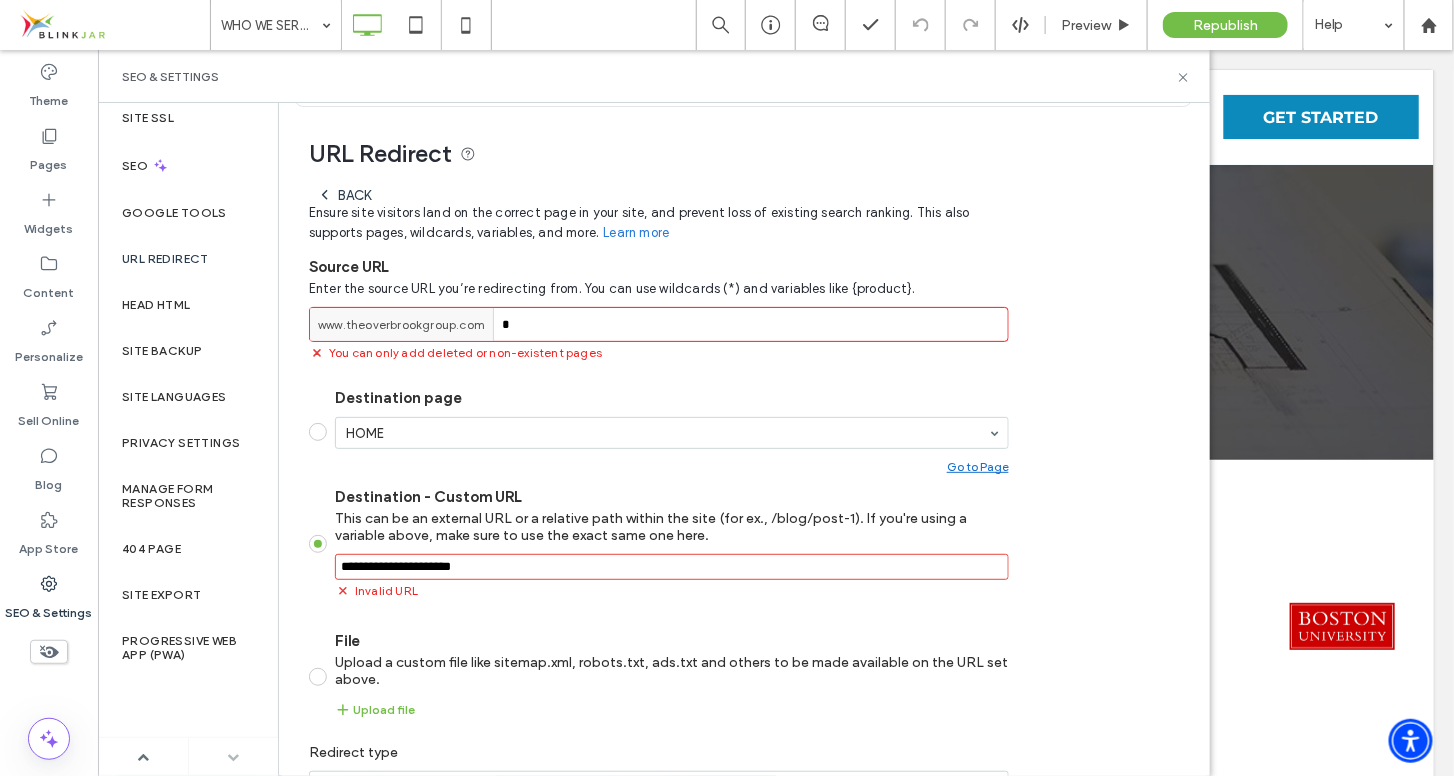 click on "*" at bounding box center (659, 324) 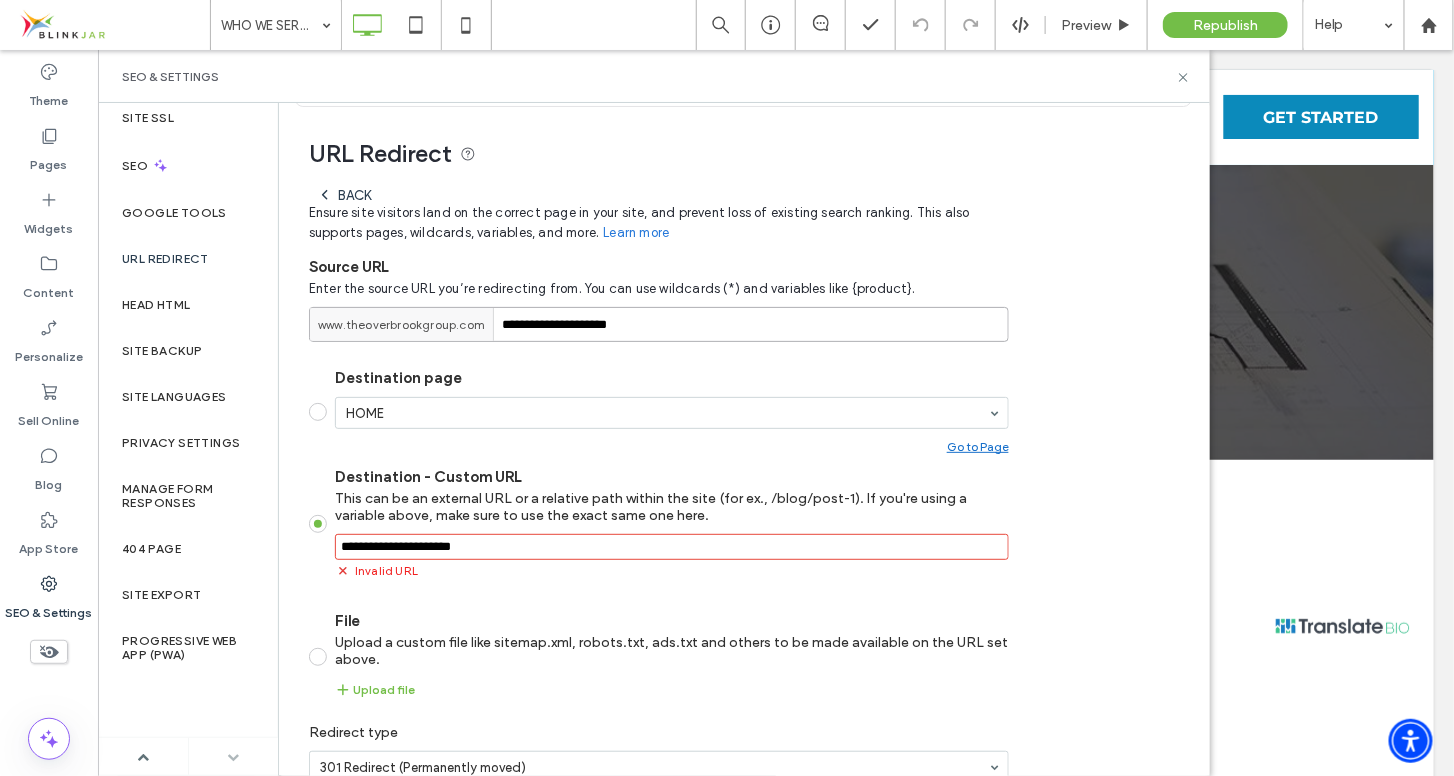 type on "**********" 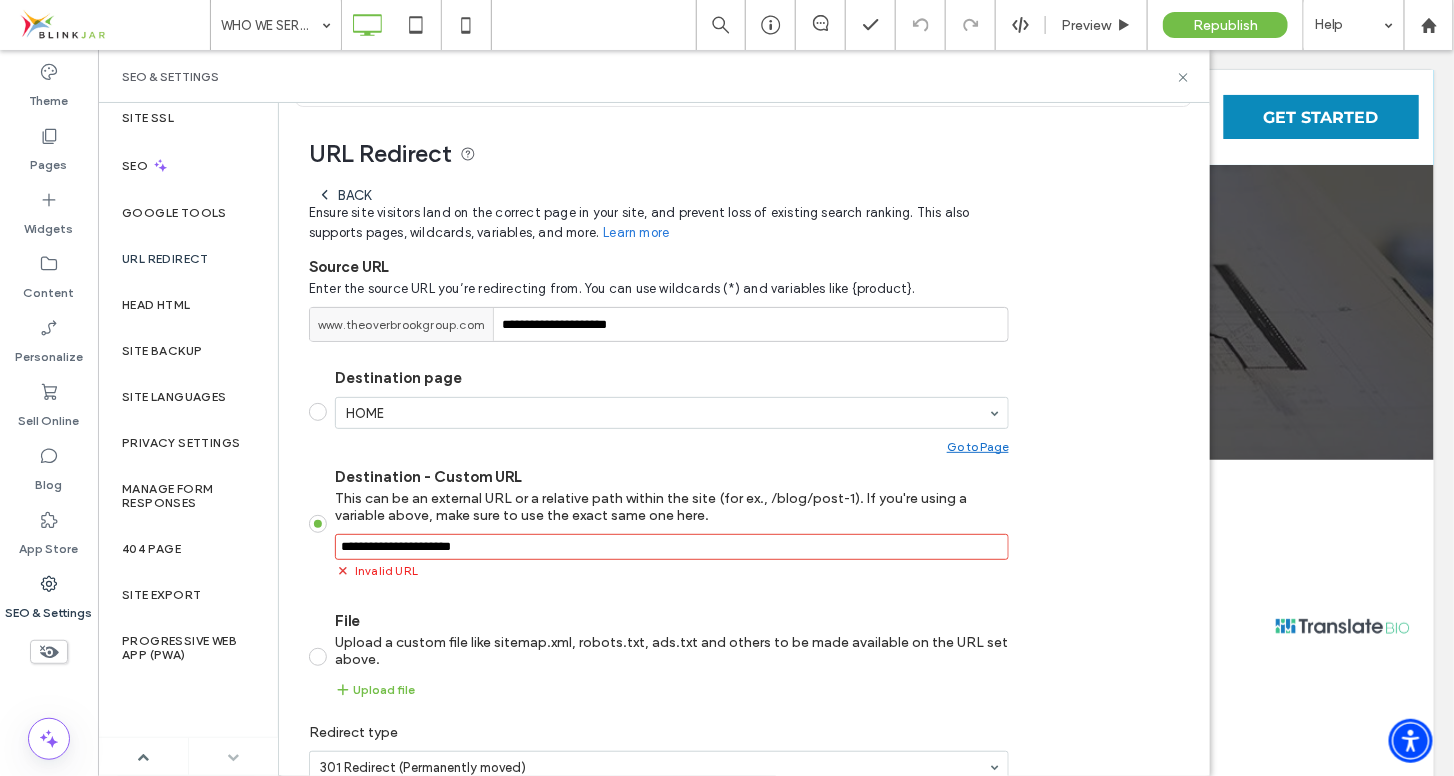 click on "Destination - Custom URL This can be an external URL or a relative path within the site (for ex., /blog/post-1).
If you're using a variable above, make sure to use the exact same one here. Invalid URL" at bounding box center (672, 524) 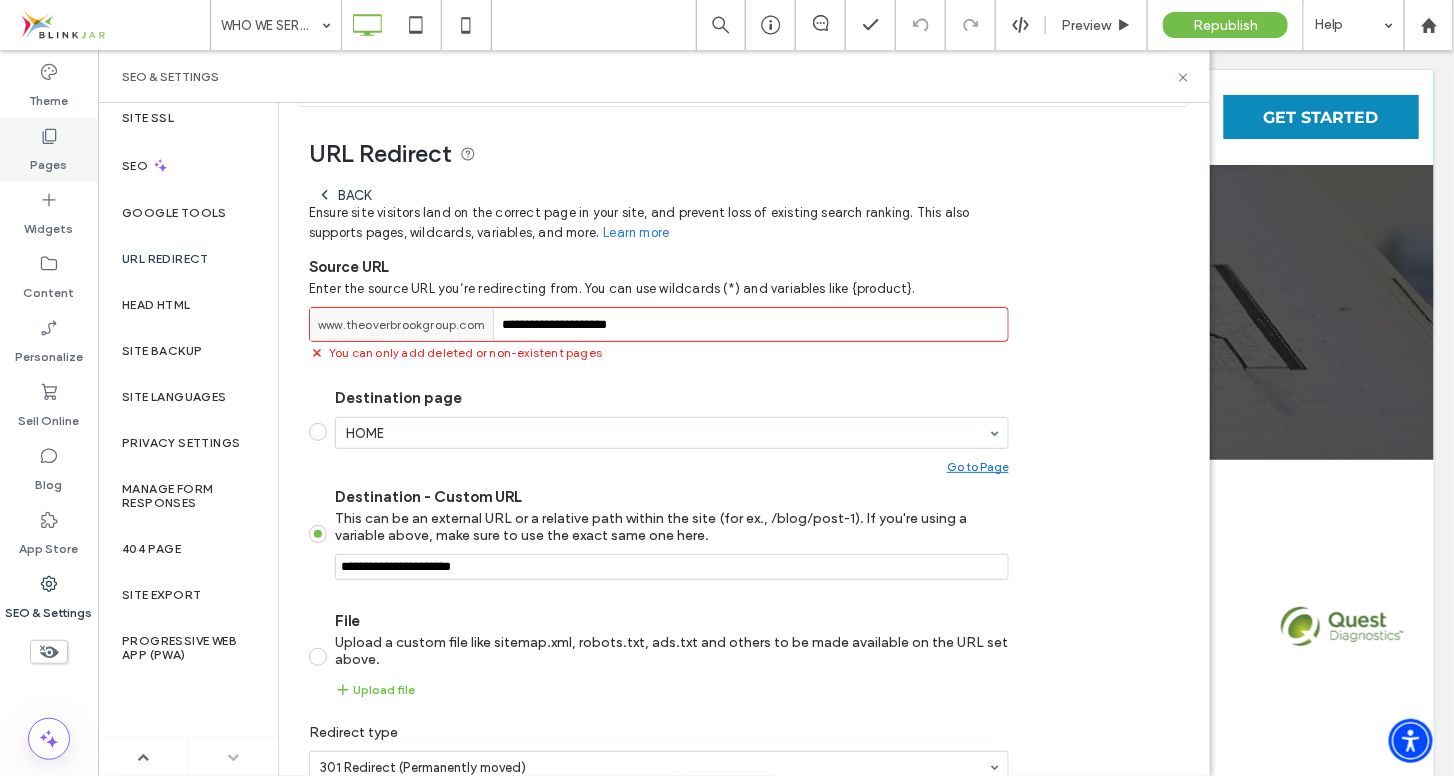 click on "Pages" at bounding box center [49, 160] 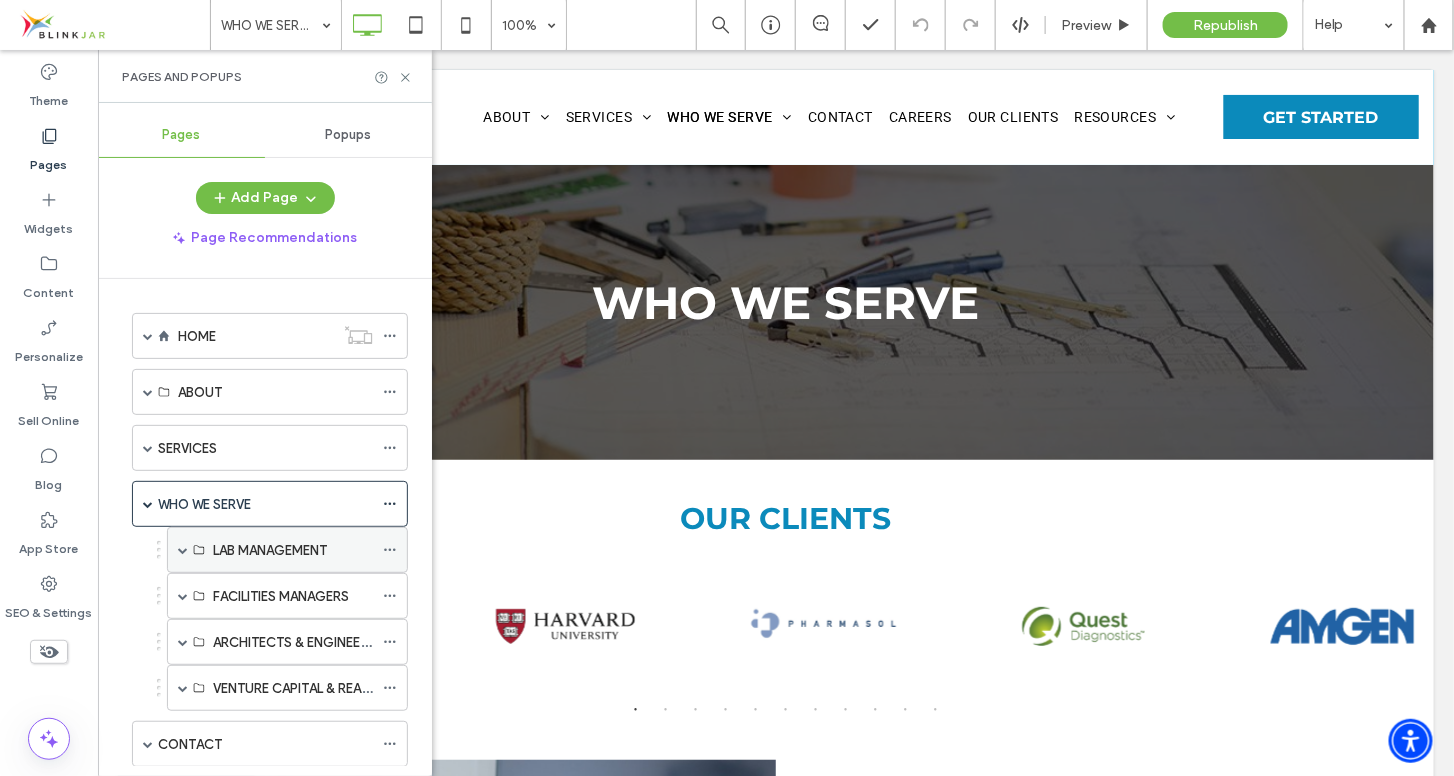 click at bounding box center (183, 550) 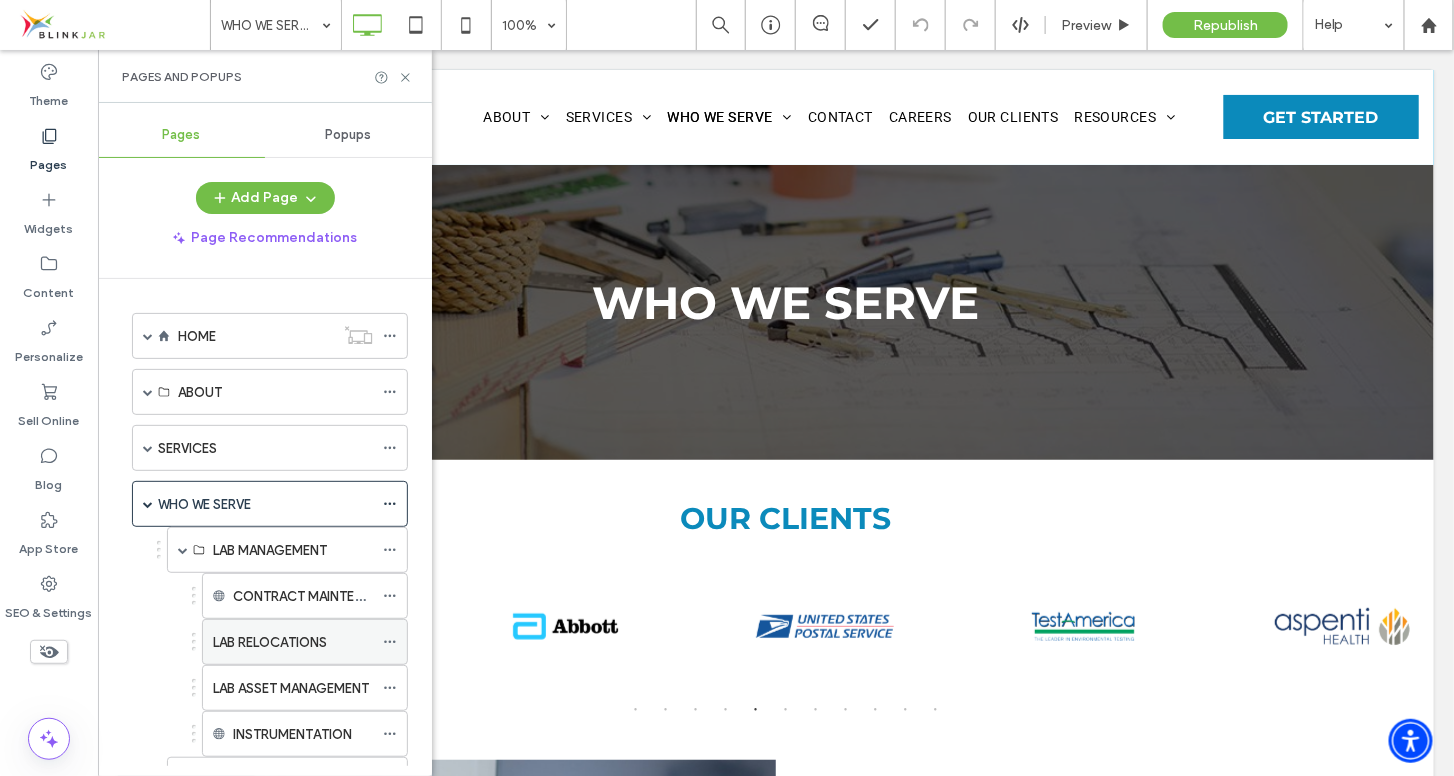 click 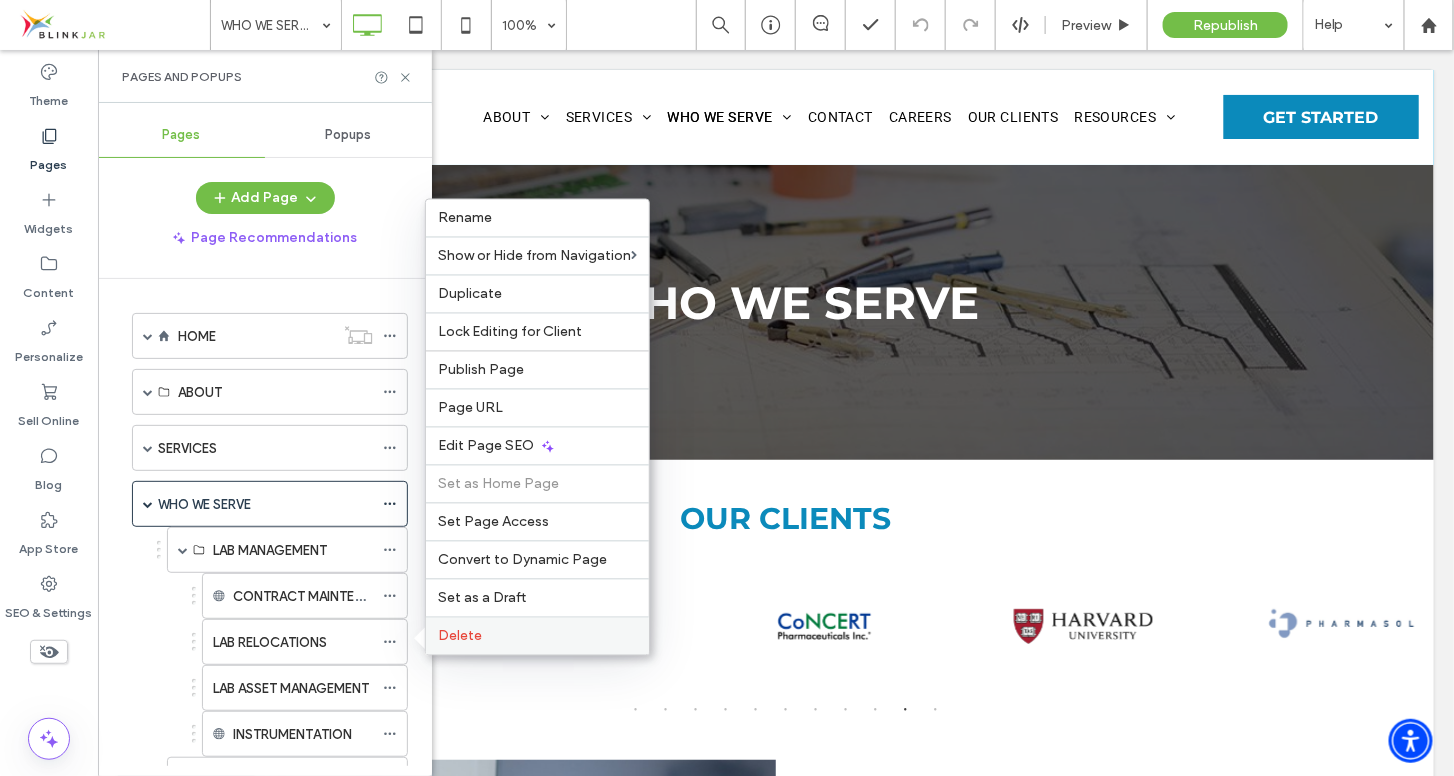 click on "Delete" at bounding box center (460, 636) 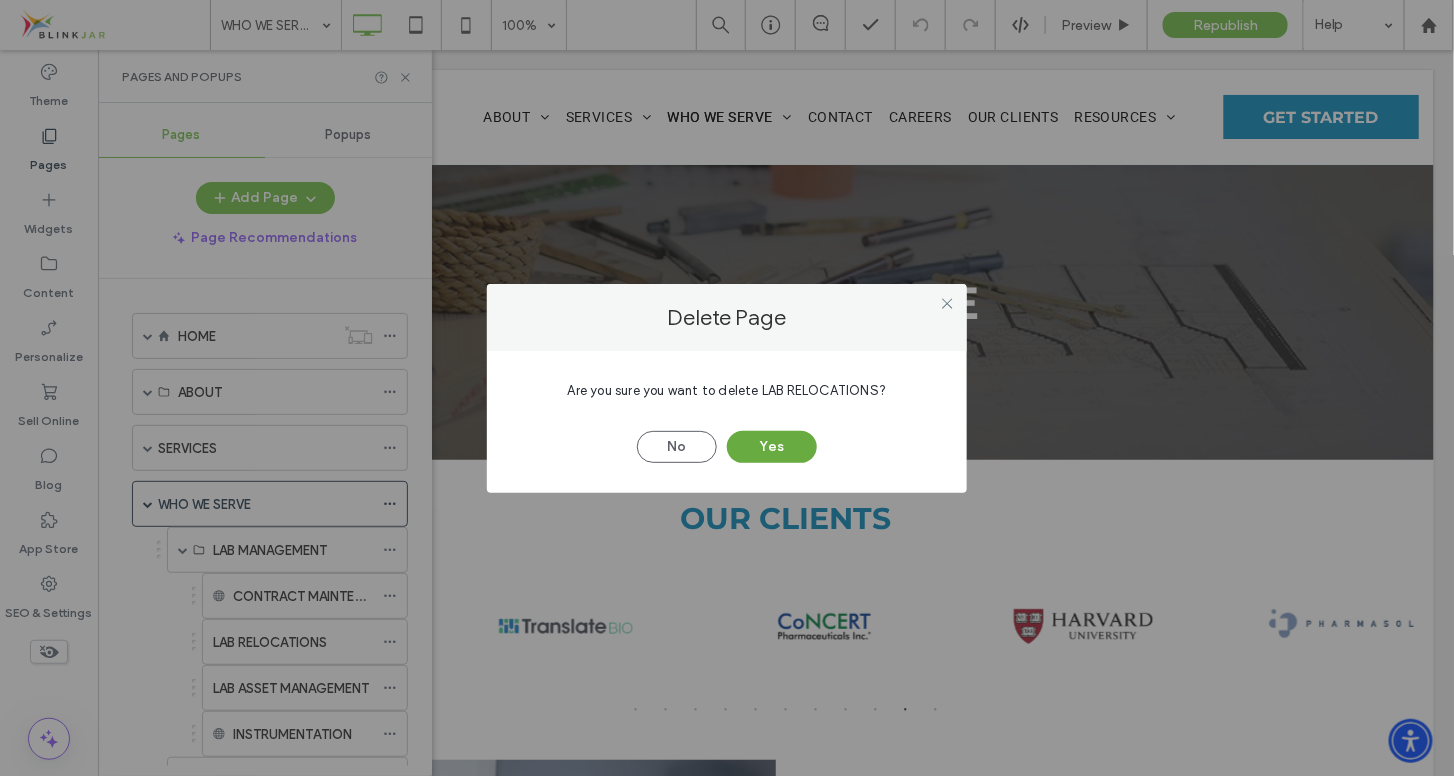 click on "Yes" at bounding box center (772, 447) 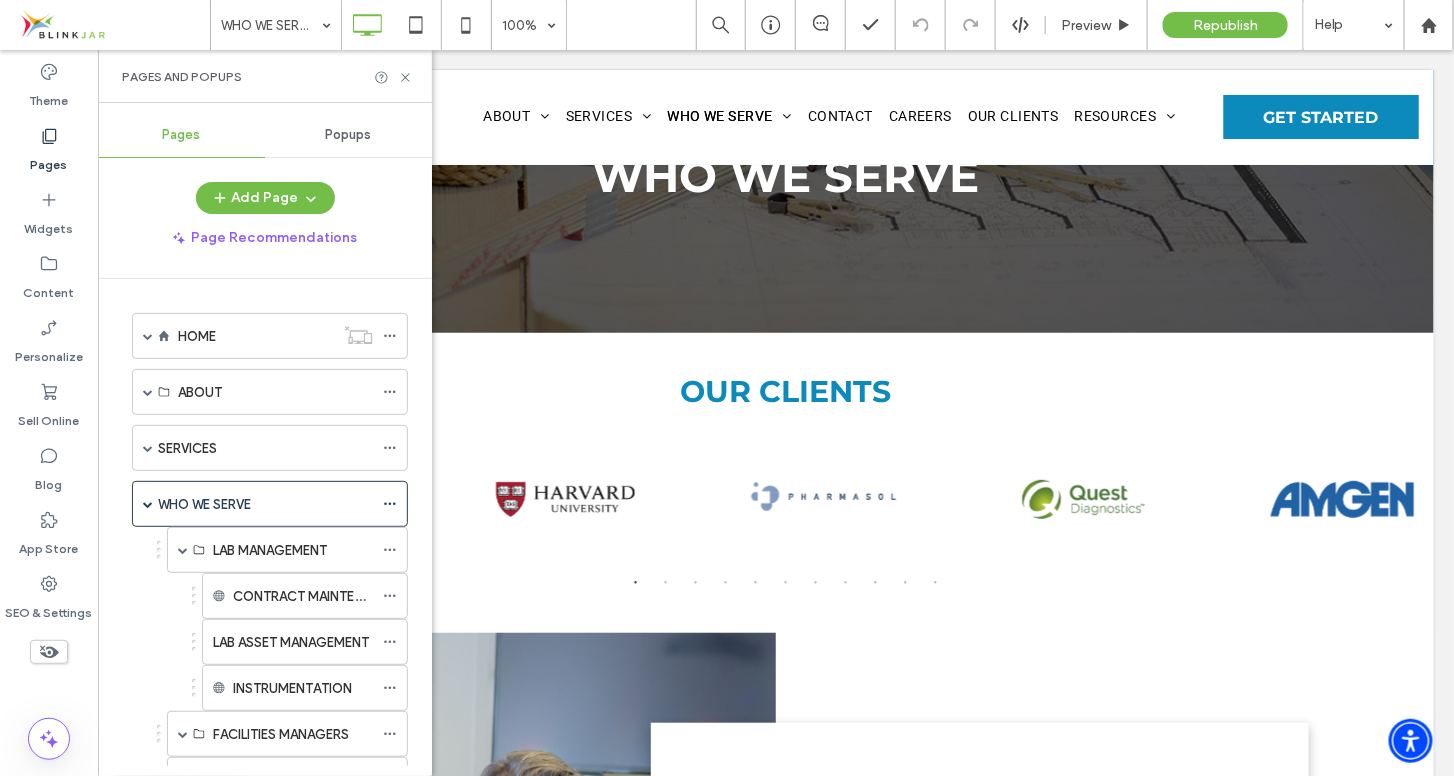 scroll, scrollTop: 139, scrollLeft: 0, axis: vertical 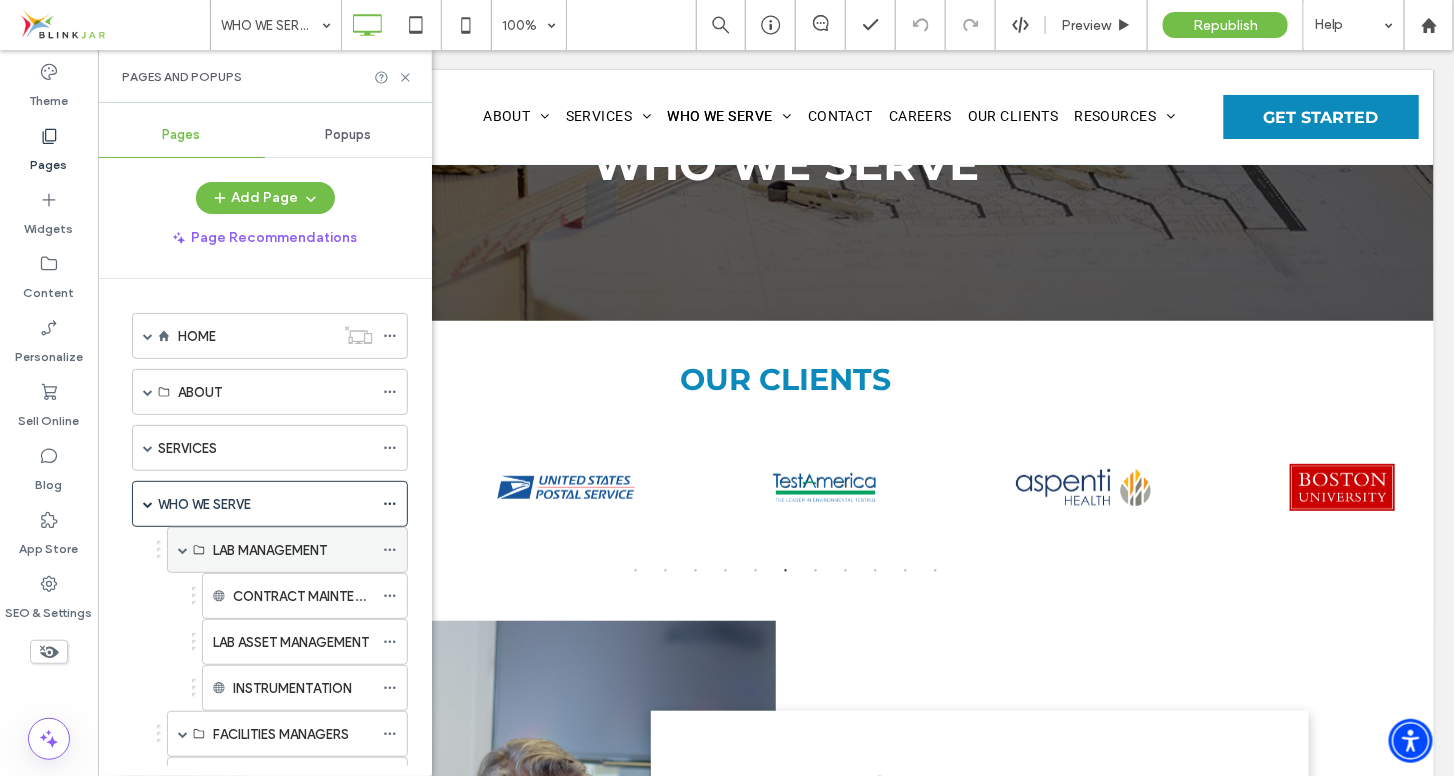 click at bounding box center (183, 550) 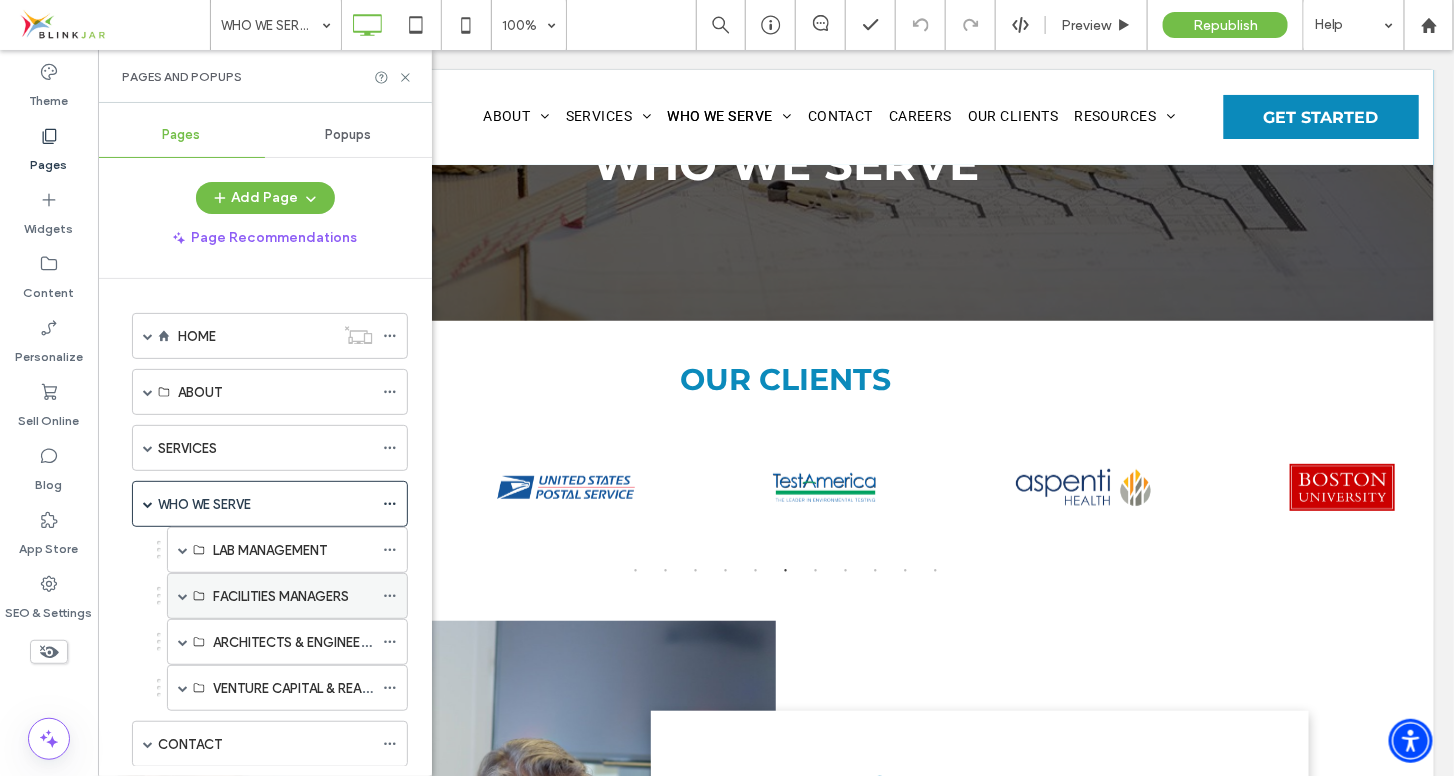 click at bounding box center [183, 596] 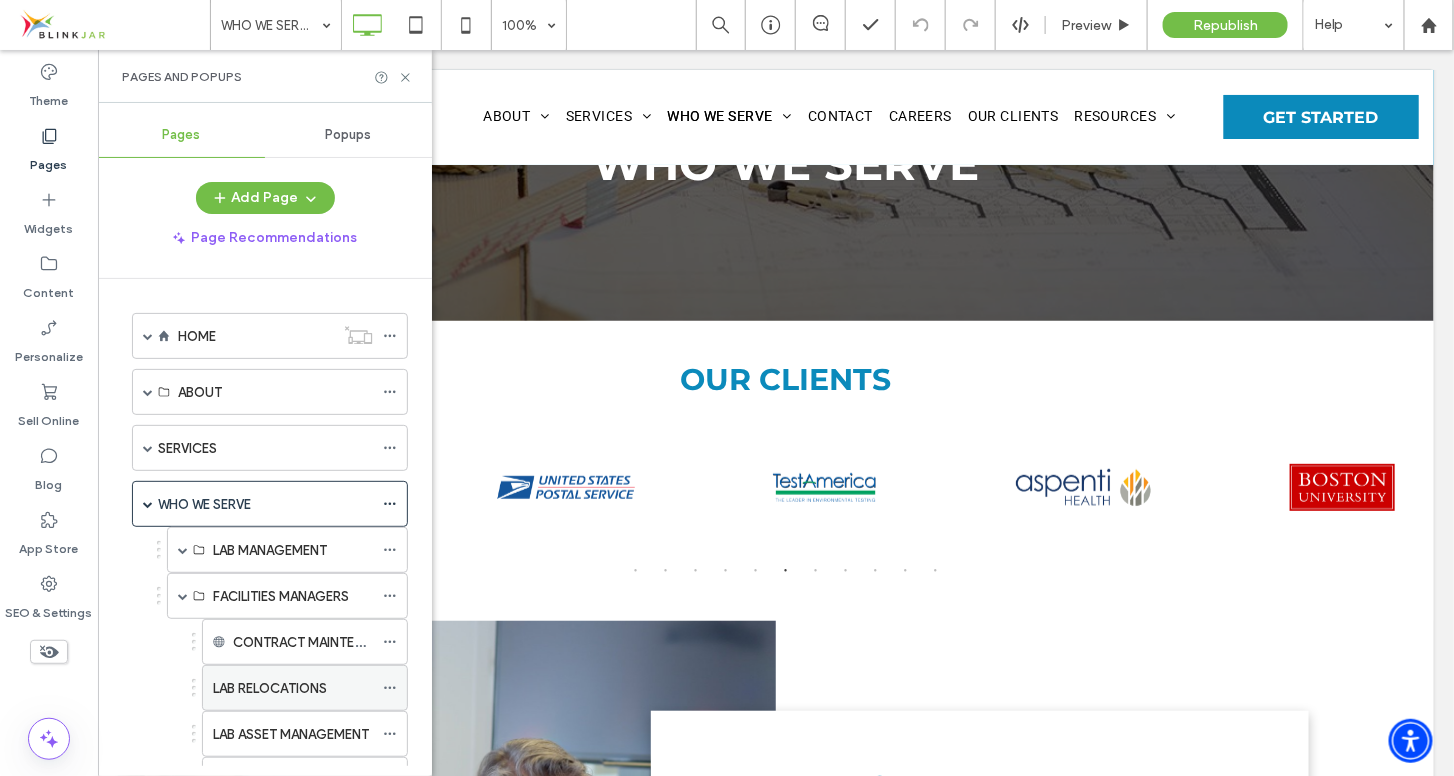 click on "LAB RELOCATIONS" at bounding box center (293, 688) 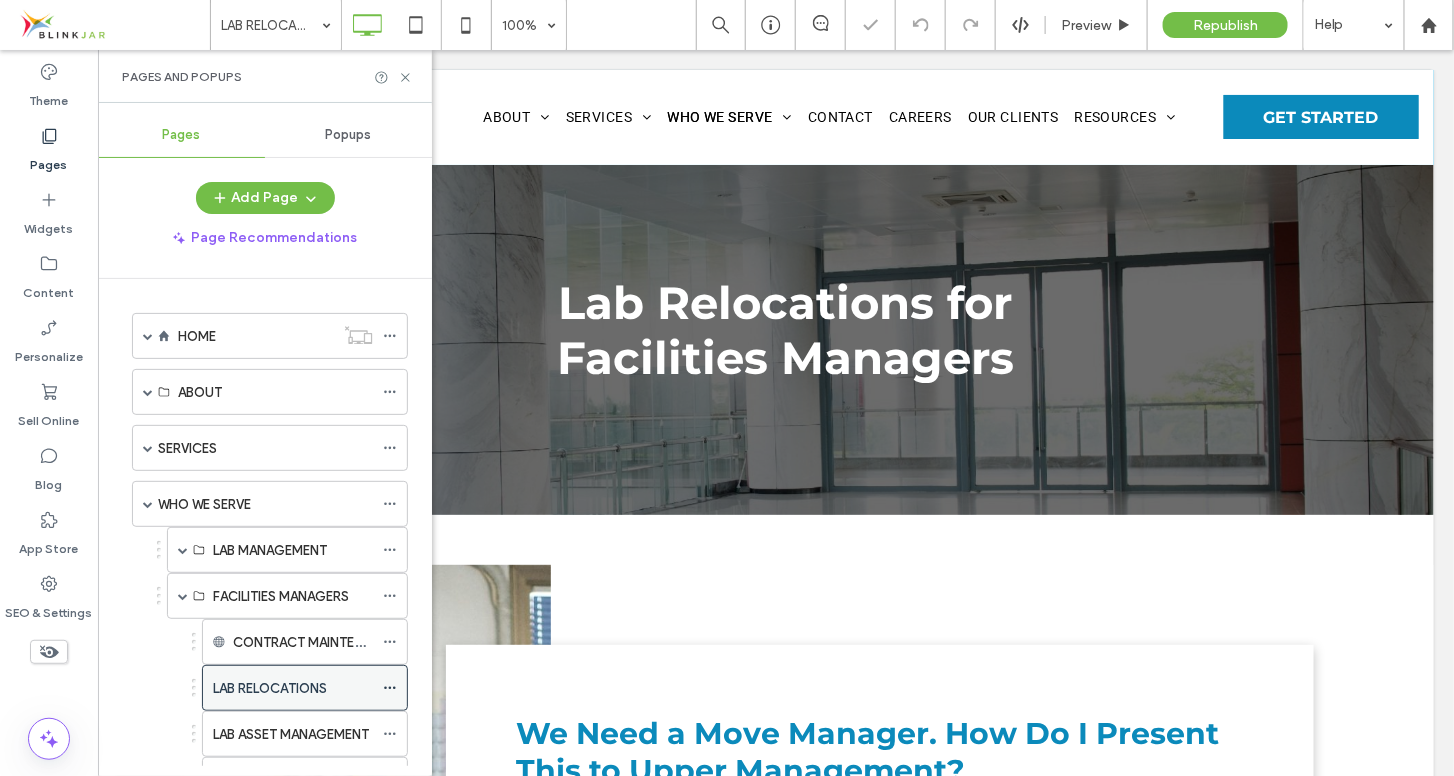 scroll, scrollTop: 0, scrollLeft: 0, axis: both 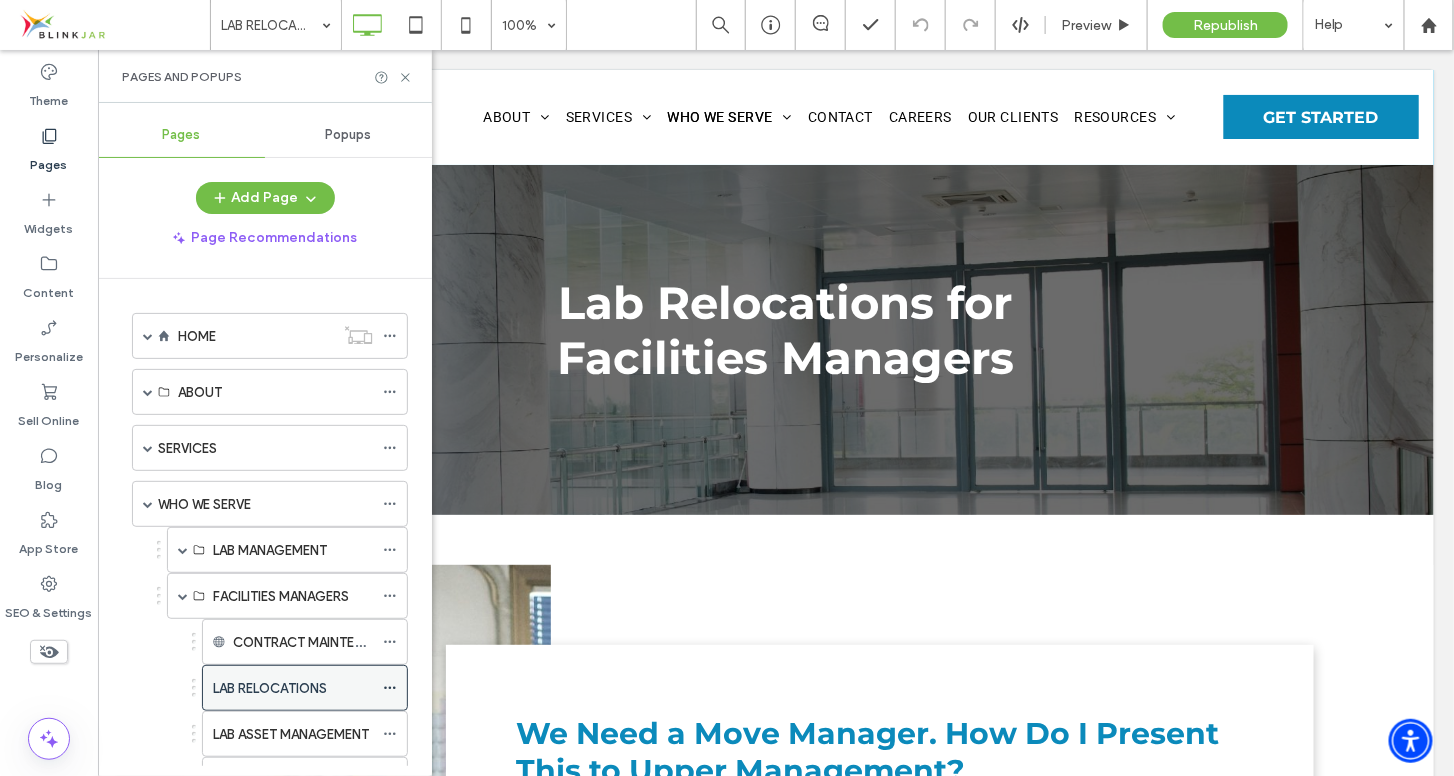 click 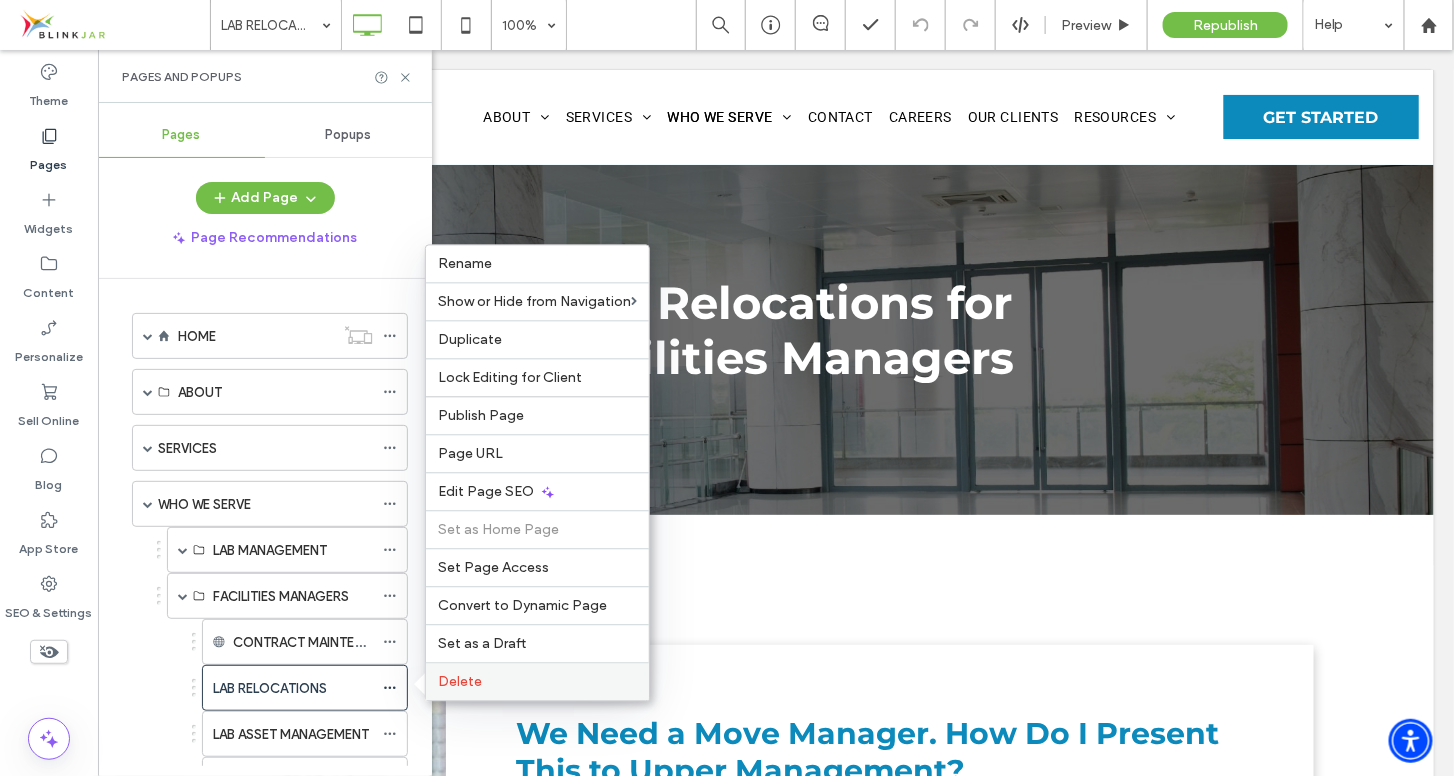 click on "Delete" at bounding box center (460, 681) 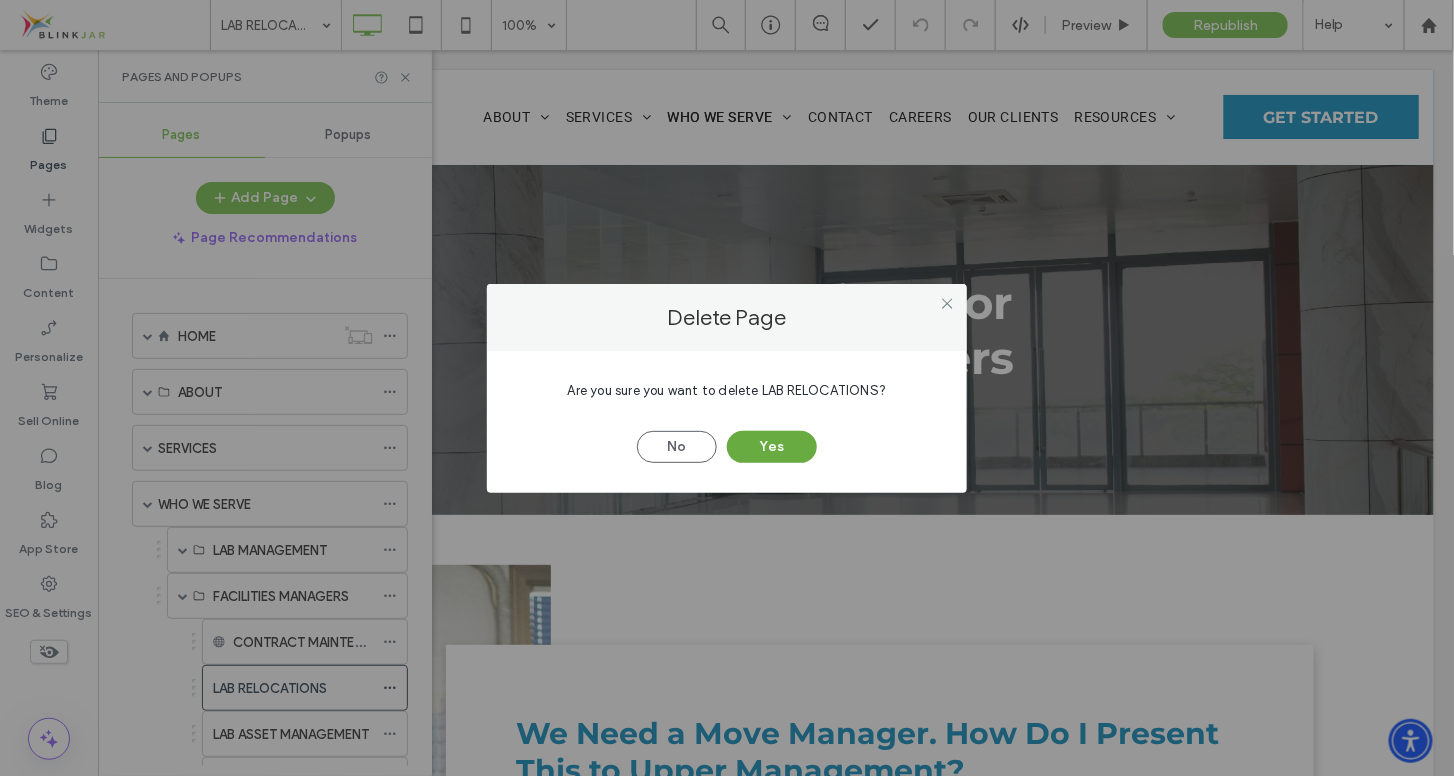 click on "Yes" at bounding box center [772, 447] 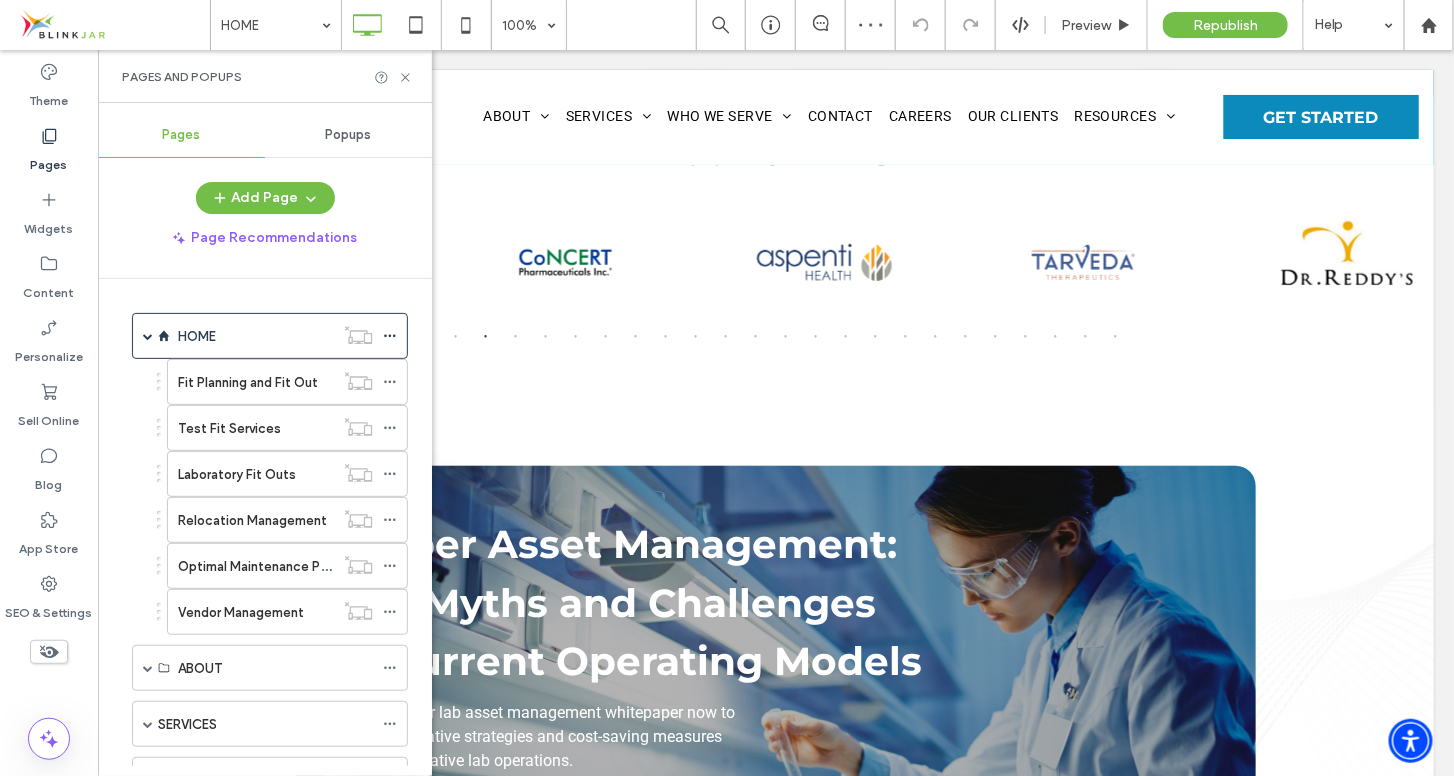 scroll, scrollTop: 516, scrollLeft: 0, axis: vertical 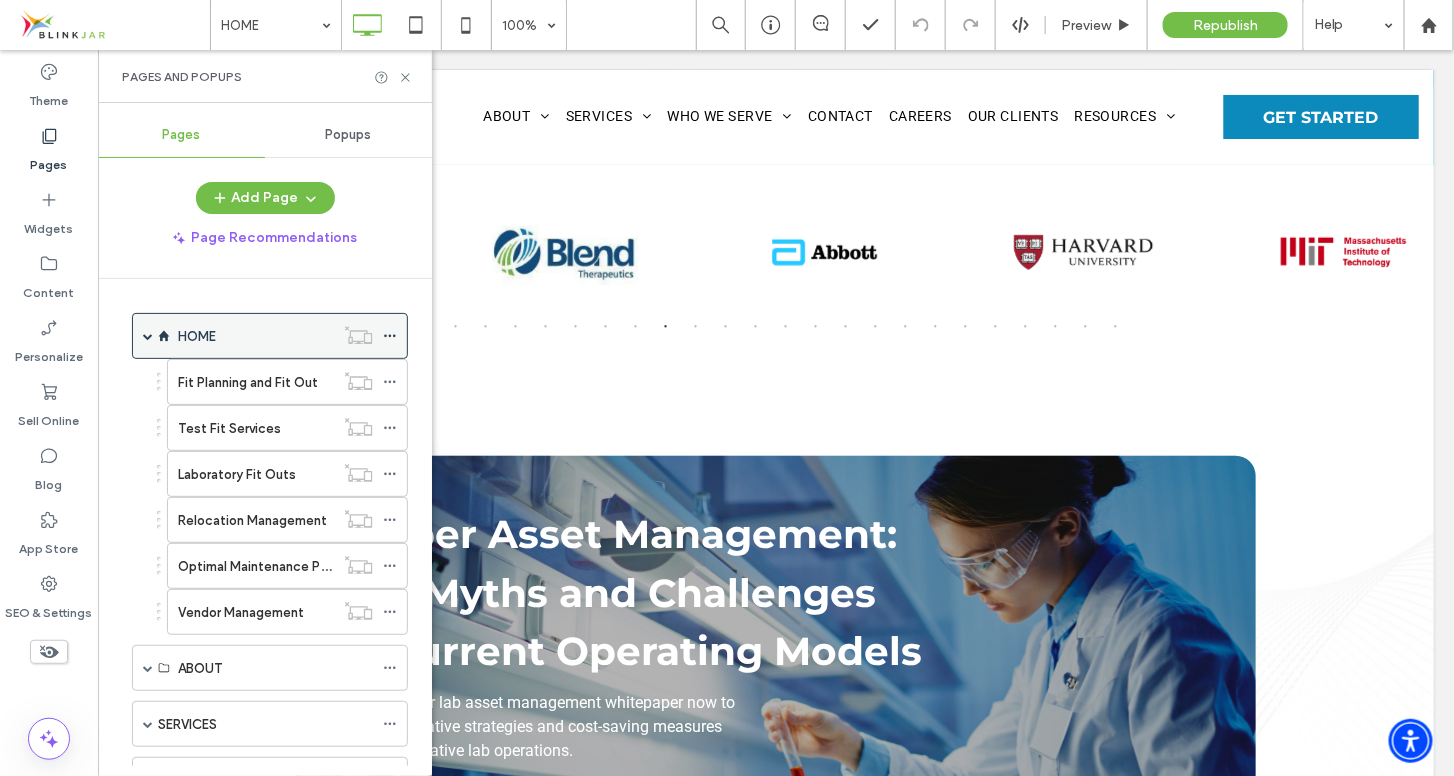 click at bounding box center [148, 336] 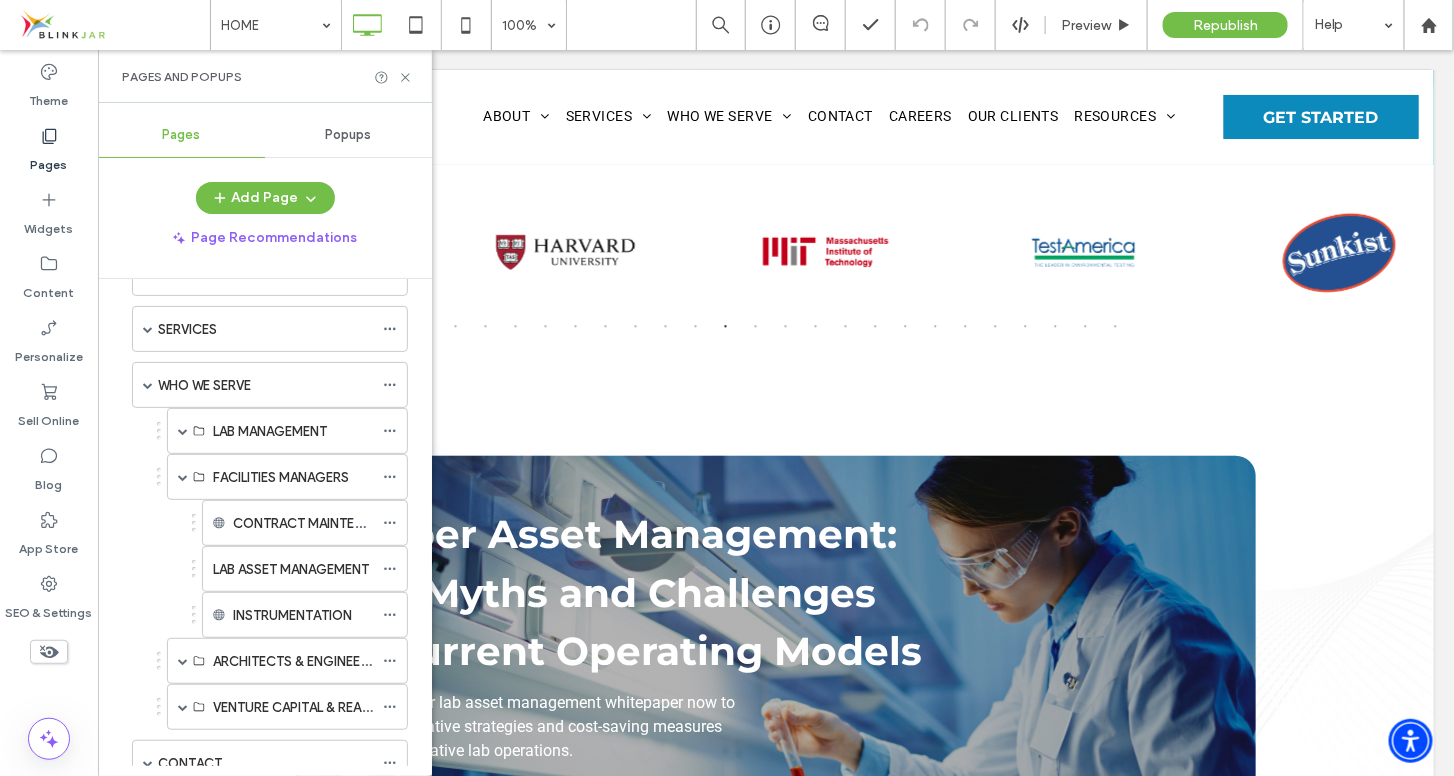 scroll, scrollTop: 121, scrollLeft: 0, axis: vertical 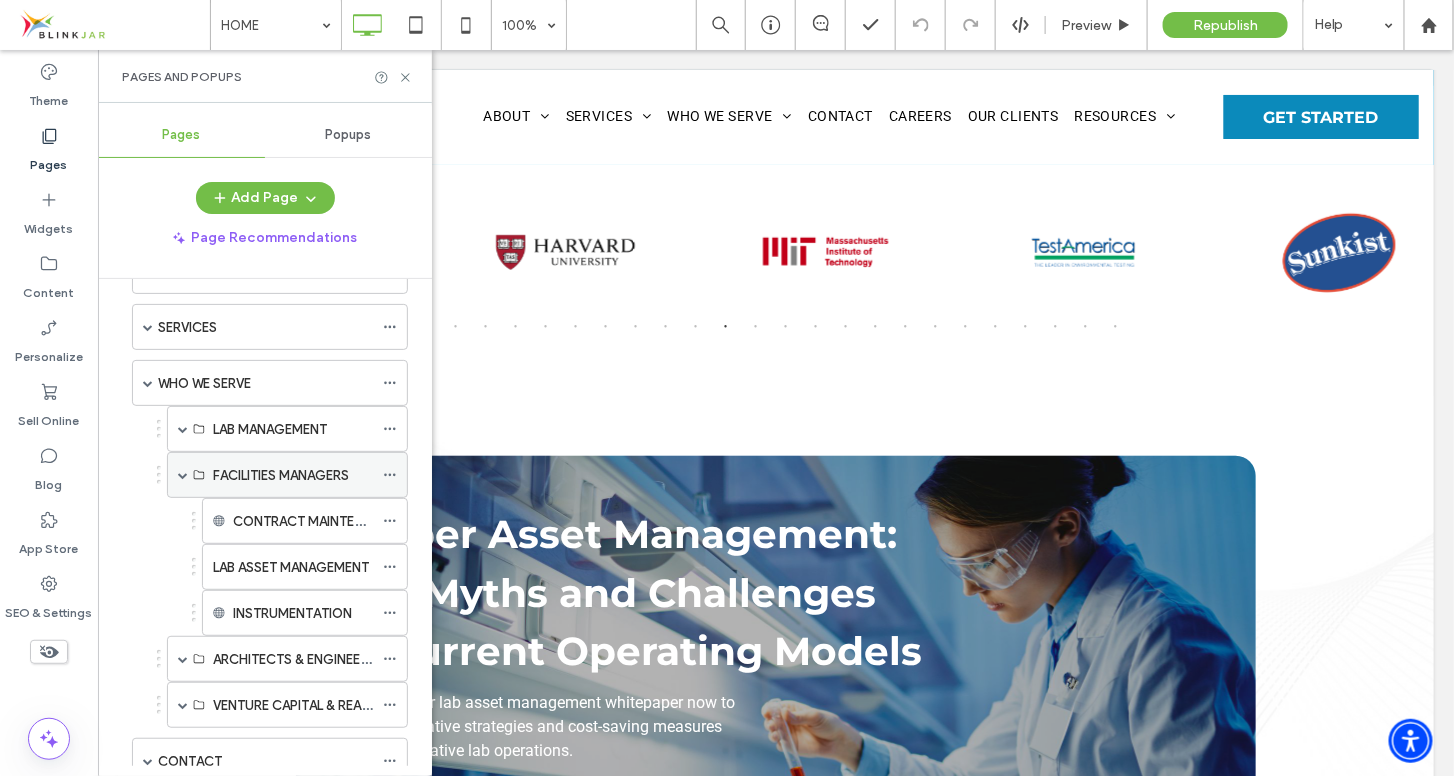 click at bounding box center (183, 475) 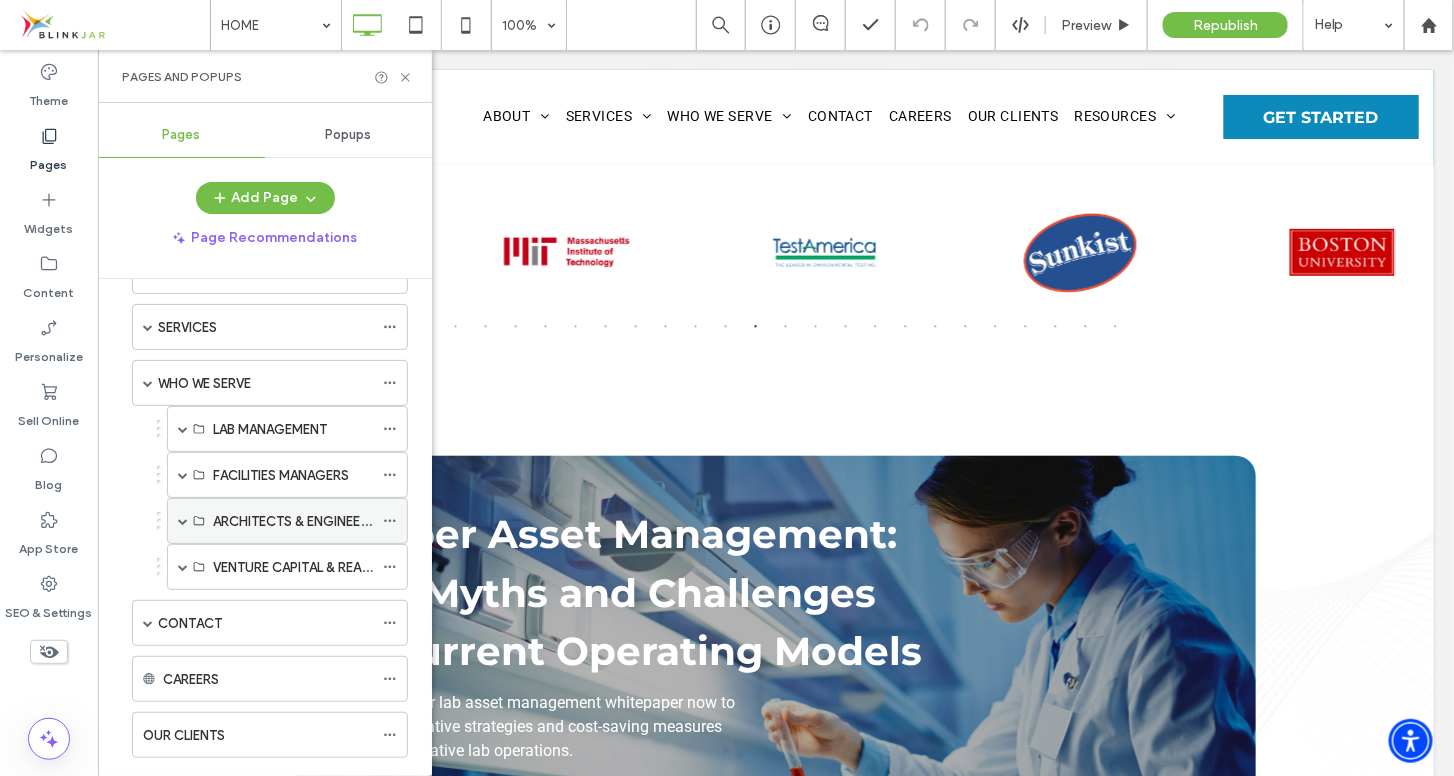 click at bounding box center (183, 521) 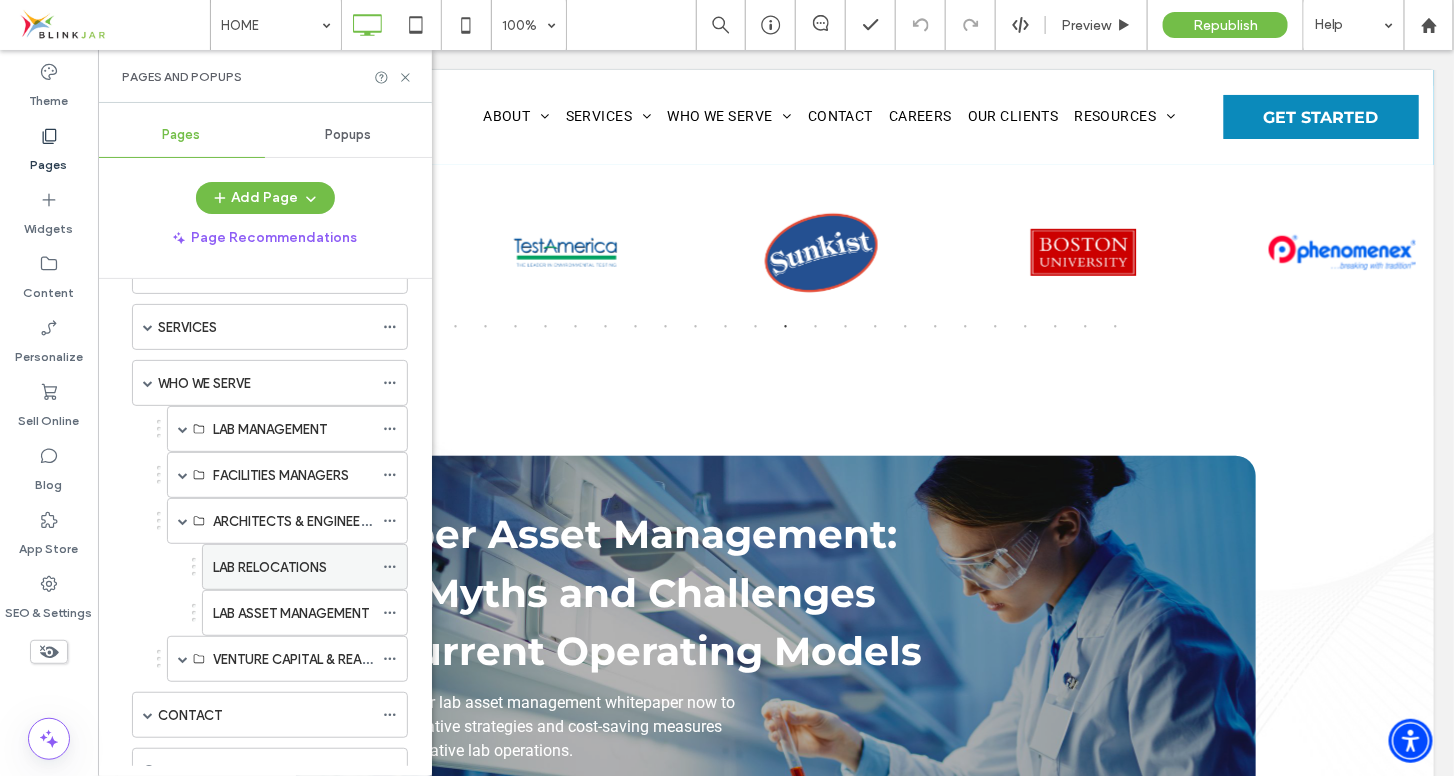 click 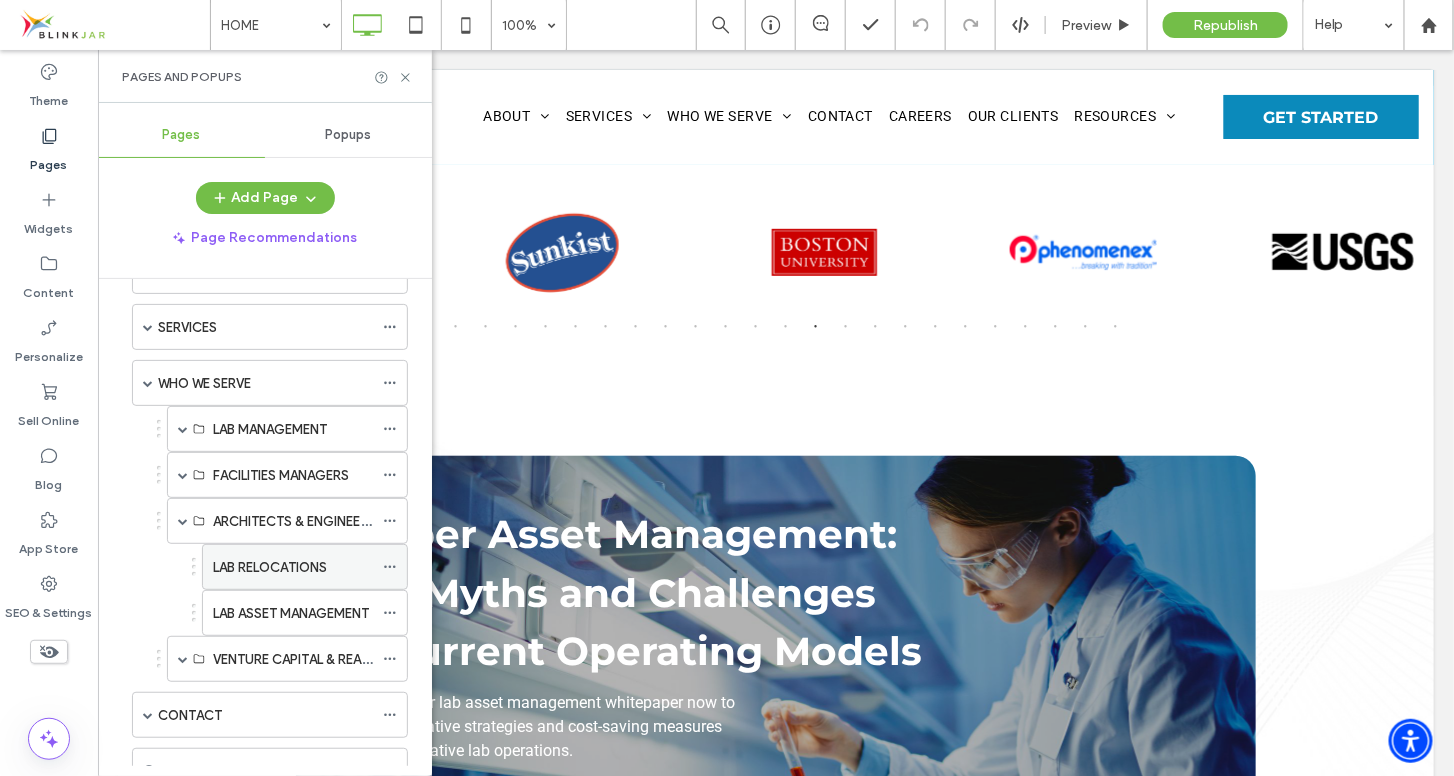 click on "LAB RELOCATIONS" at bounding box center (293, 567) 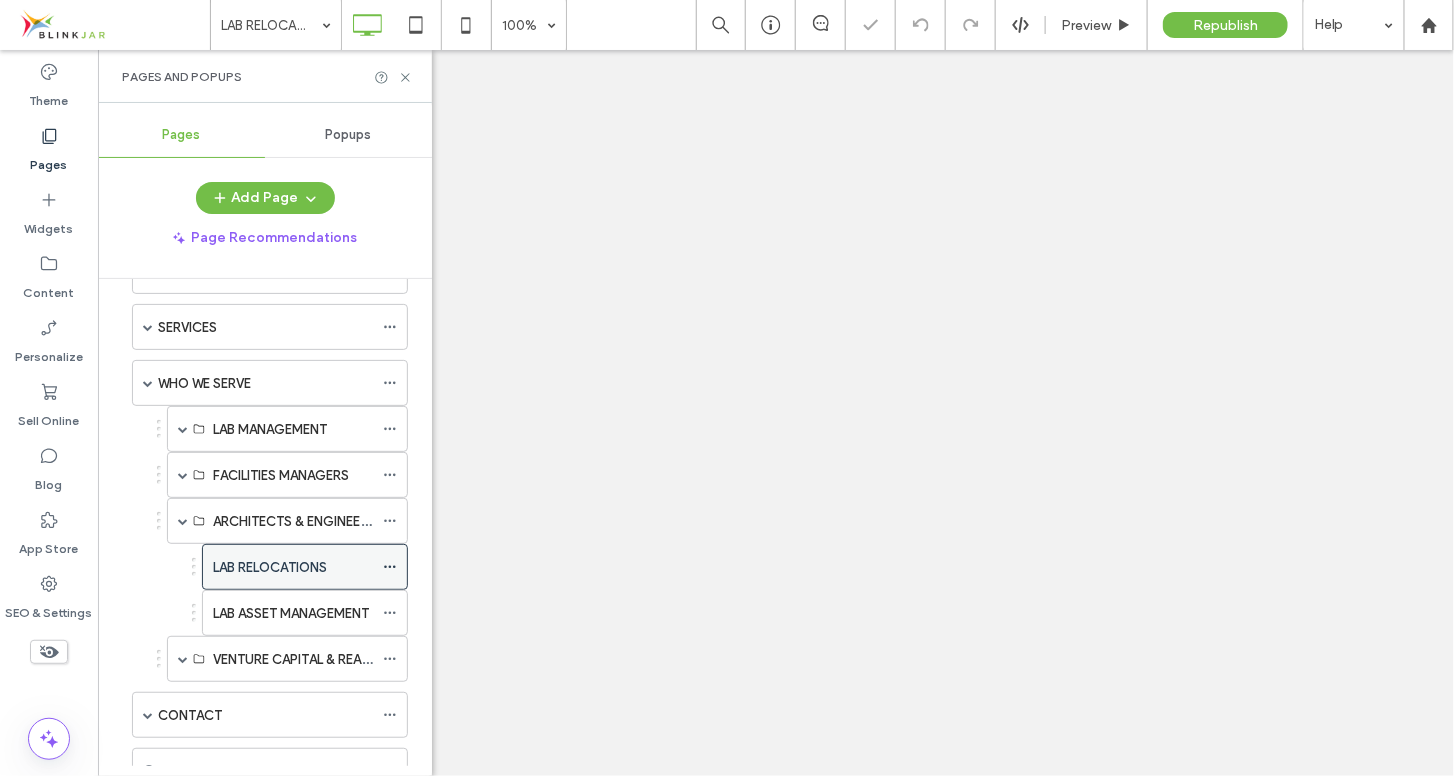 click 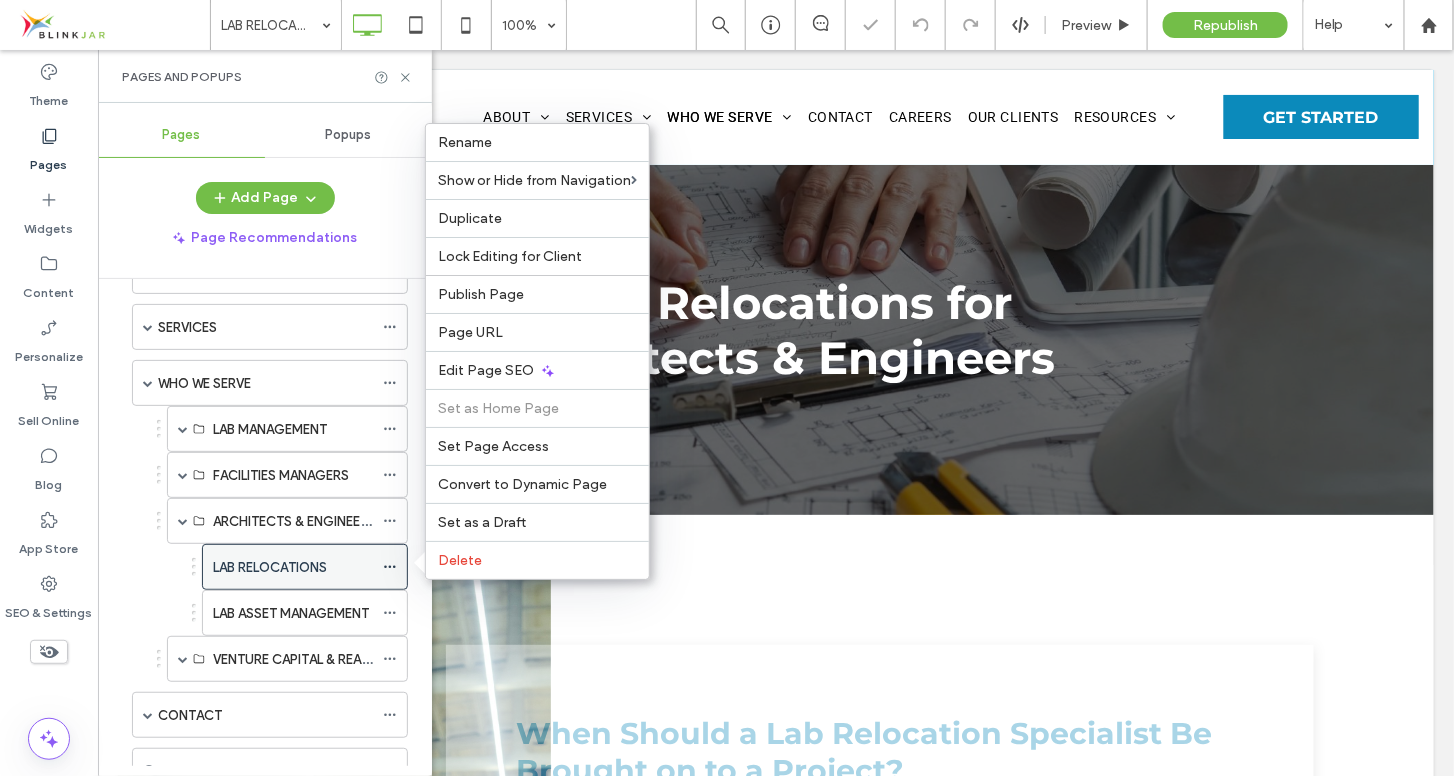 scroll, scrollTop: 0, scrollLeft: 0, axis: both 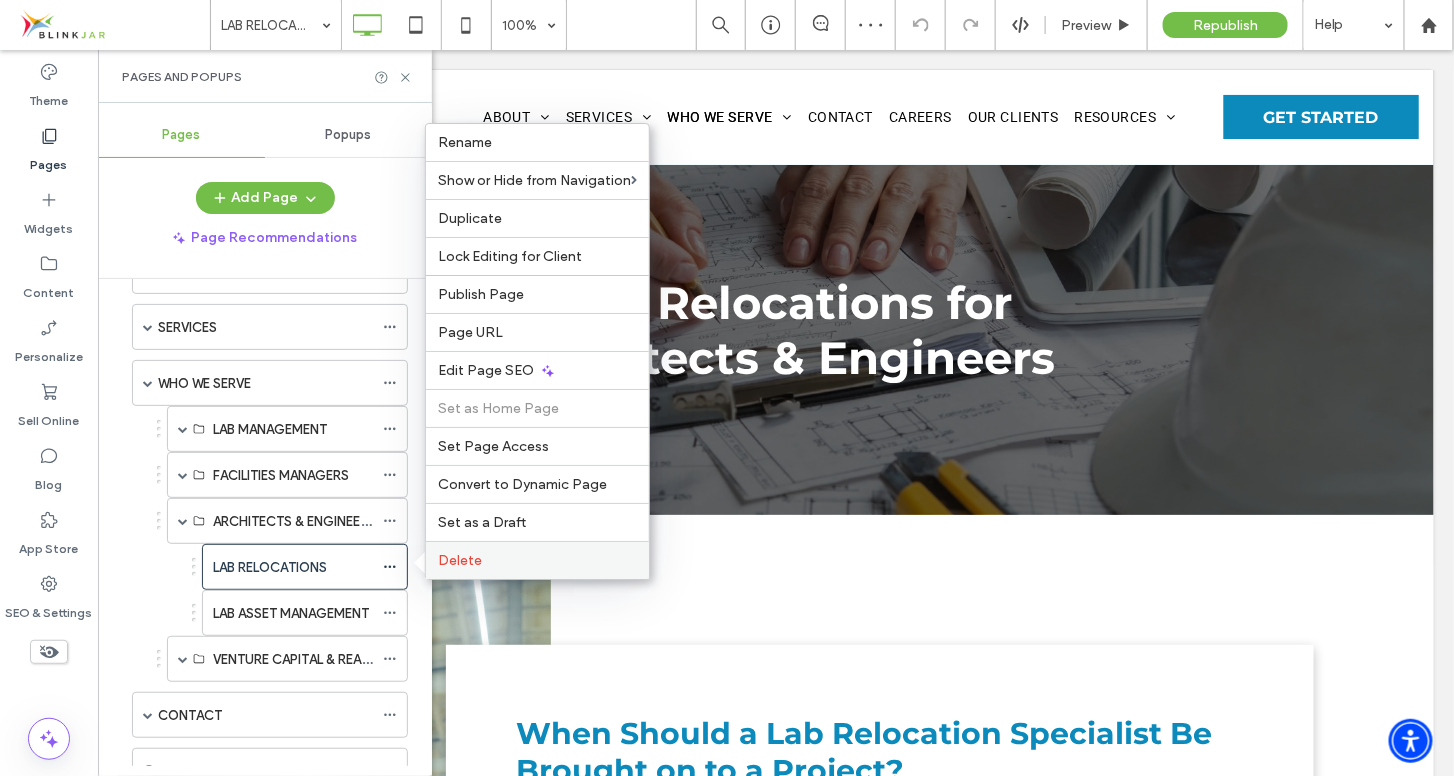 click on "Delete" at bounding box center [460, 560] 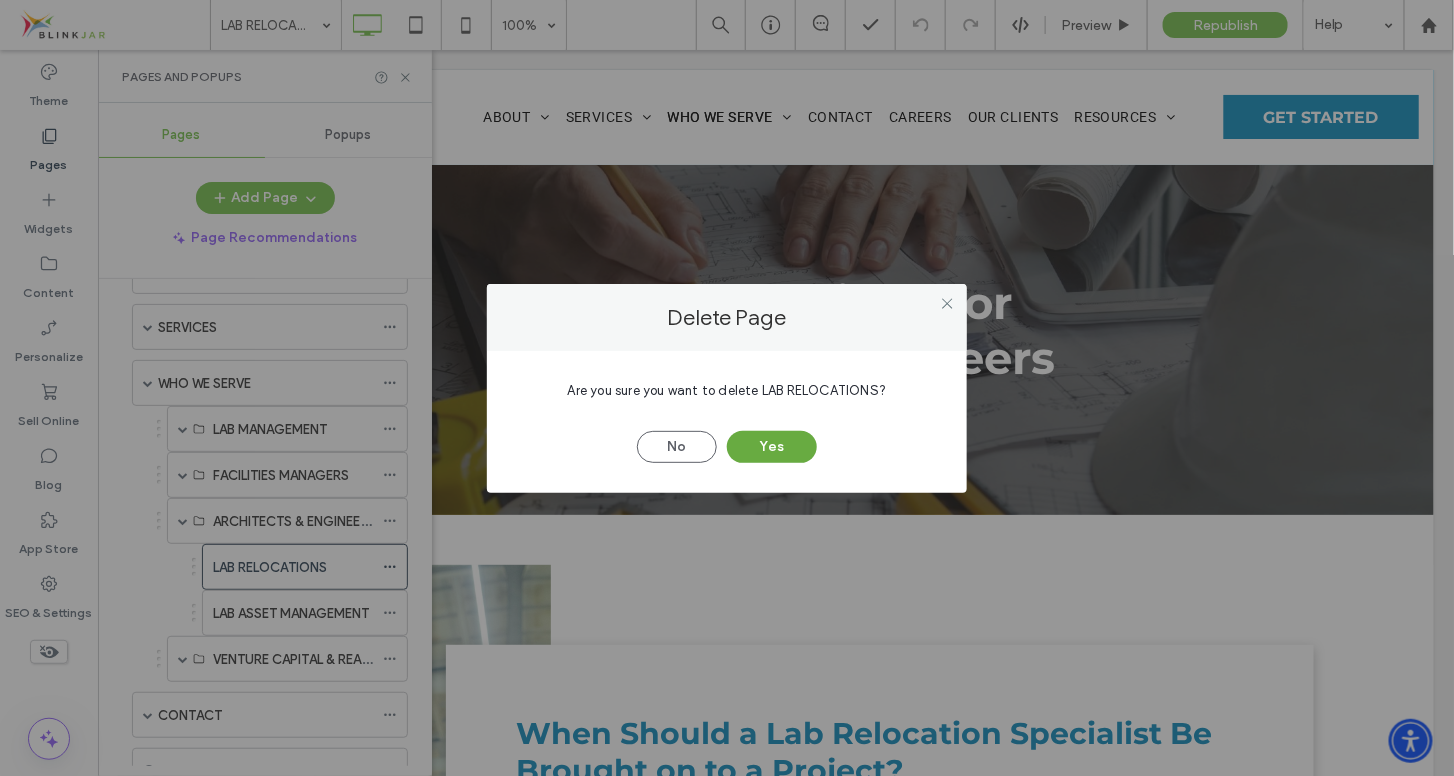 click on "Yes" at bounding box center (772, 447) 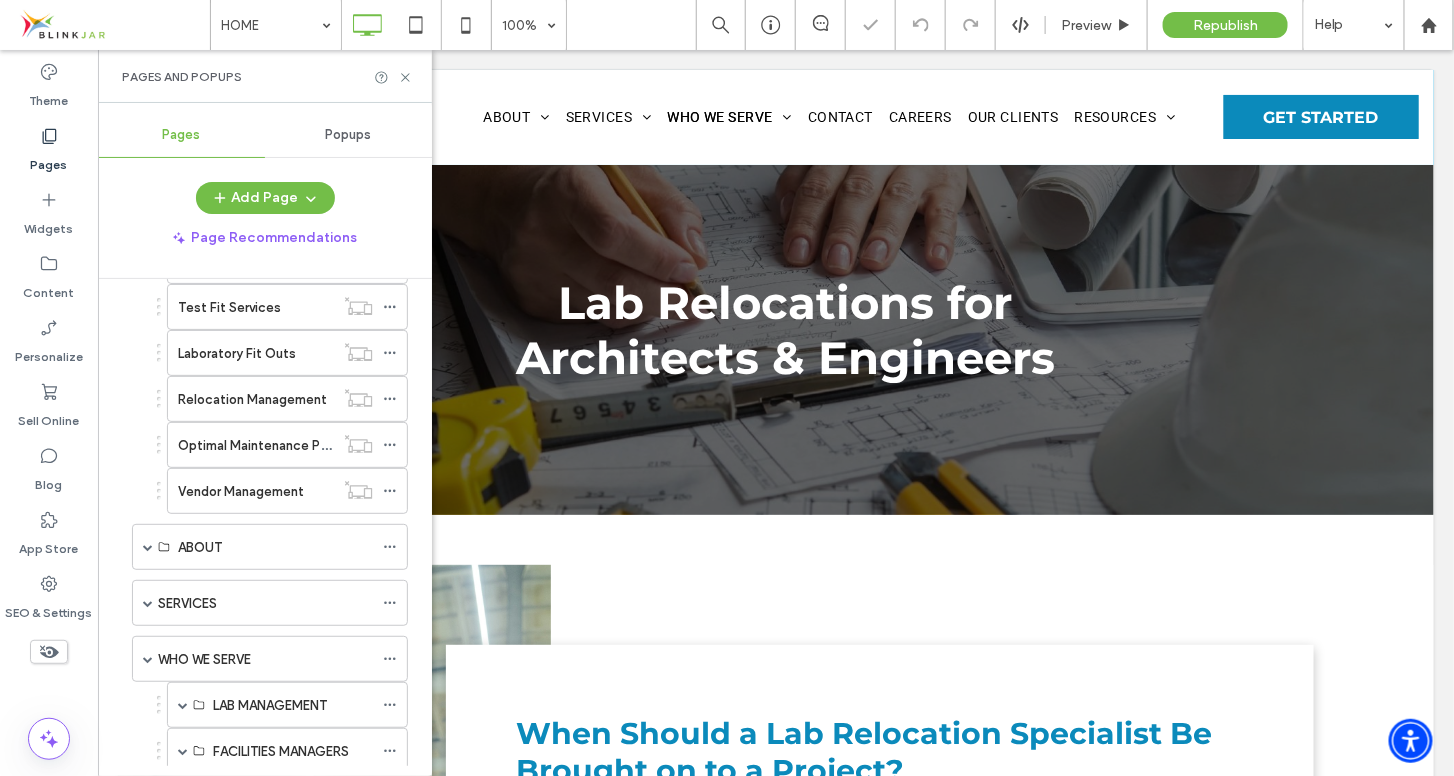 scroll, scrollTop: 395, scrollLeft: 0, axis: vertical 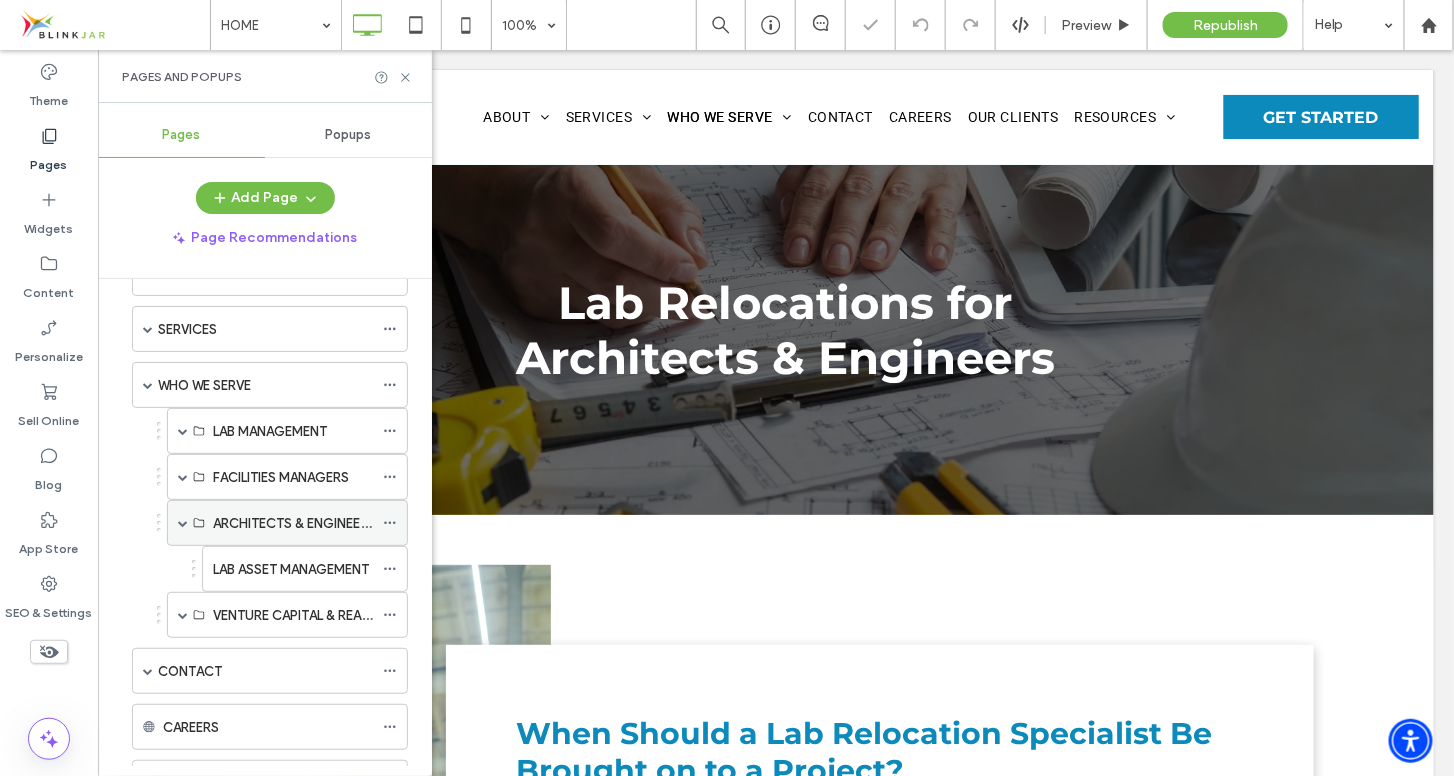 click at bounding box center [183, 523] 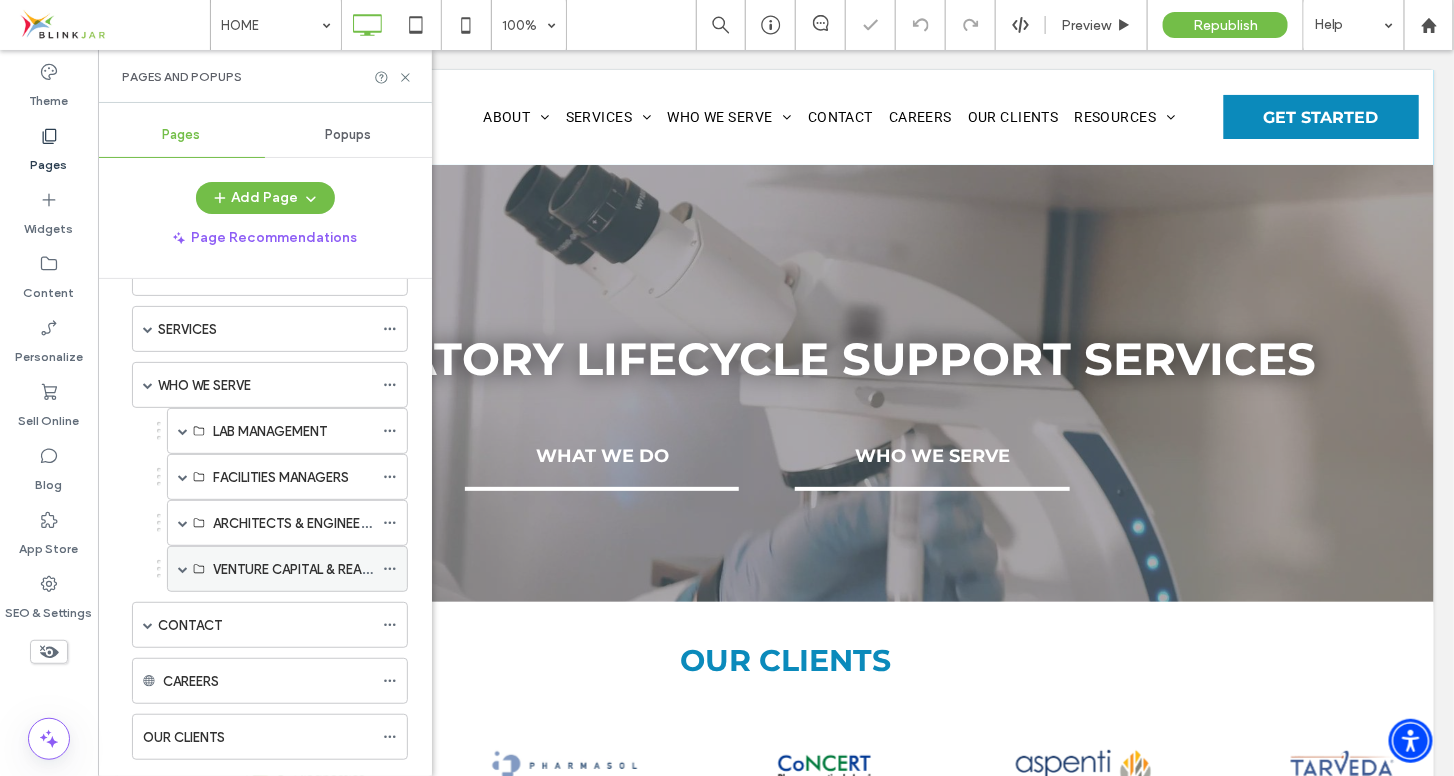 scroll, scrollTop: 0, scrollLeft: 0, axis: both 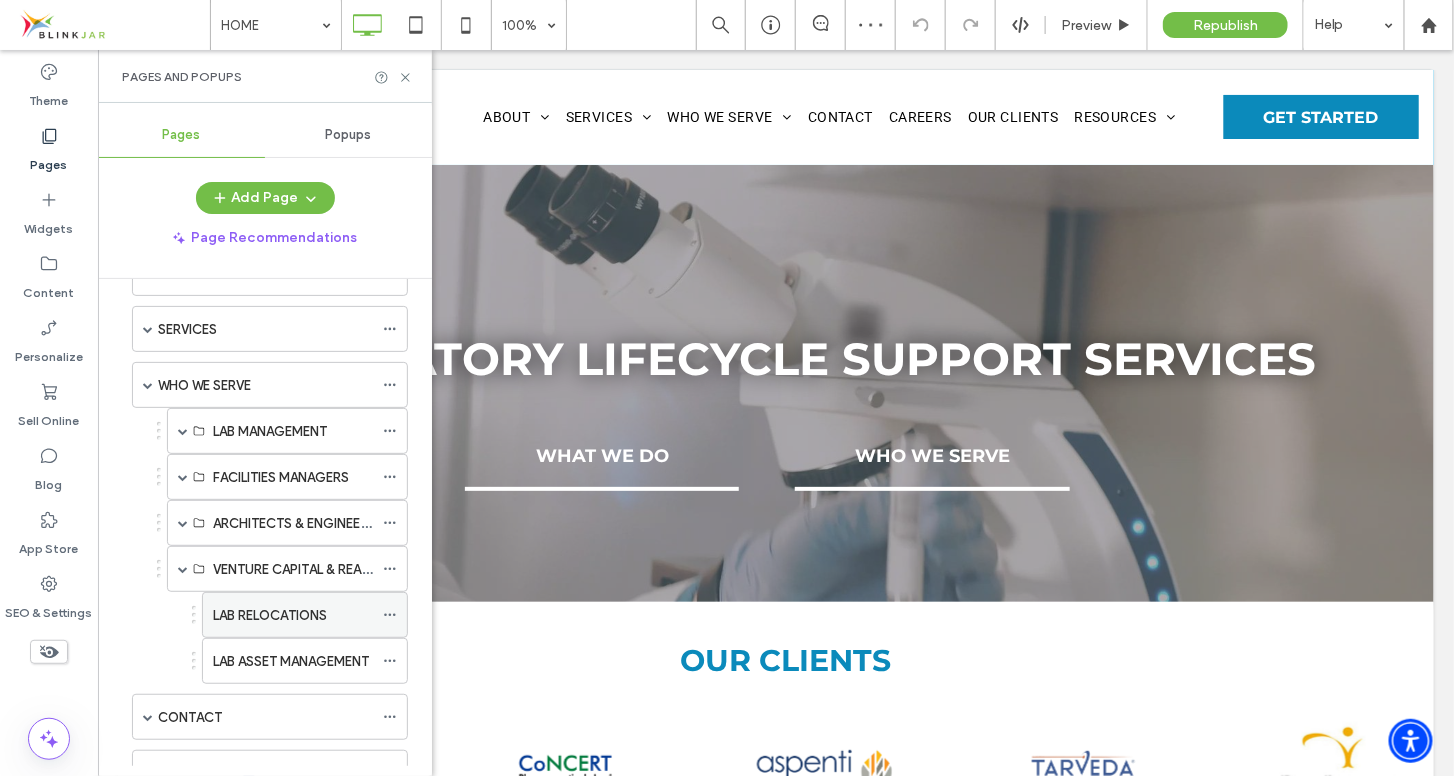 click on "LAB RELOCATIONS" at bounding box center [293, 615] 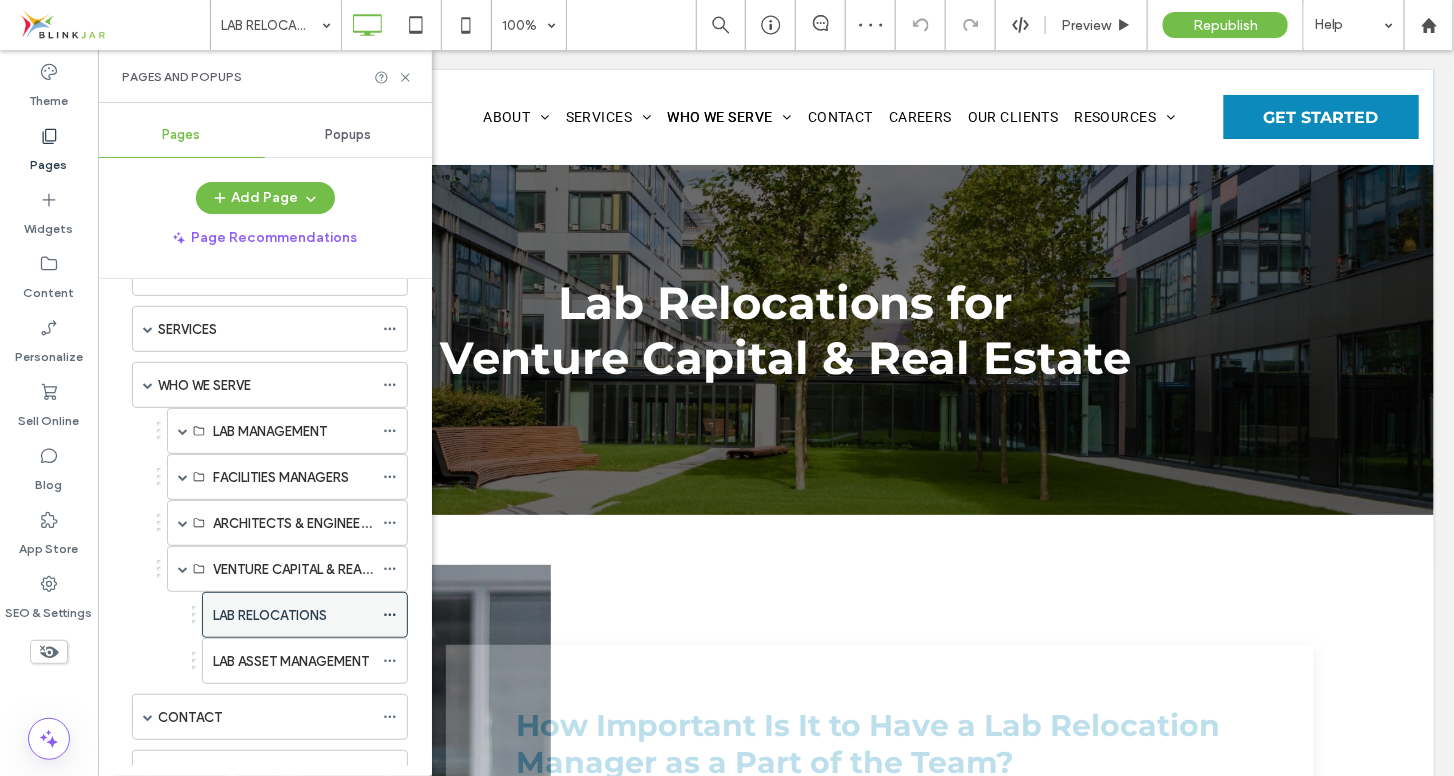 scroll, scrollTop: 0, scrollLeft: 0, axis: both 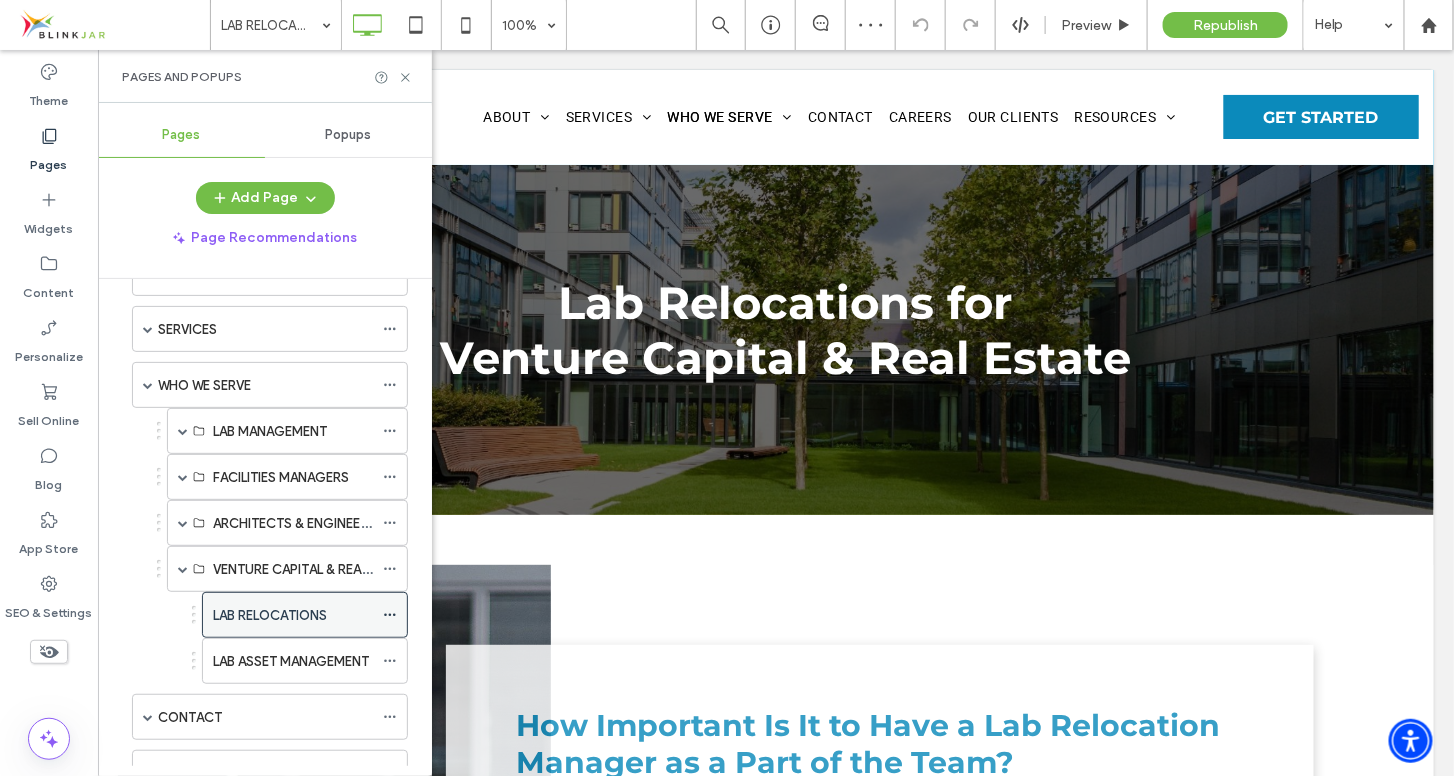click 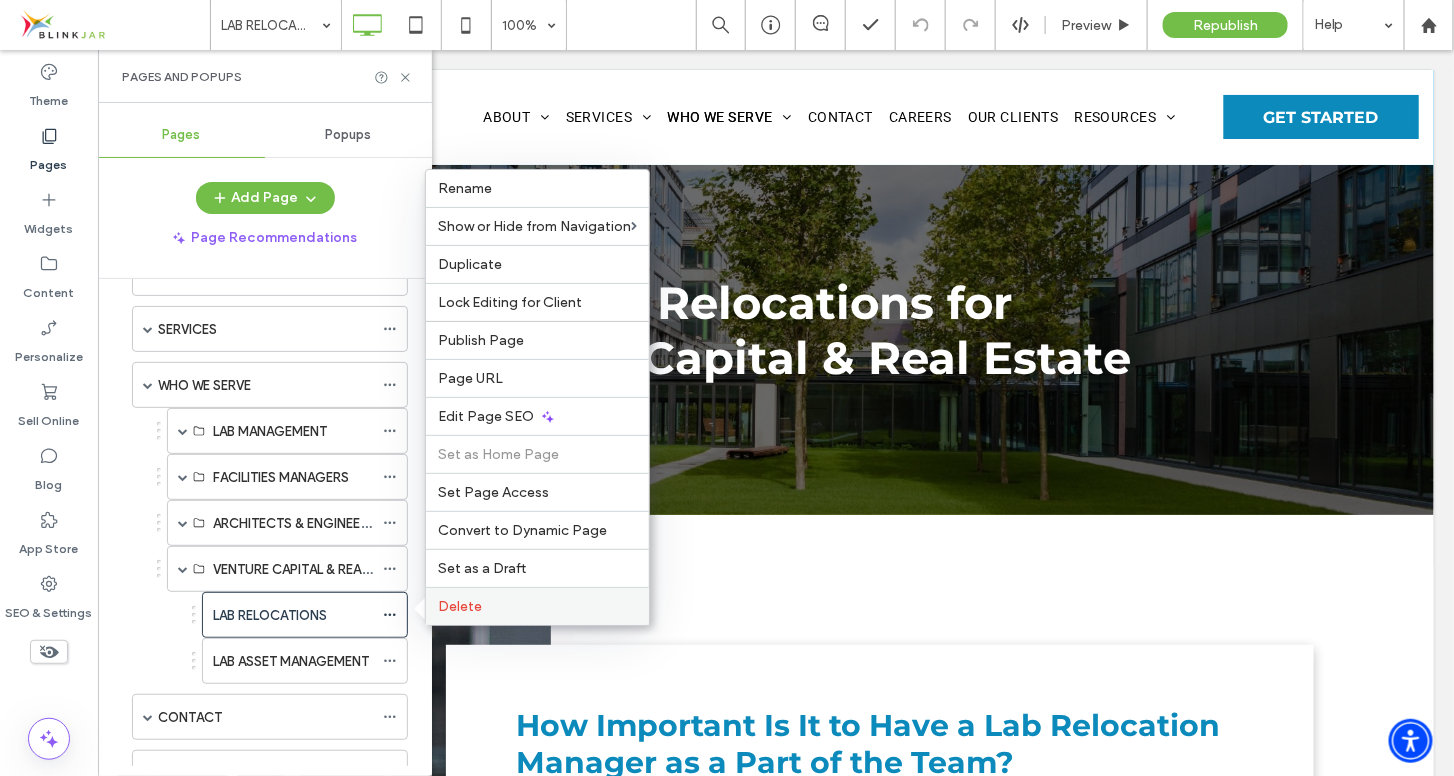 click on "Delete" at bounding box center (460, 606) 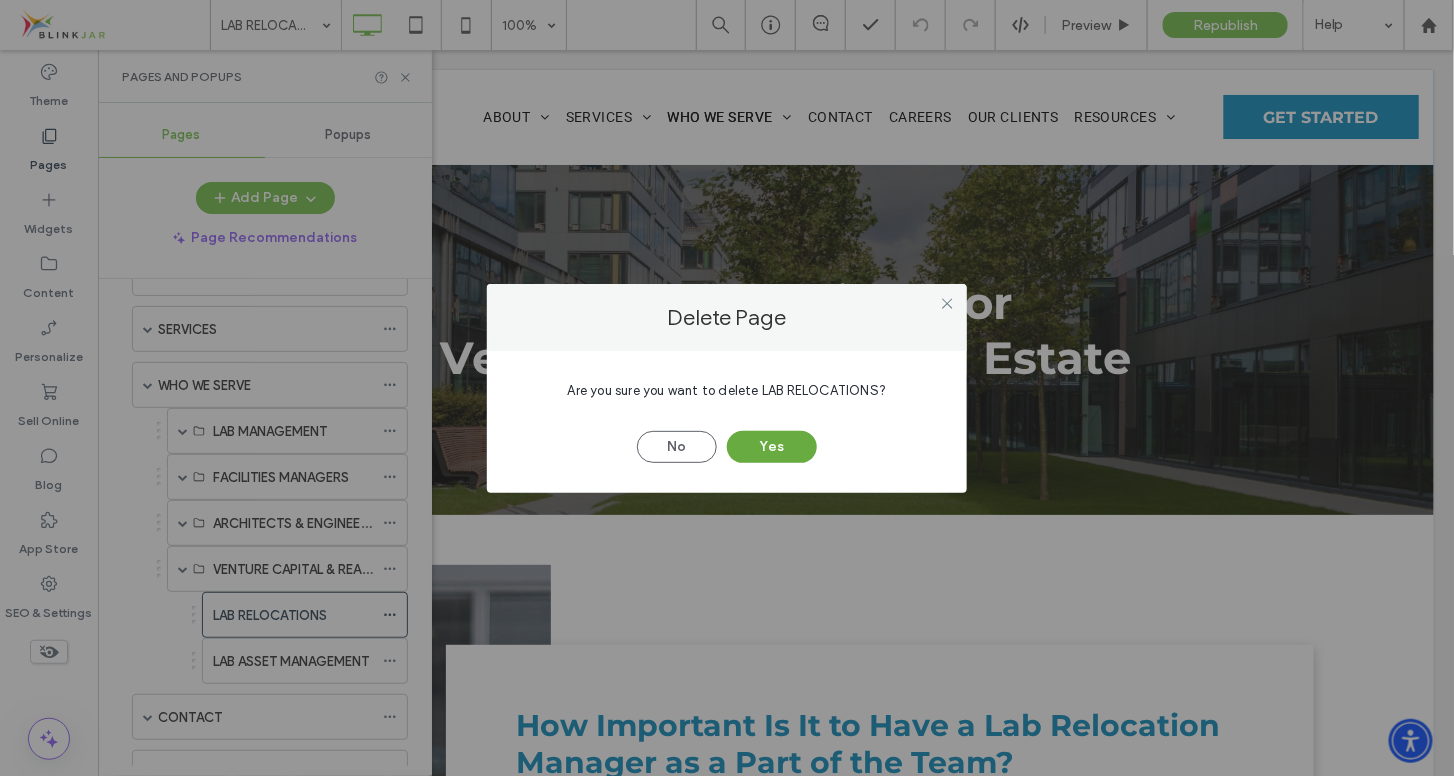 click on "Yes" at bounding box center (772, 447) 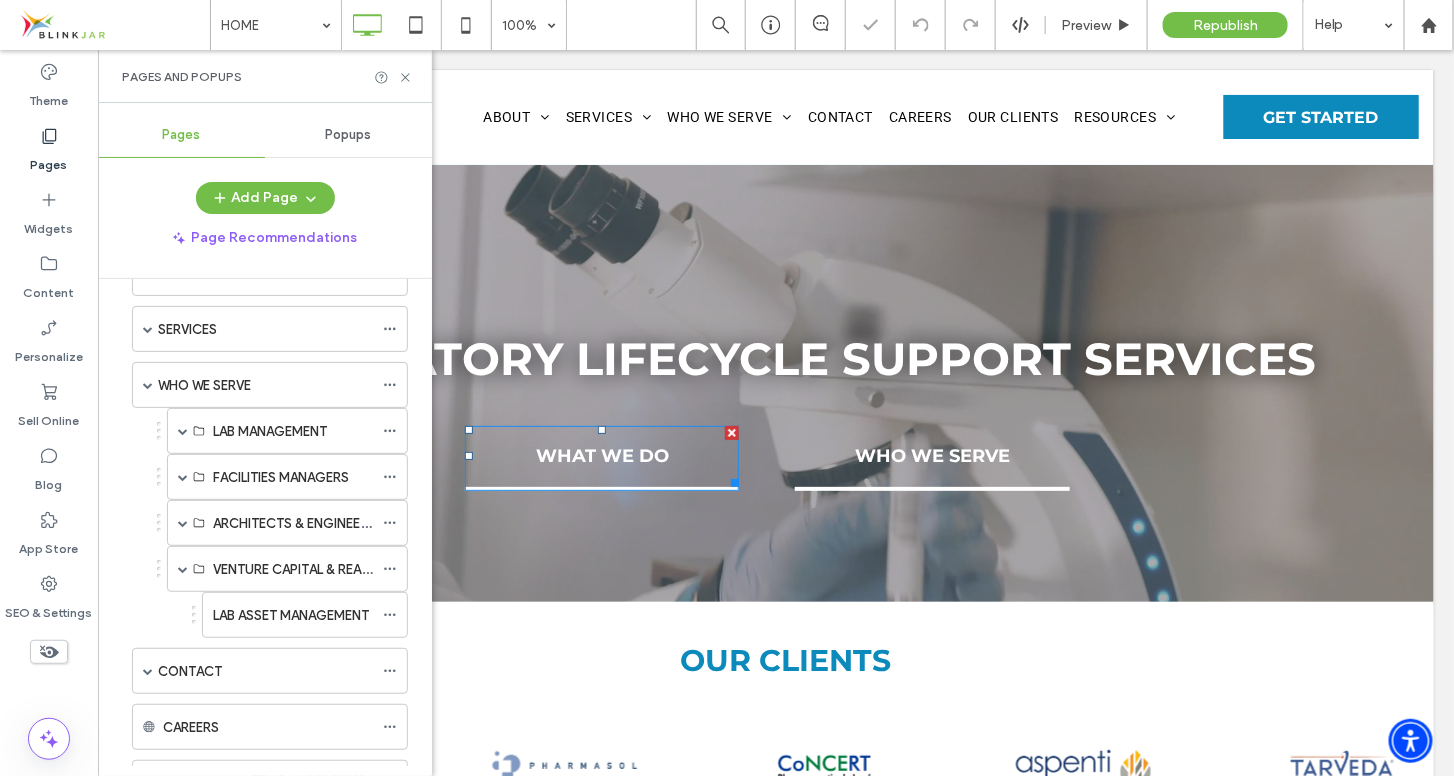 scroll, scrollTop: 0, scrollLeft: 0, axis: both 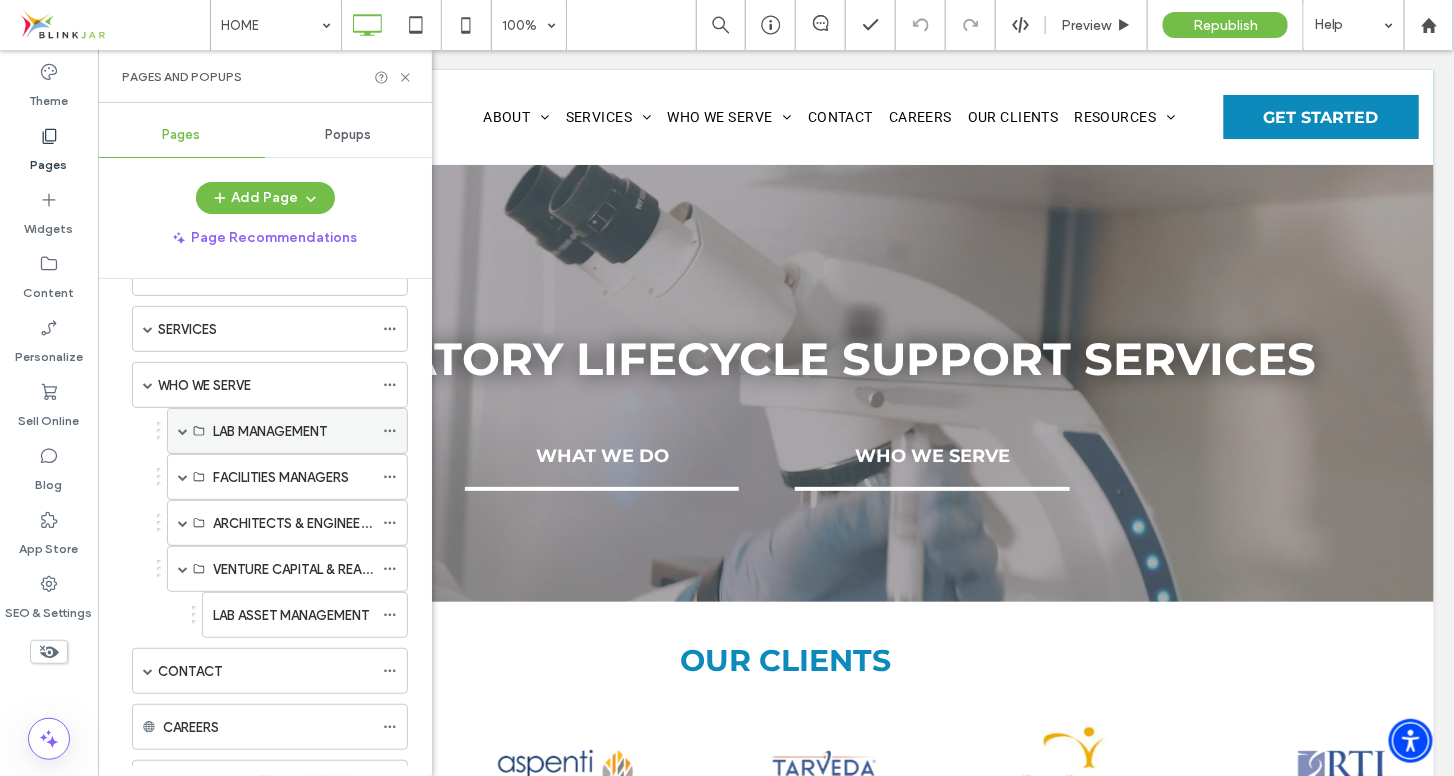 click at bounding box center (183, 431) 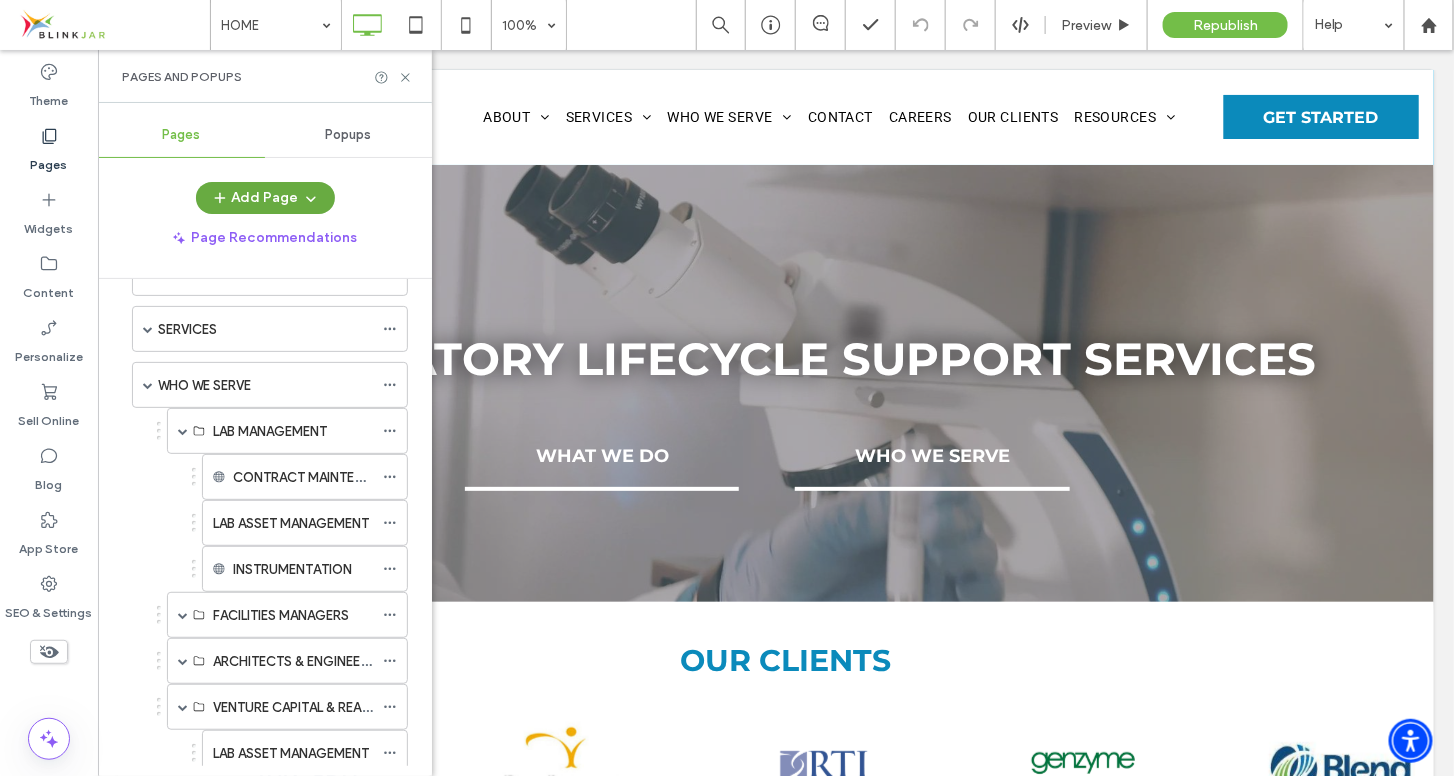 click on "Add Page" at bounding box center (265, 198) 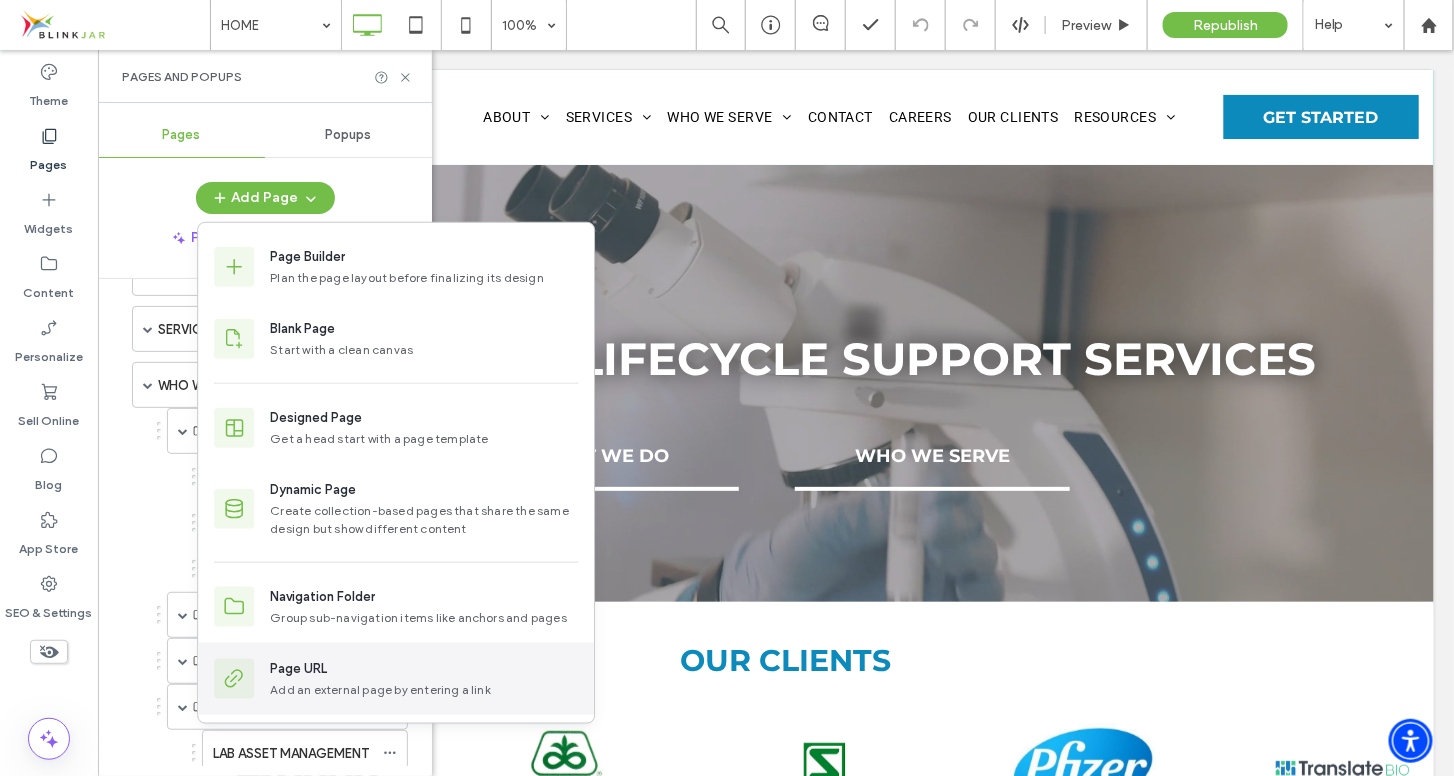 click on "Page URL Add an external page by entering a link" at bounding box center [424, 679] 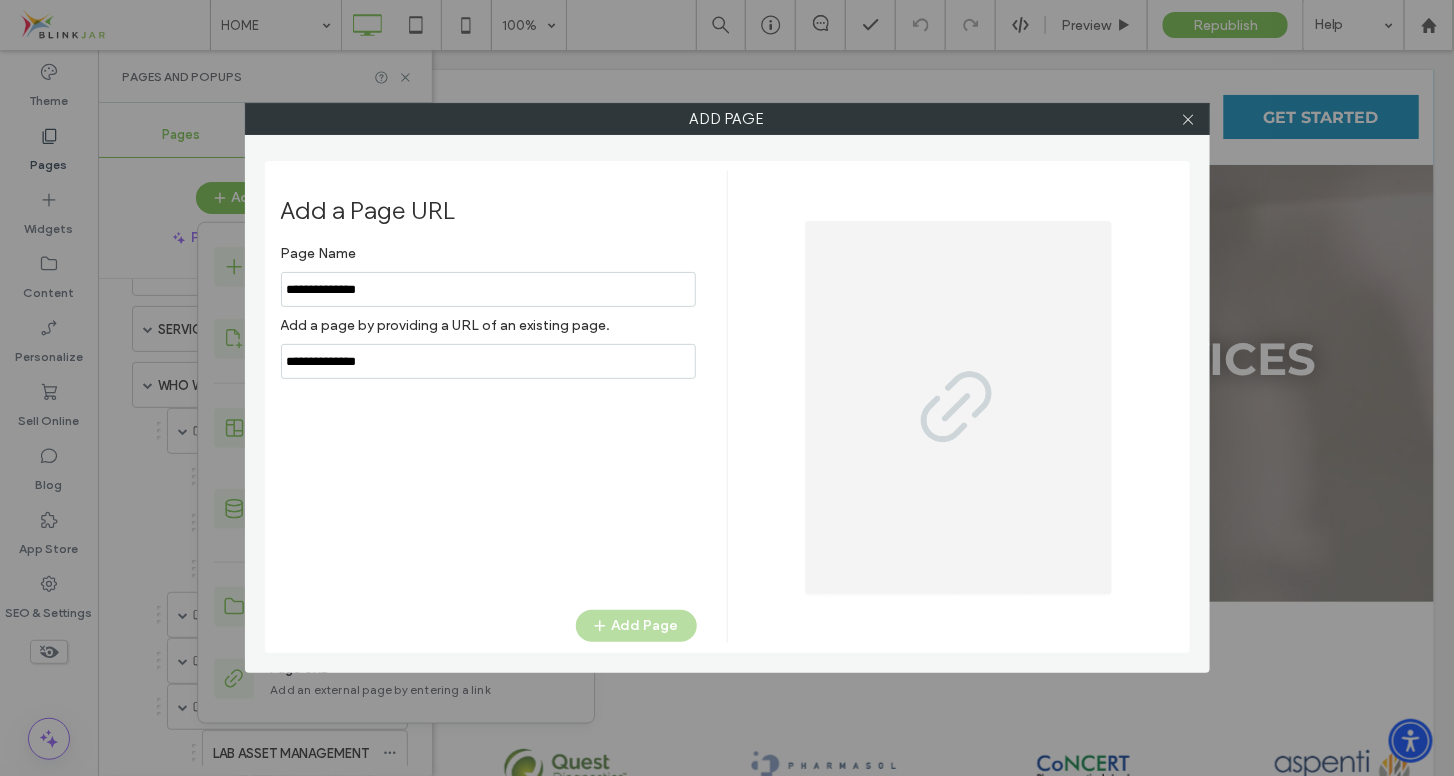 type on "**********" 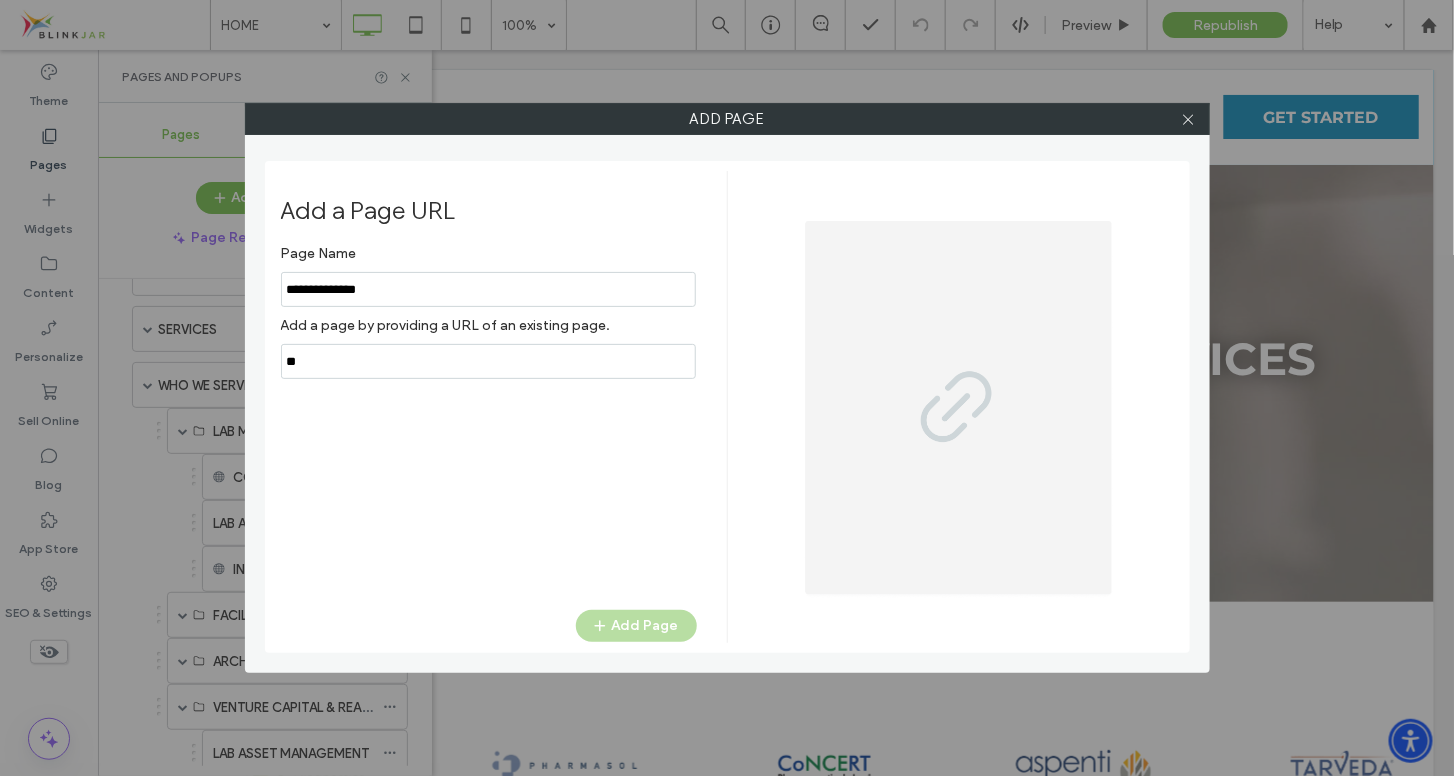 type on "*" 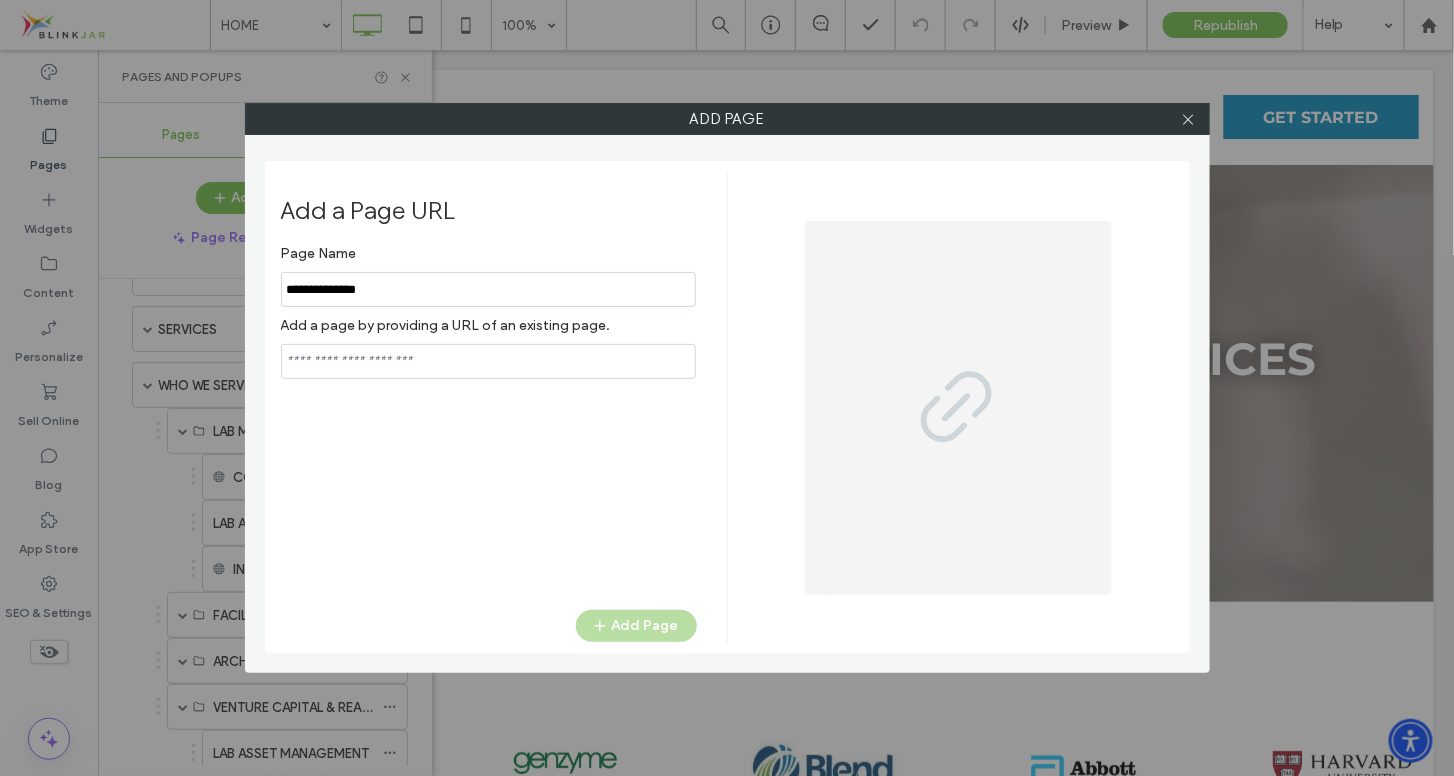 paste on "**********" 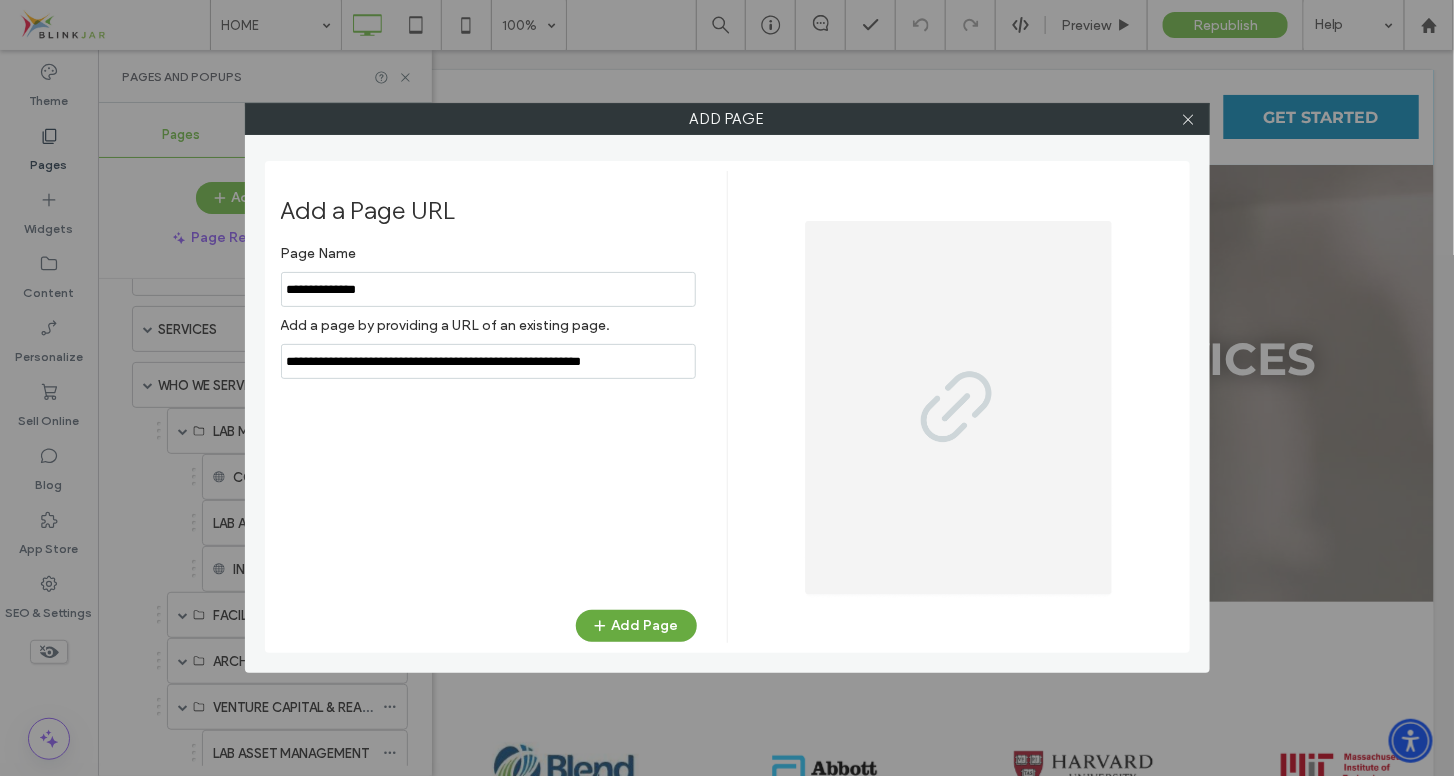 type on "**********" 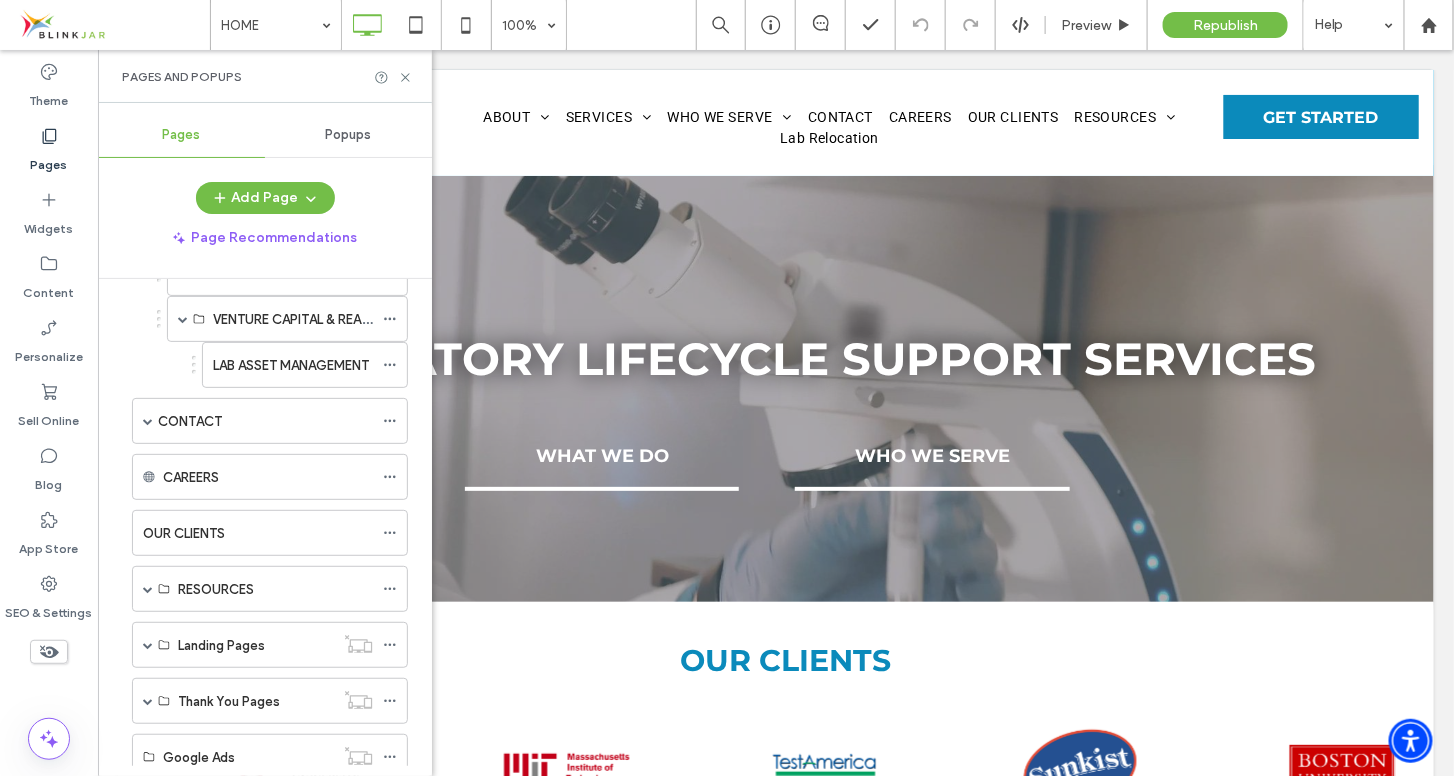 scroll, scrollTop: 1009, scrollLeft: 0, axis: vertical 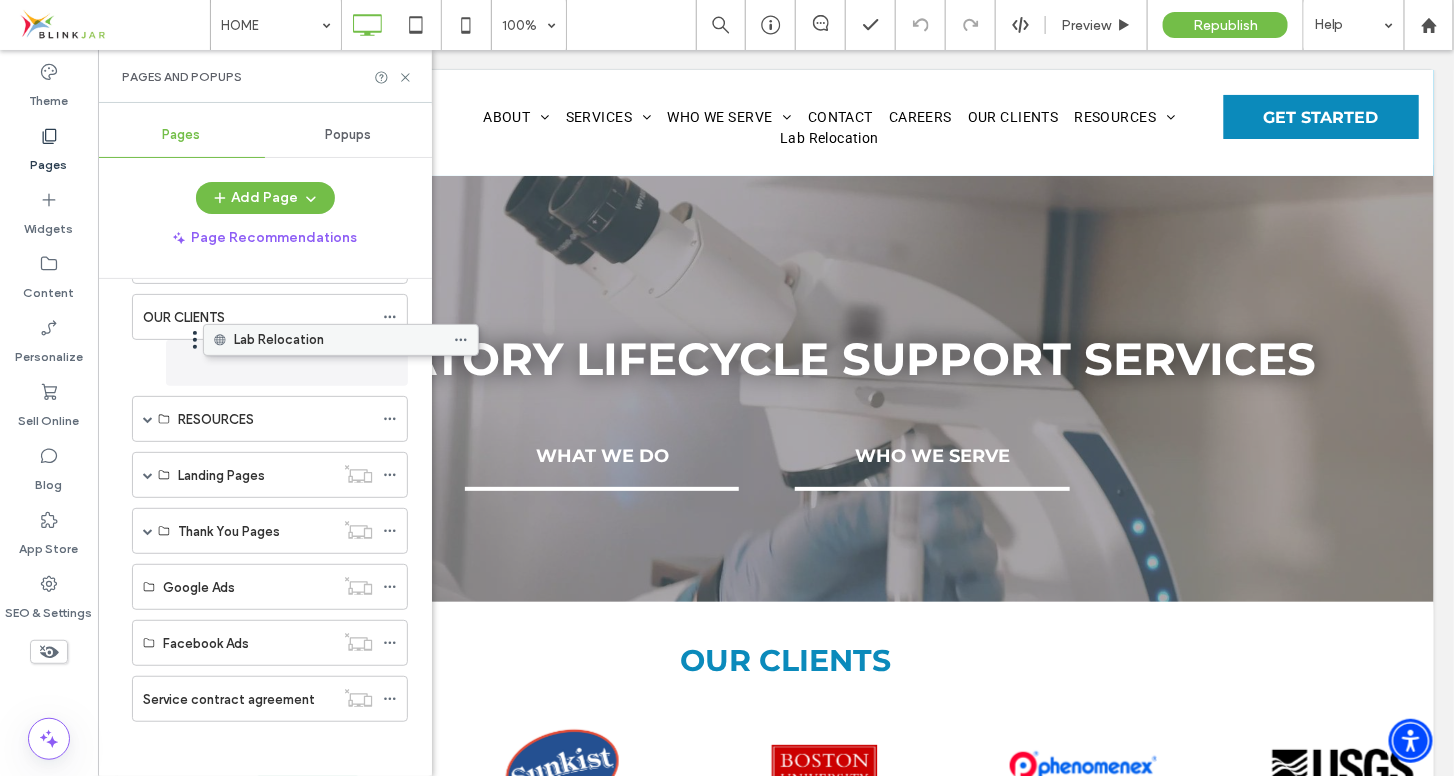 drag, startPoint x: 219, startPoint y: 690, endPoint x: 290, endPoint y: 343, distance: 354.1892 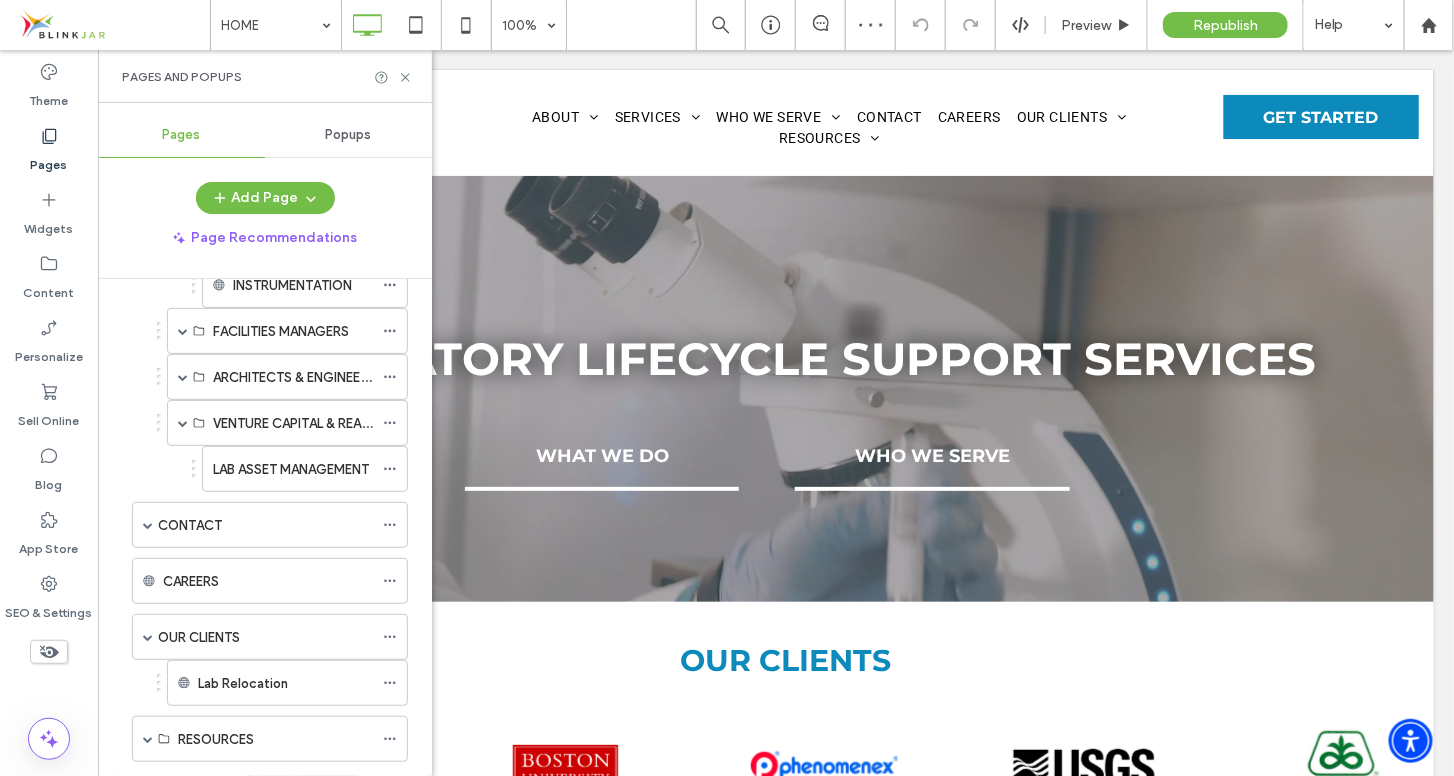 scroll, scrollTop: 674, scrollLeft: 0, axis: vertical 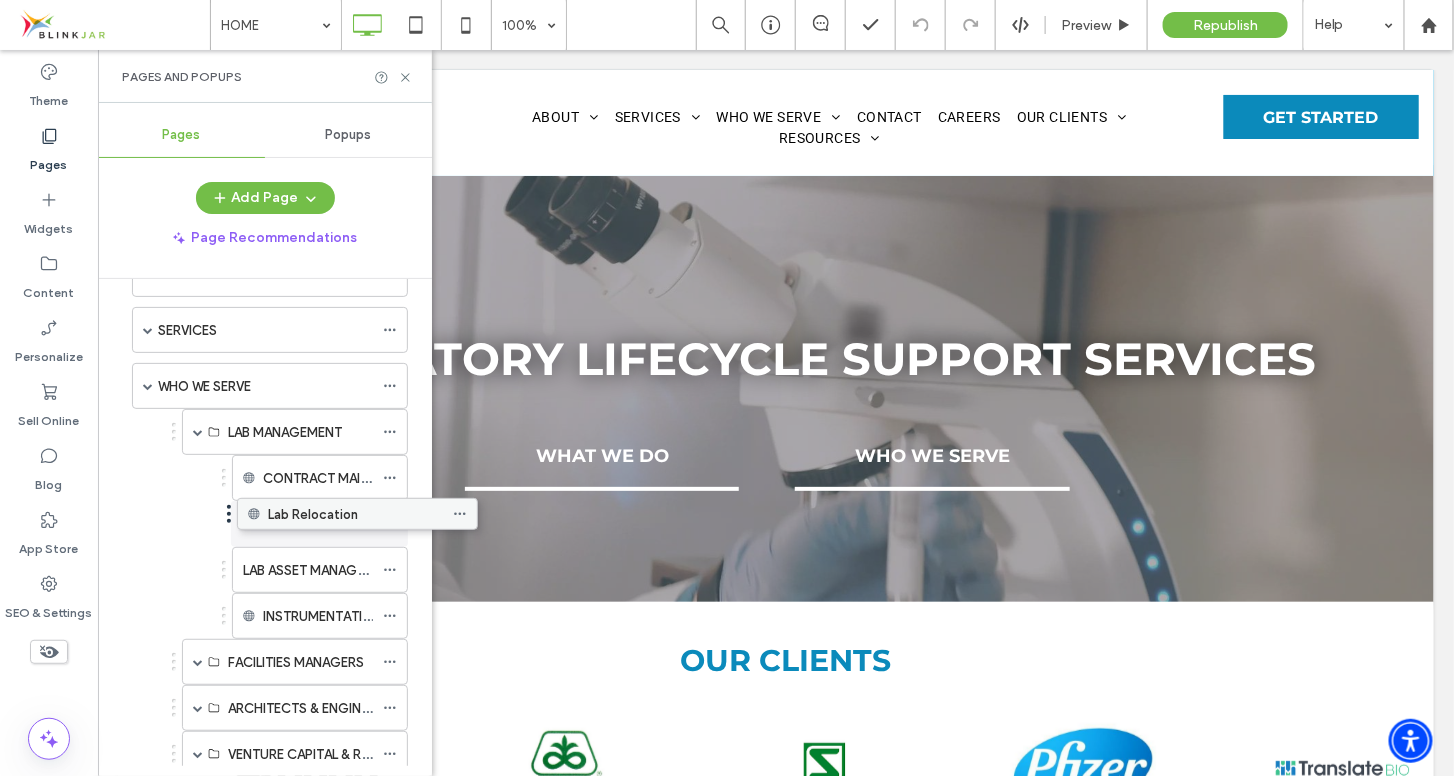 drag, startPoint x: 253, startPoint y: 676, endPoint x: 323, endPoint y: 504, distance: 185.69868 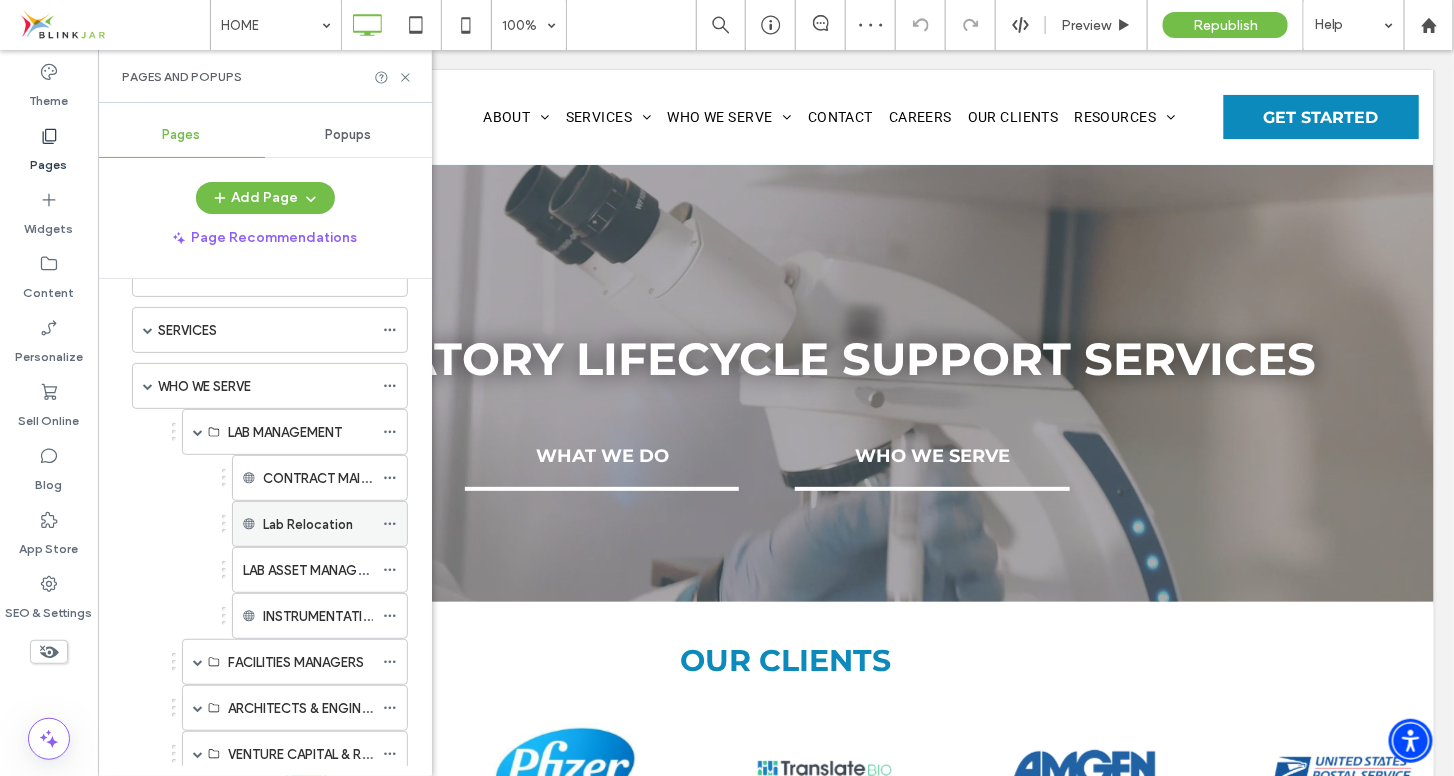 click 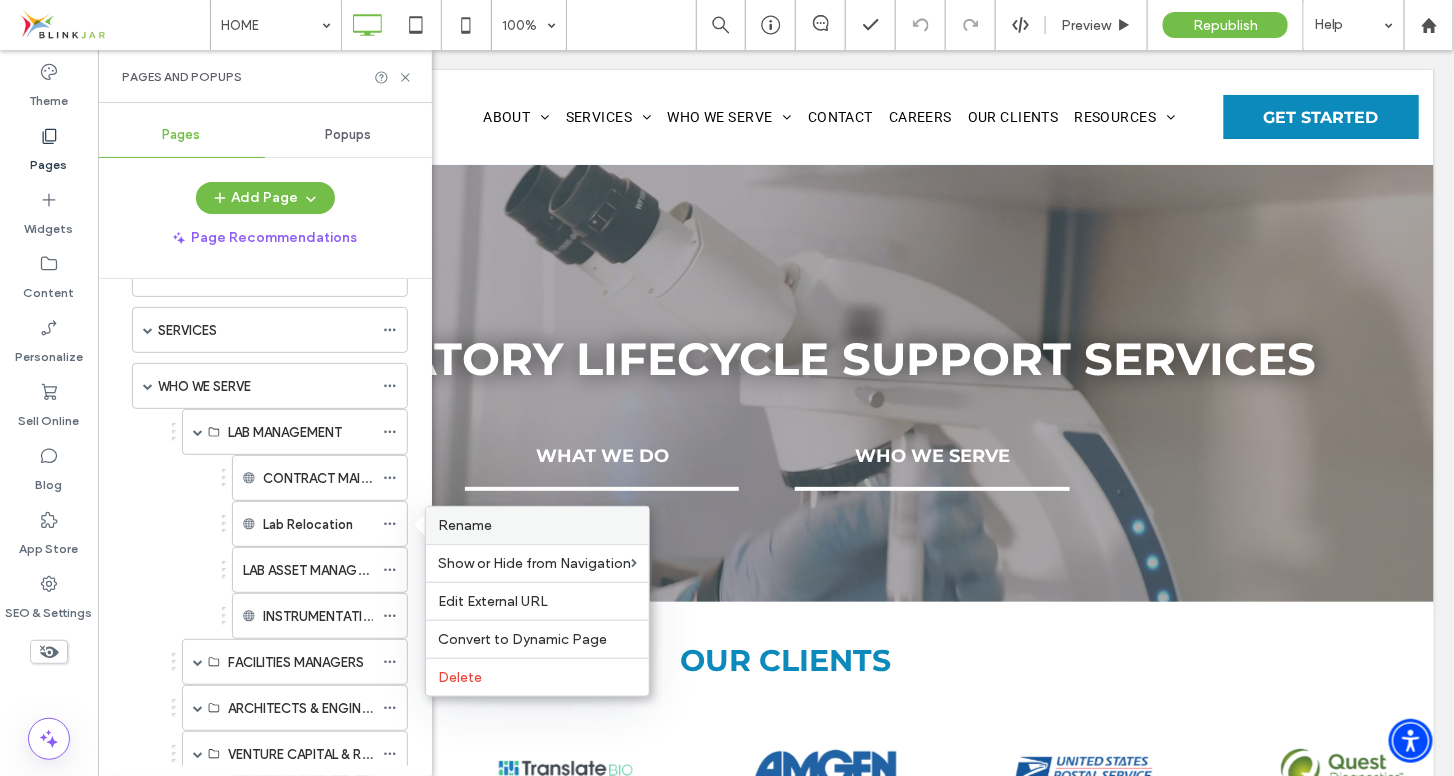 click on "Rename" at bounding box center [465, 525] 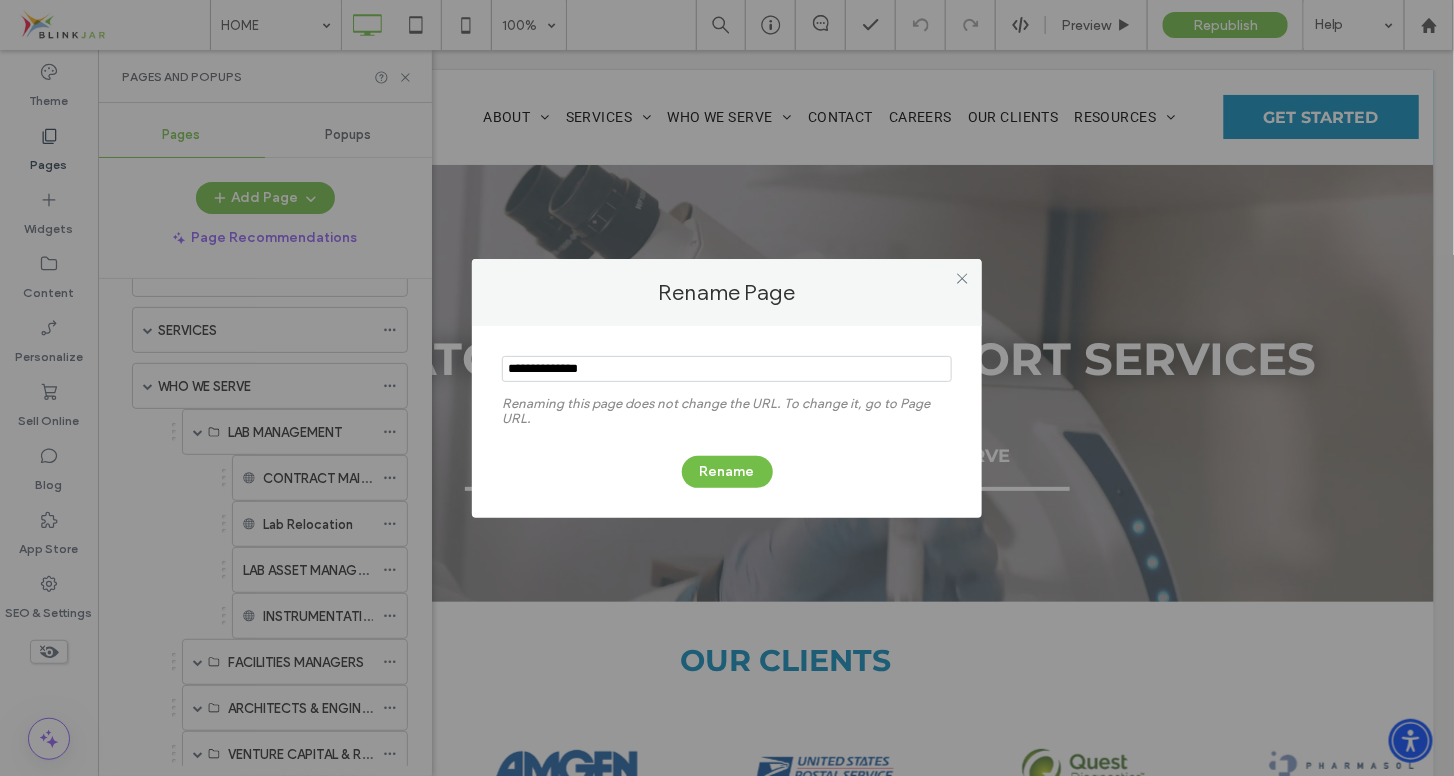 drag, startPoint x: 617, startPoint y: 371, endPoint x: 504, endPoint y: 385, distance: 113.86395 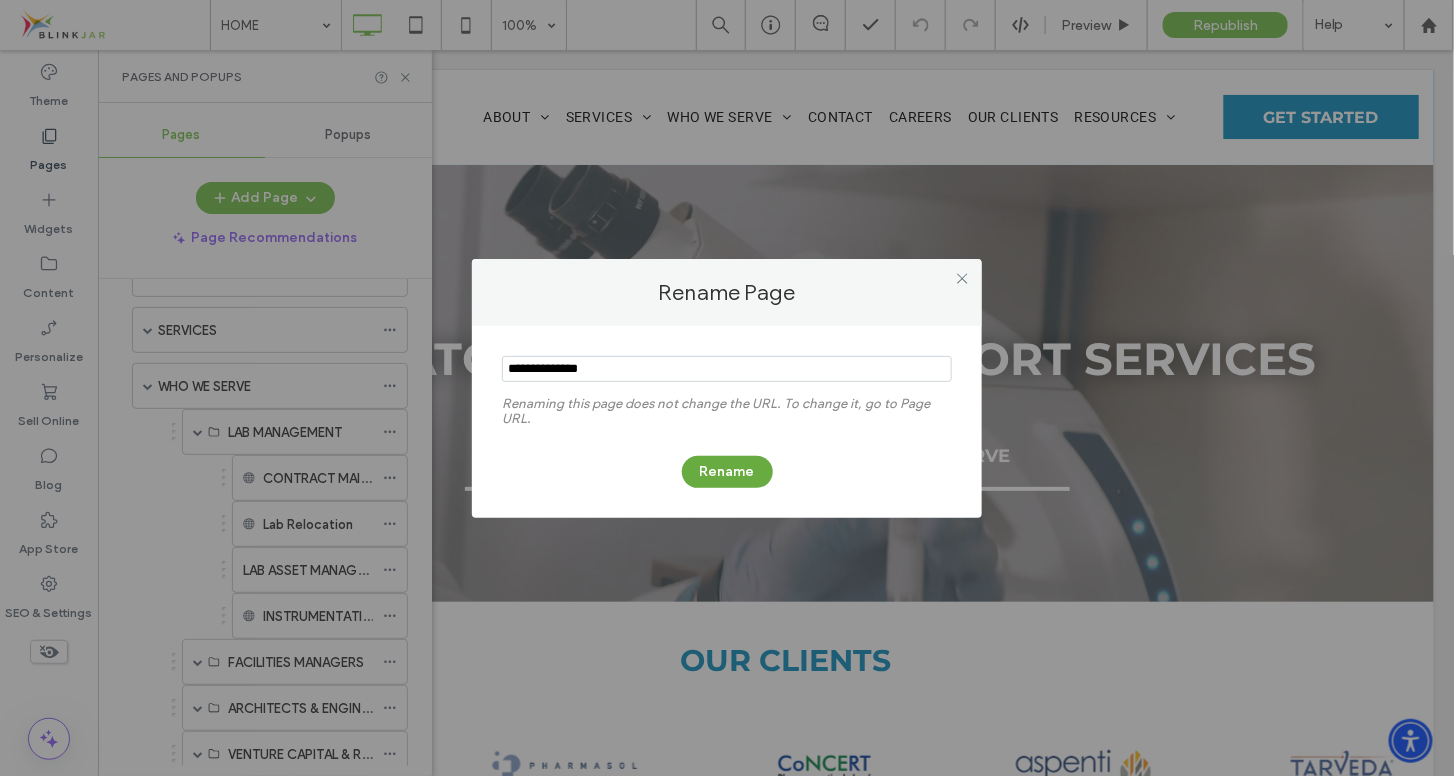 type on "**********" 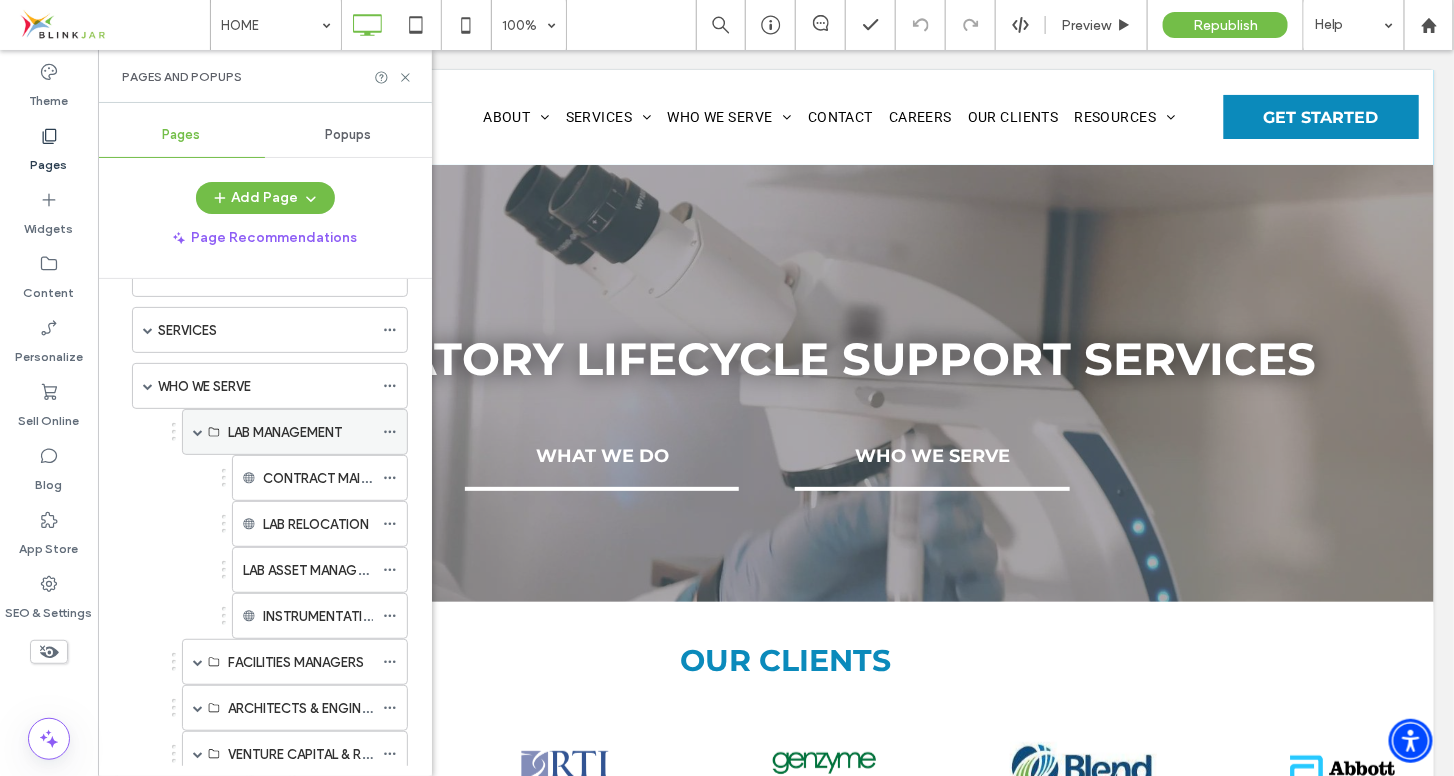 click at bounding box center [198, 432] 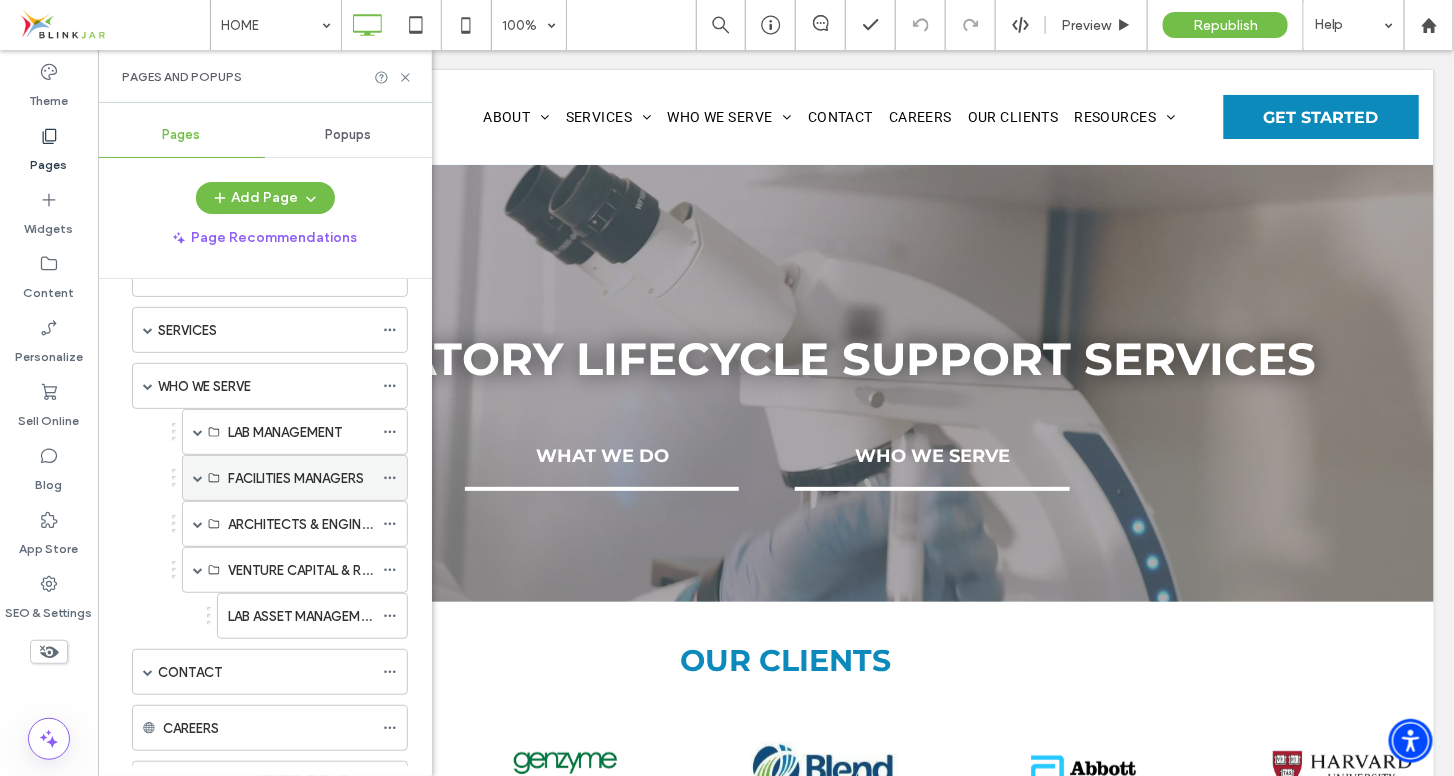 click at bounding box center [198, 478] 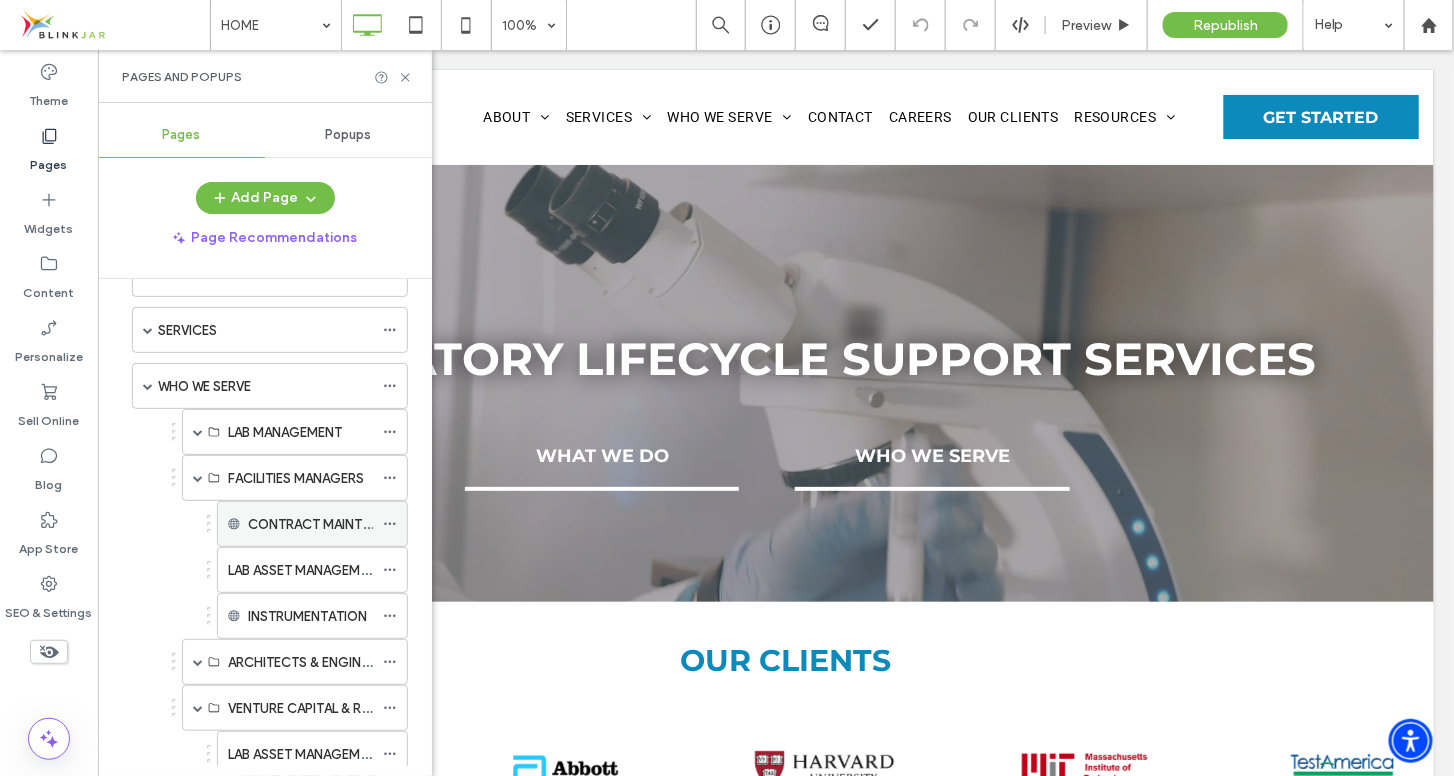 click 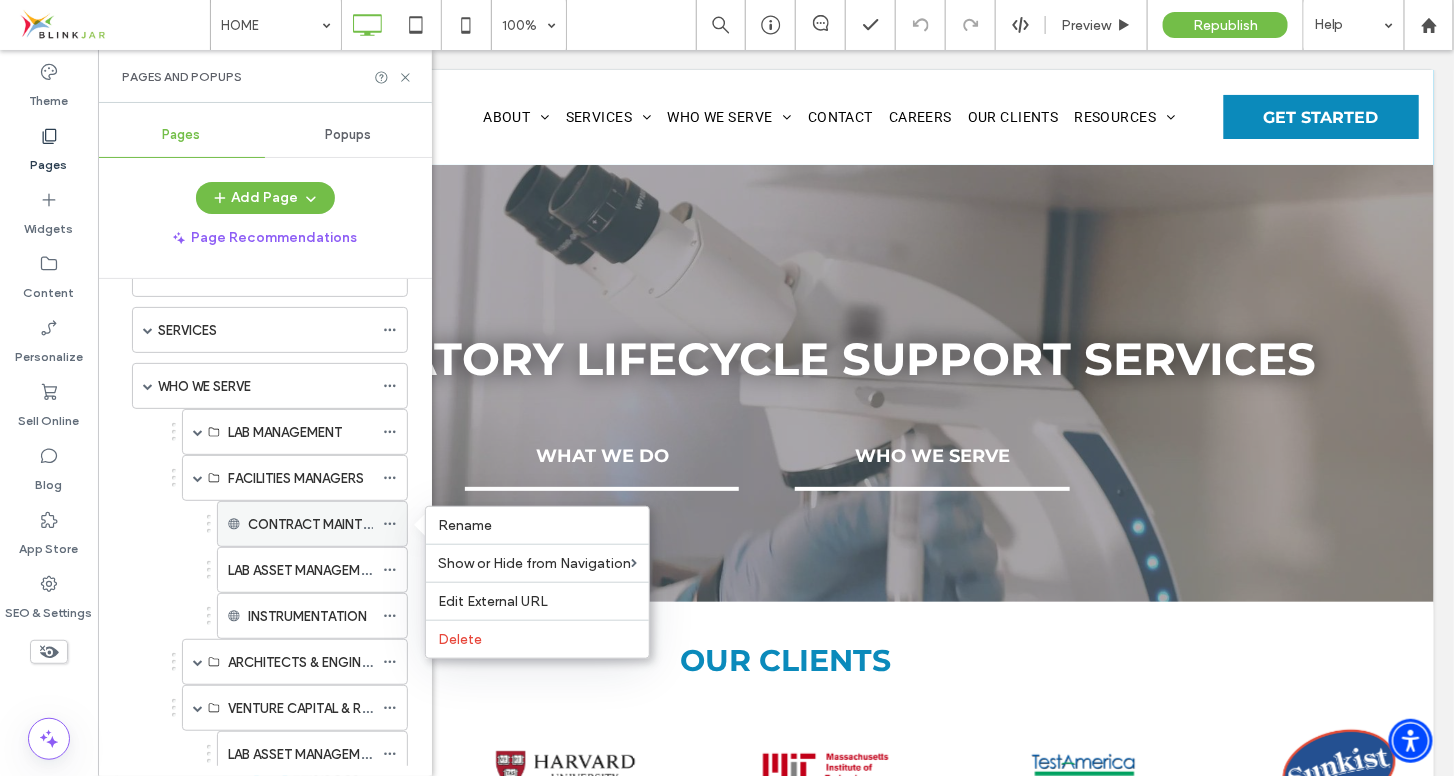 click 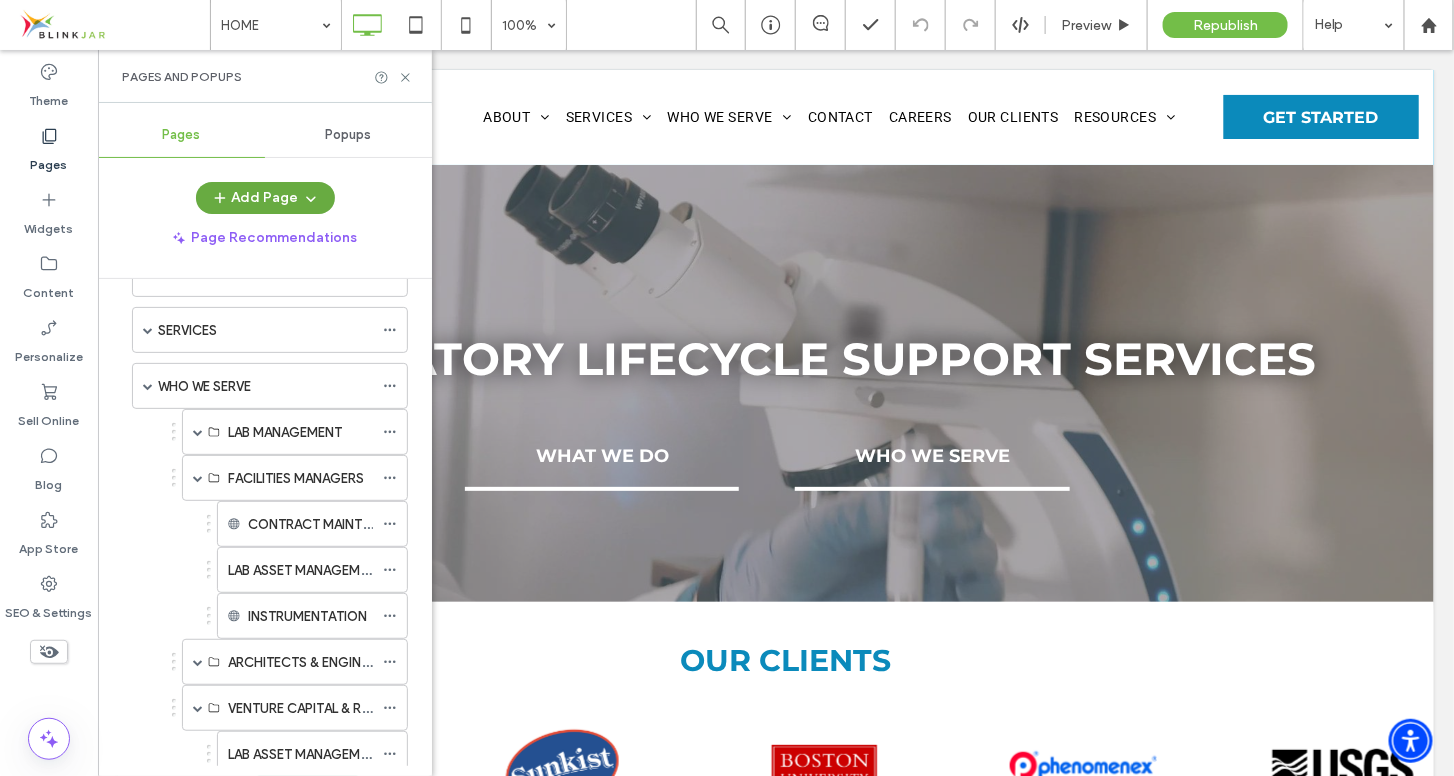 click 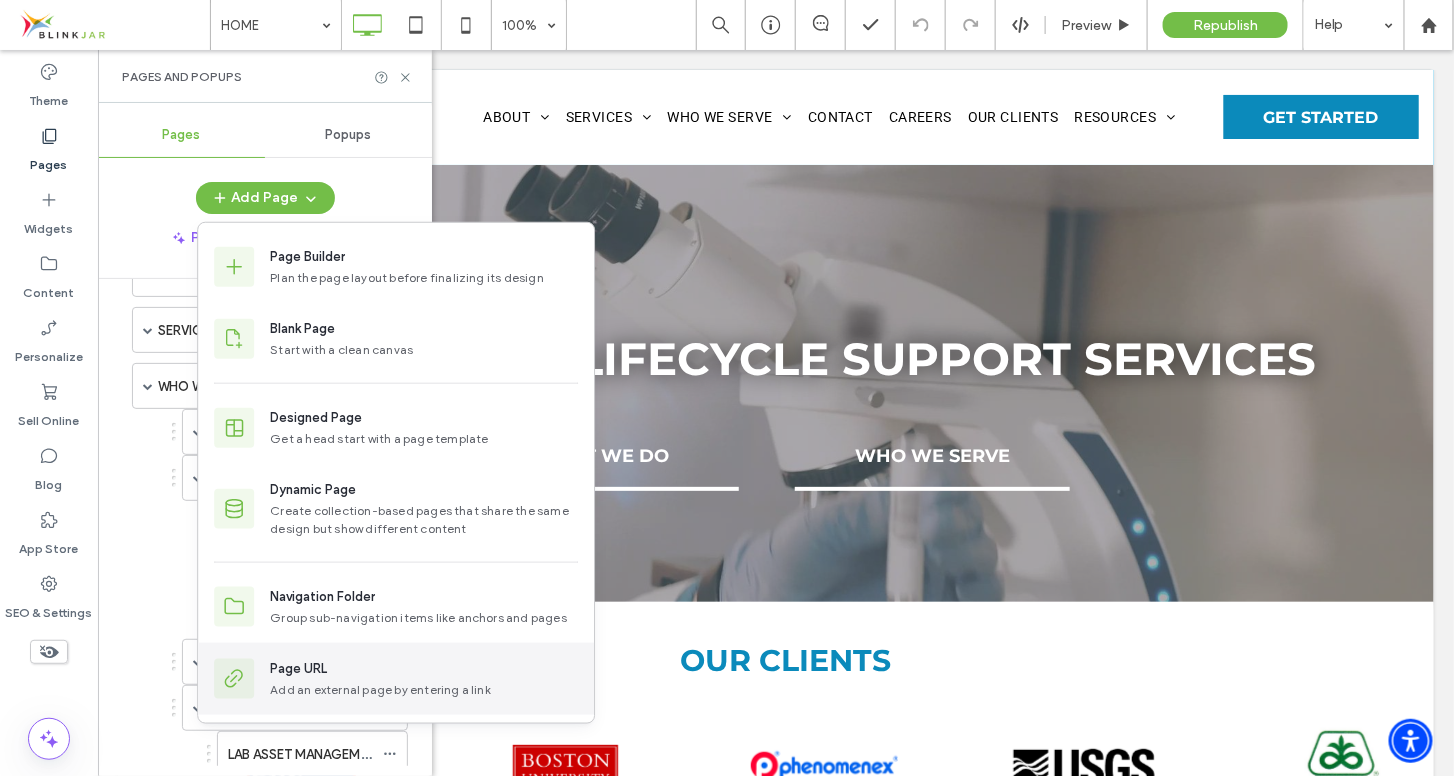 click on "Page URL Add an external page by entering a link" at bounding box center (424, 679) 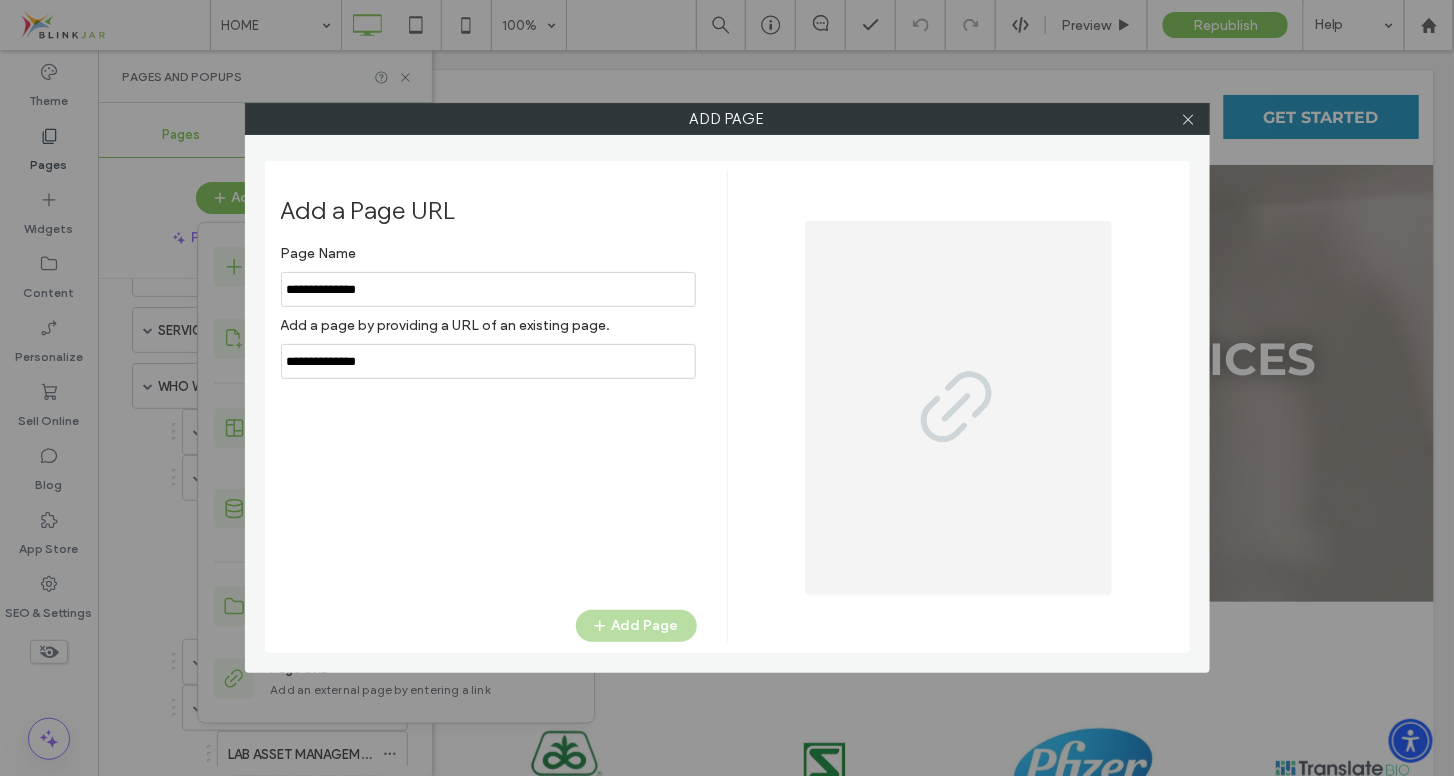 type on "**********" 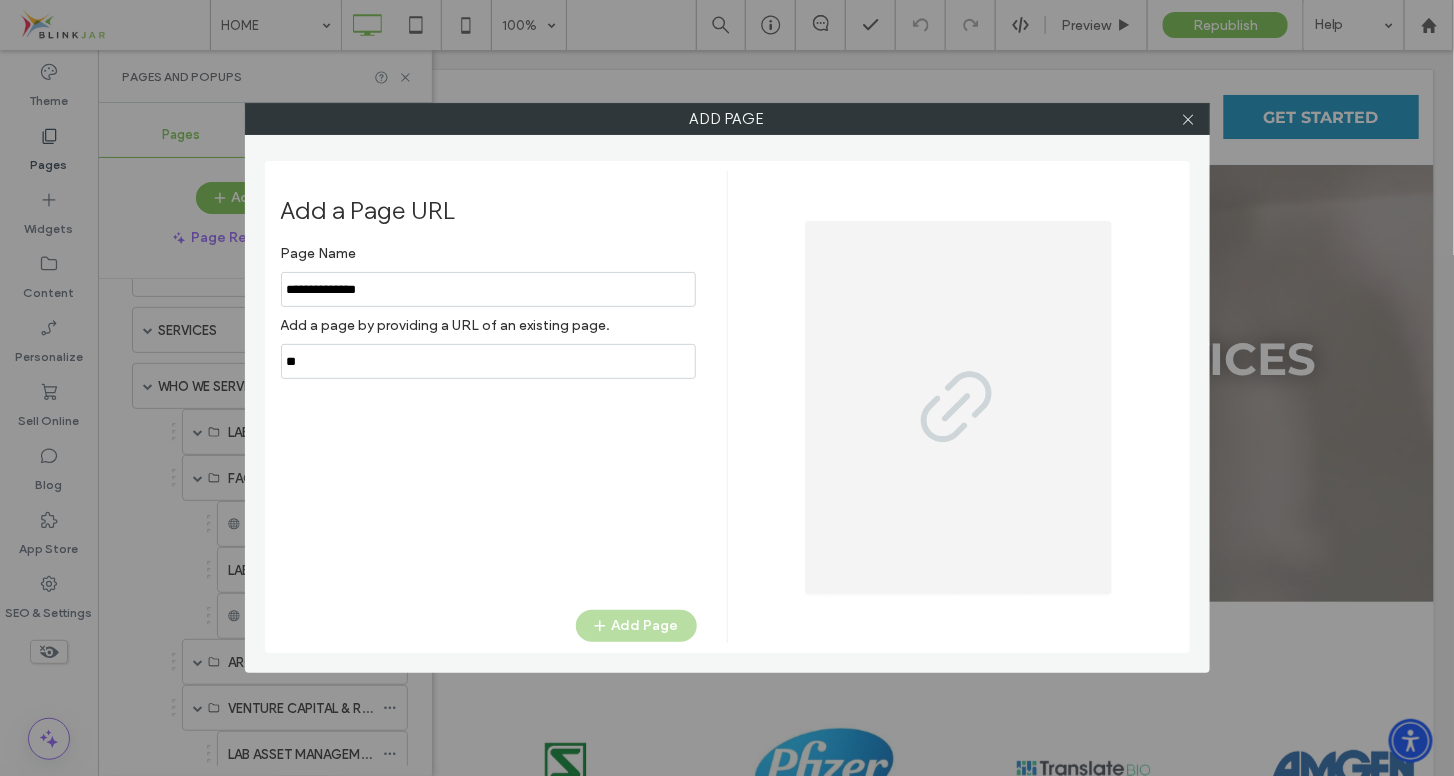 type on "*" 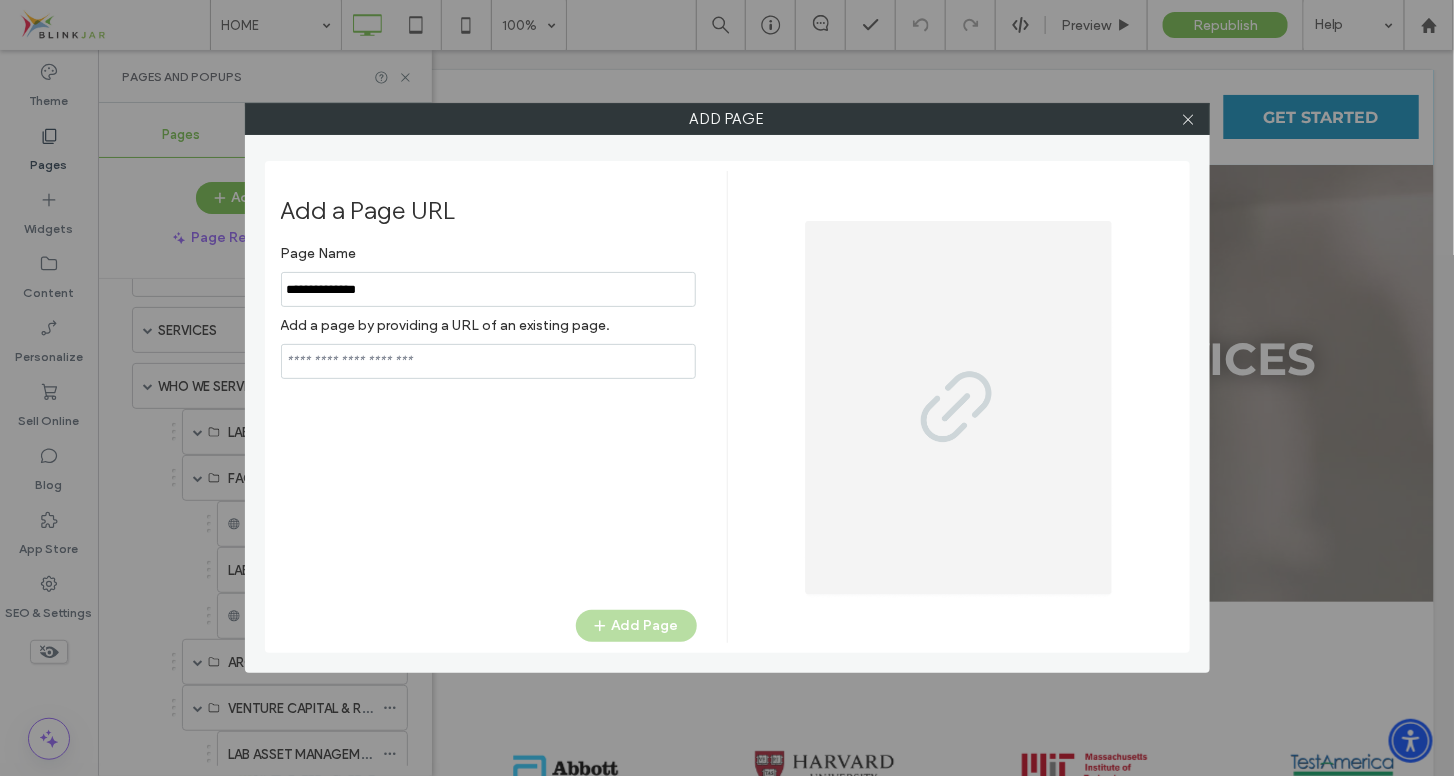 paste on "**********" 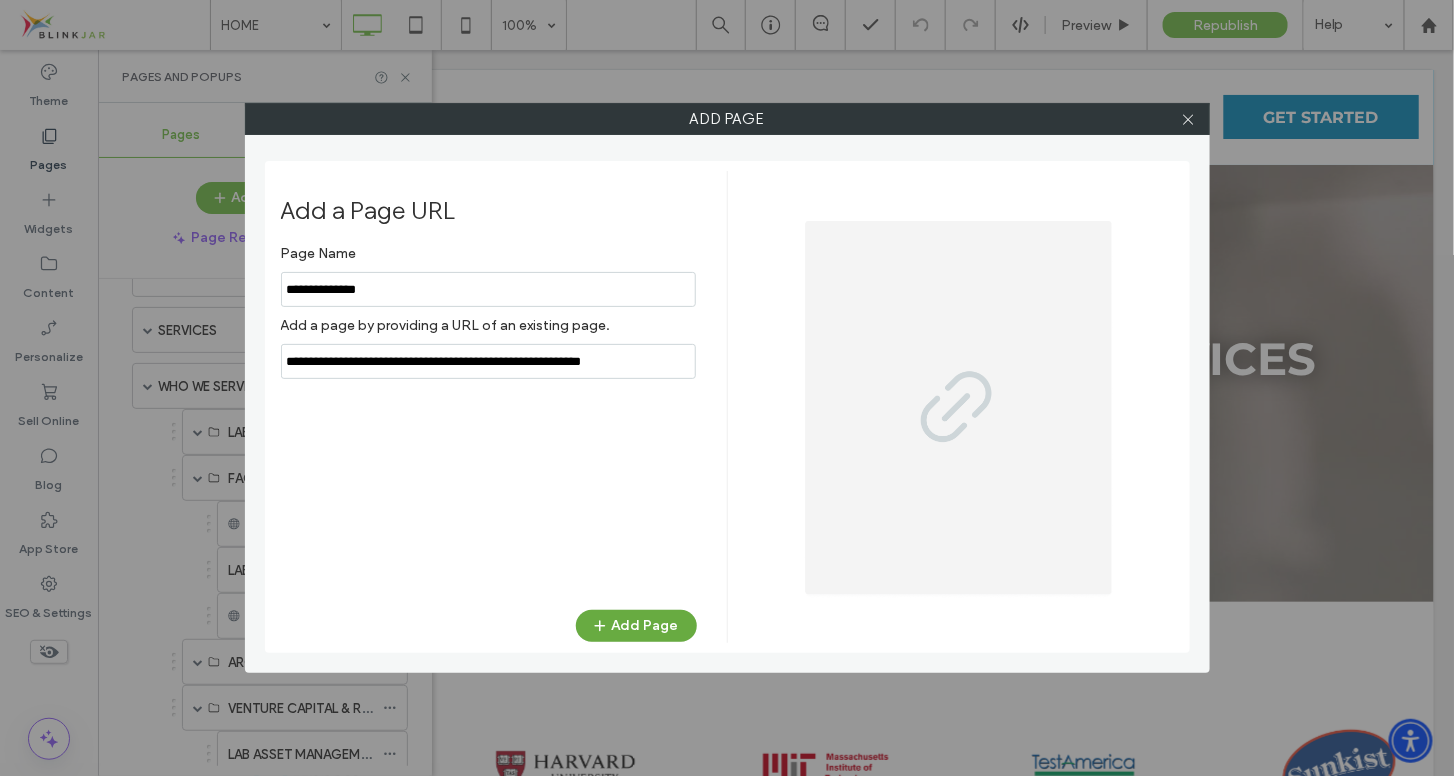 type on "**********" 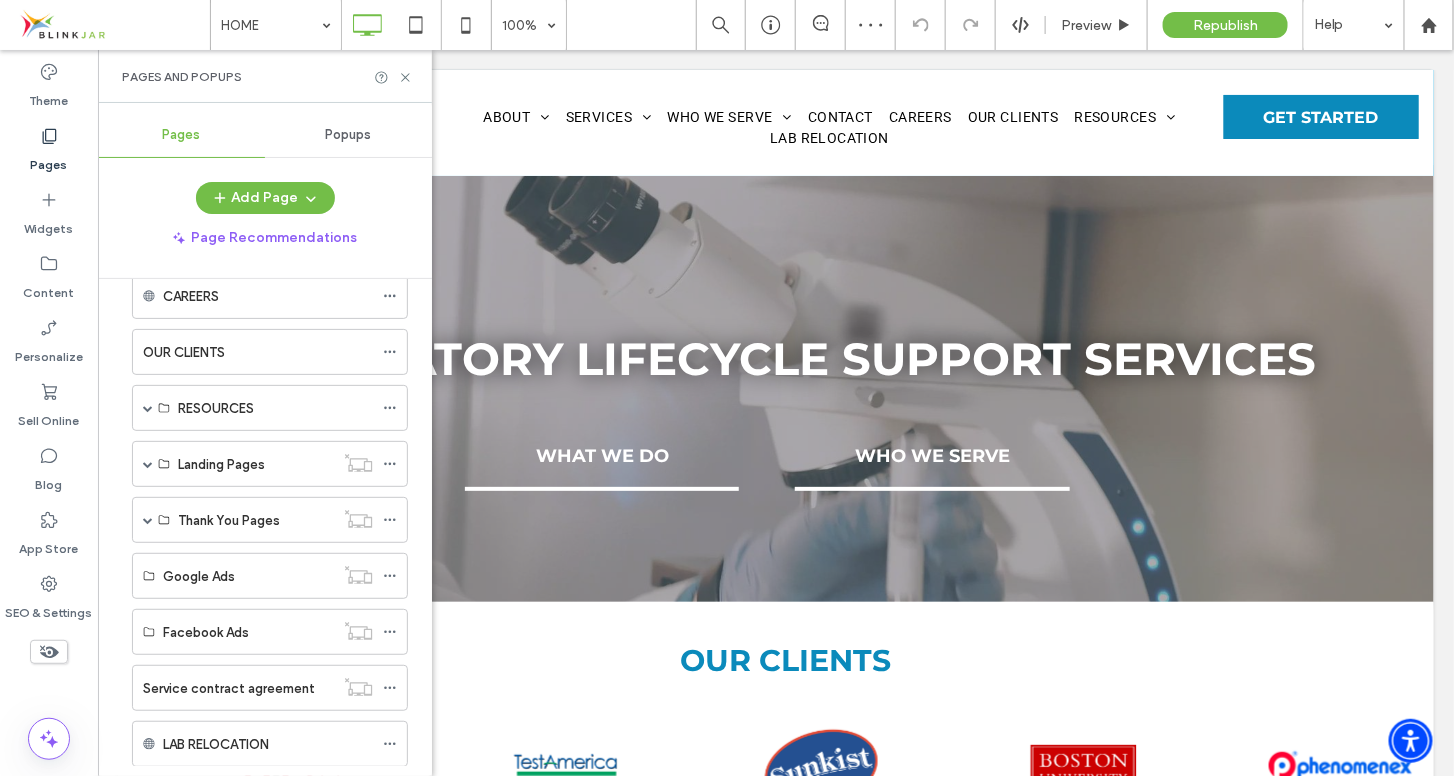 scroll, scrollTop: 1009, scrollLeft: 0, axis: vertical 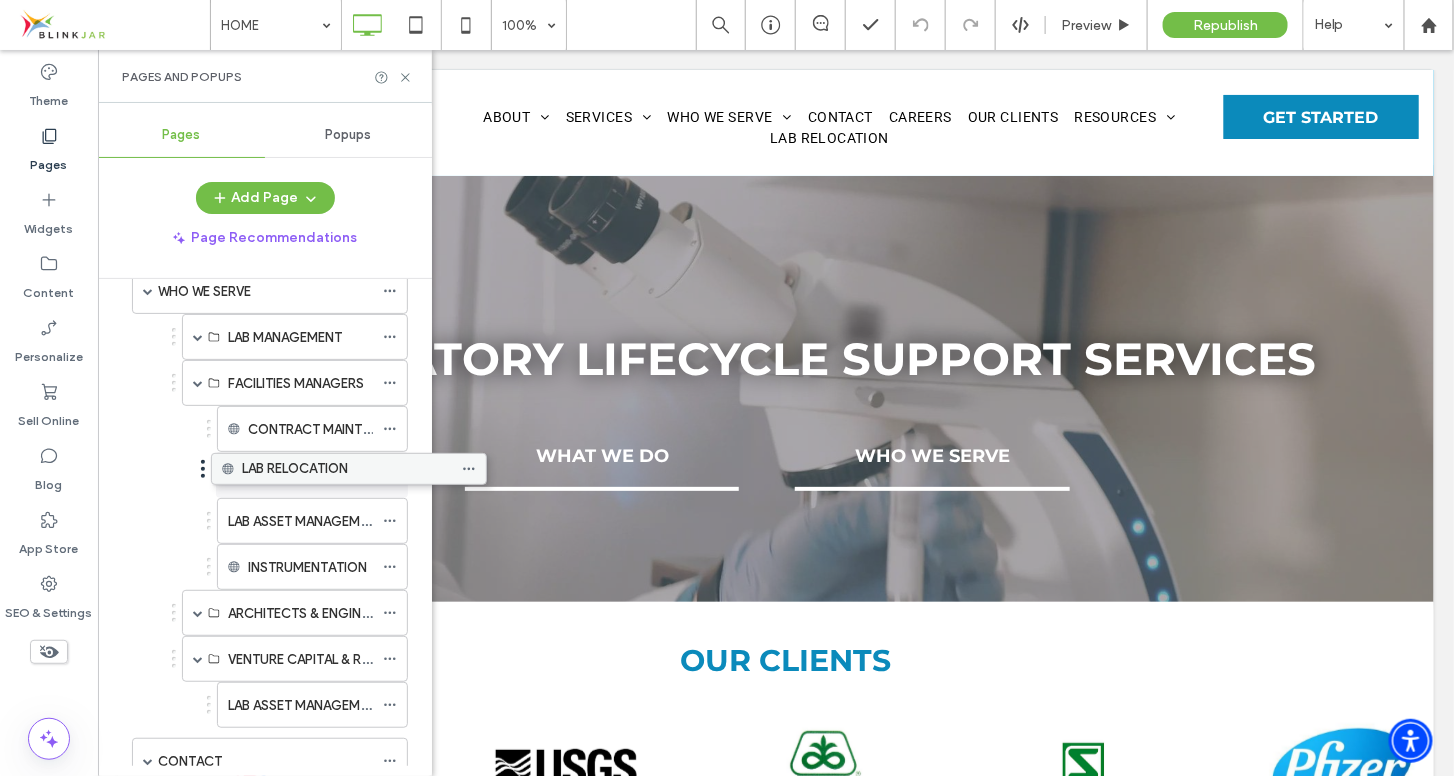 drag, startPoint x: 243, startPoint y: 691, endPoint x: 322, endPoint y: 473, distance: 231.8728 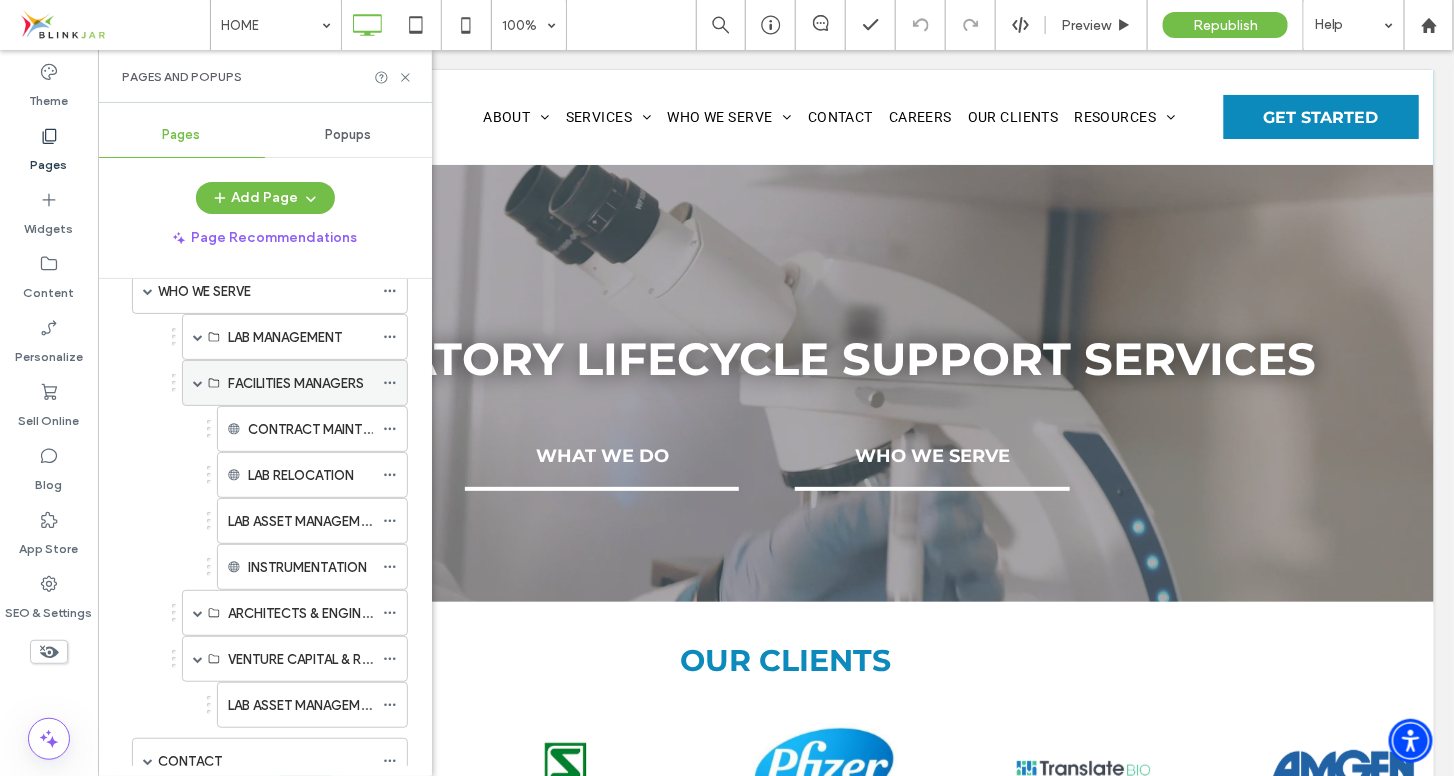 click at bounding box center (198, 383) 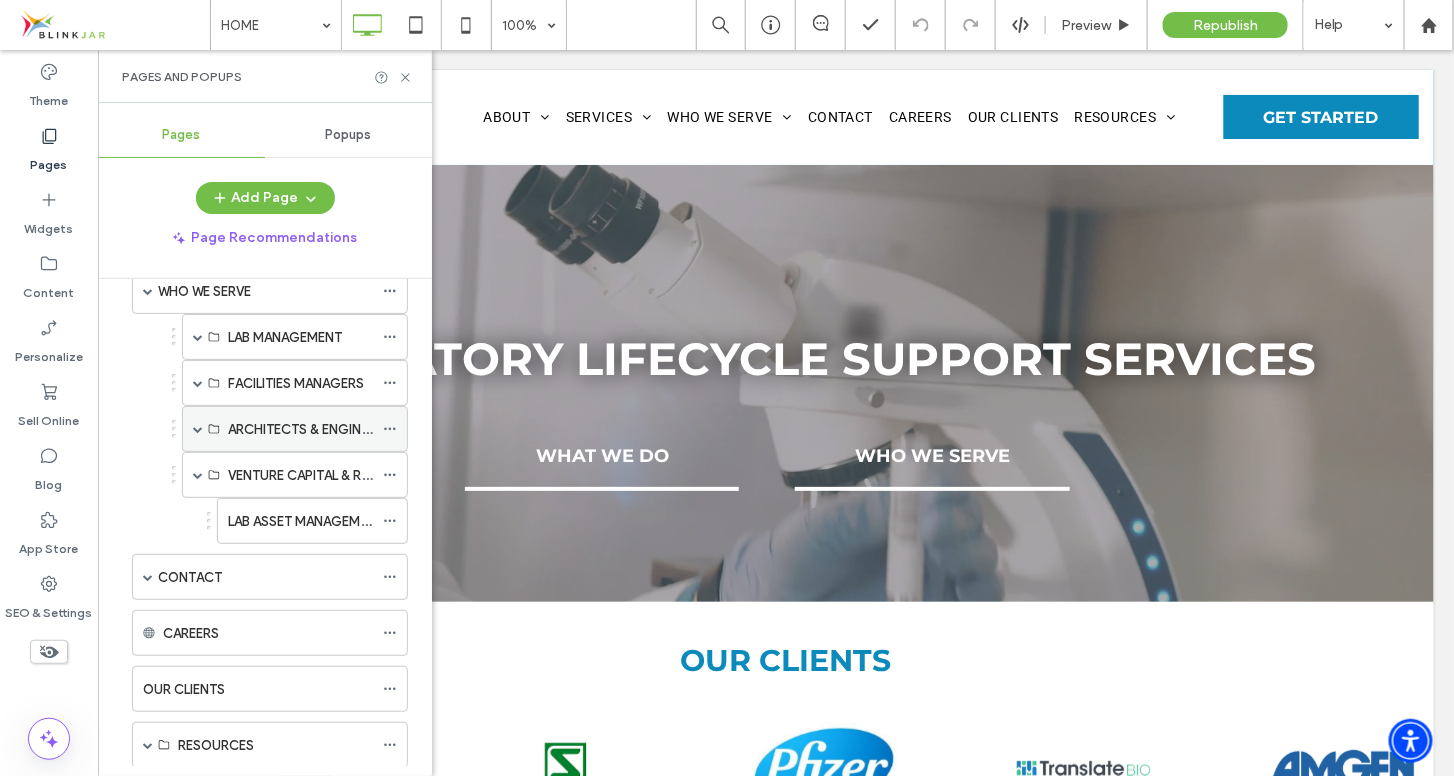 click at bounding box center (198, 429) 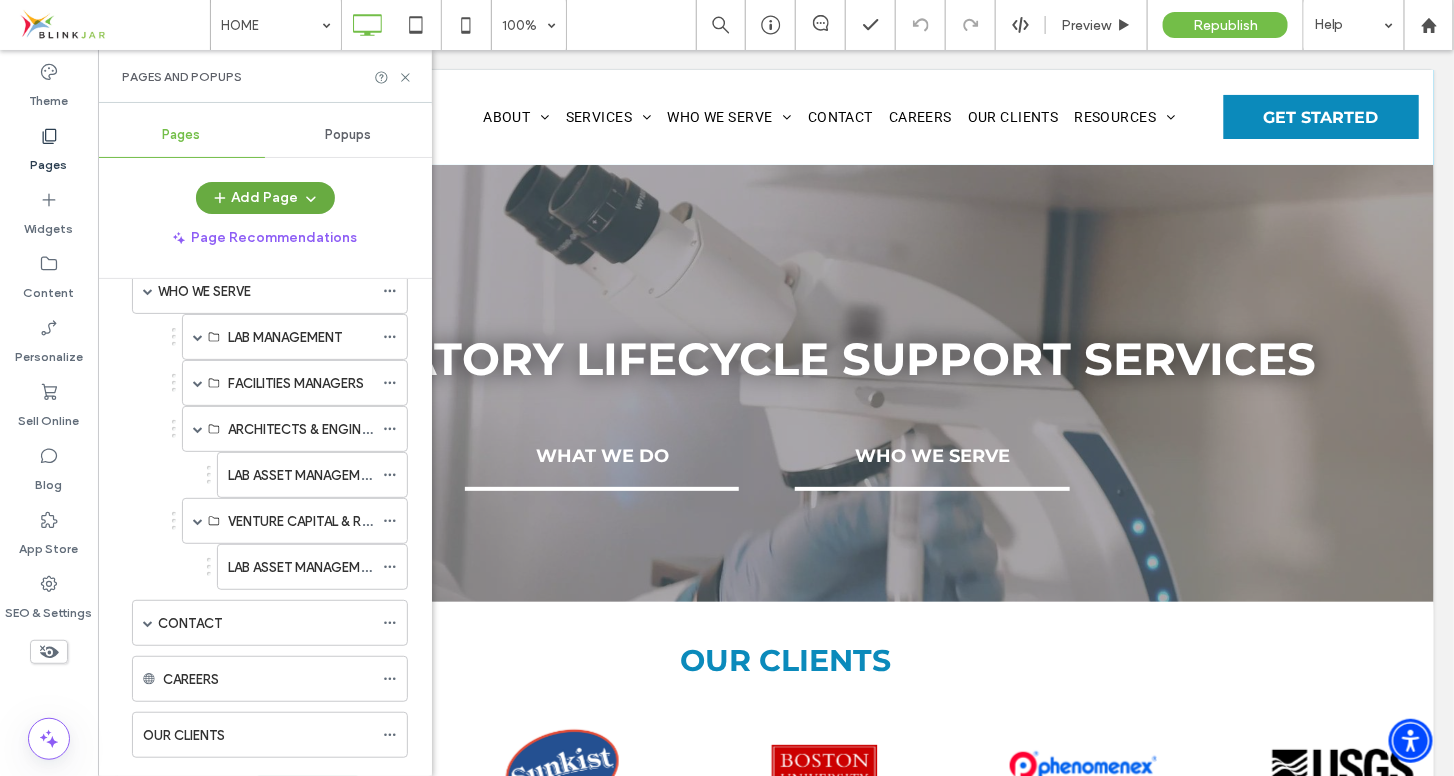 click 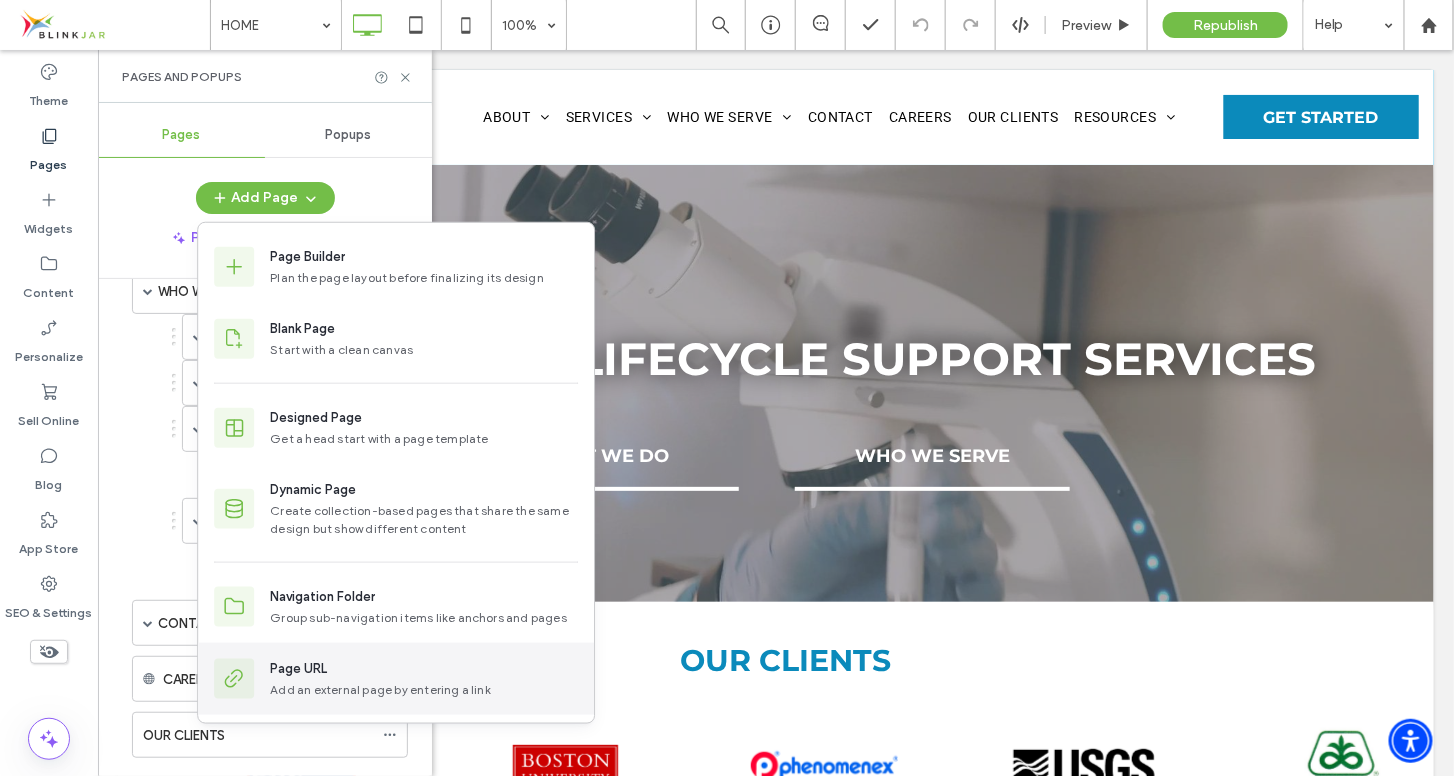 click on "Add an external page by entering a link" at bounding box center [424, 690] 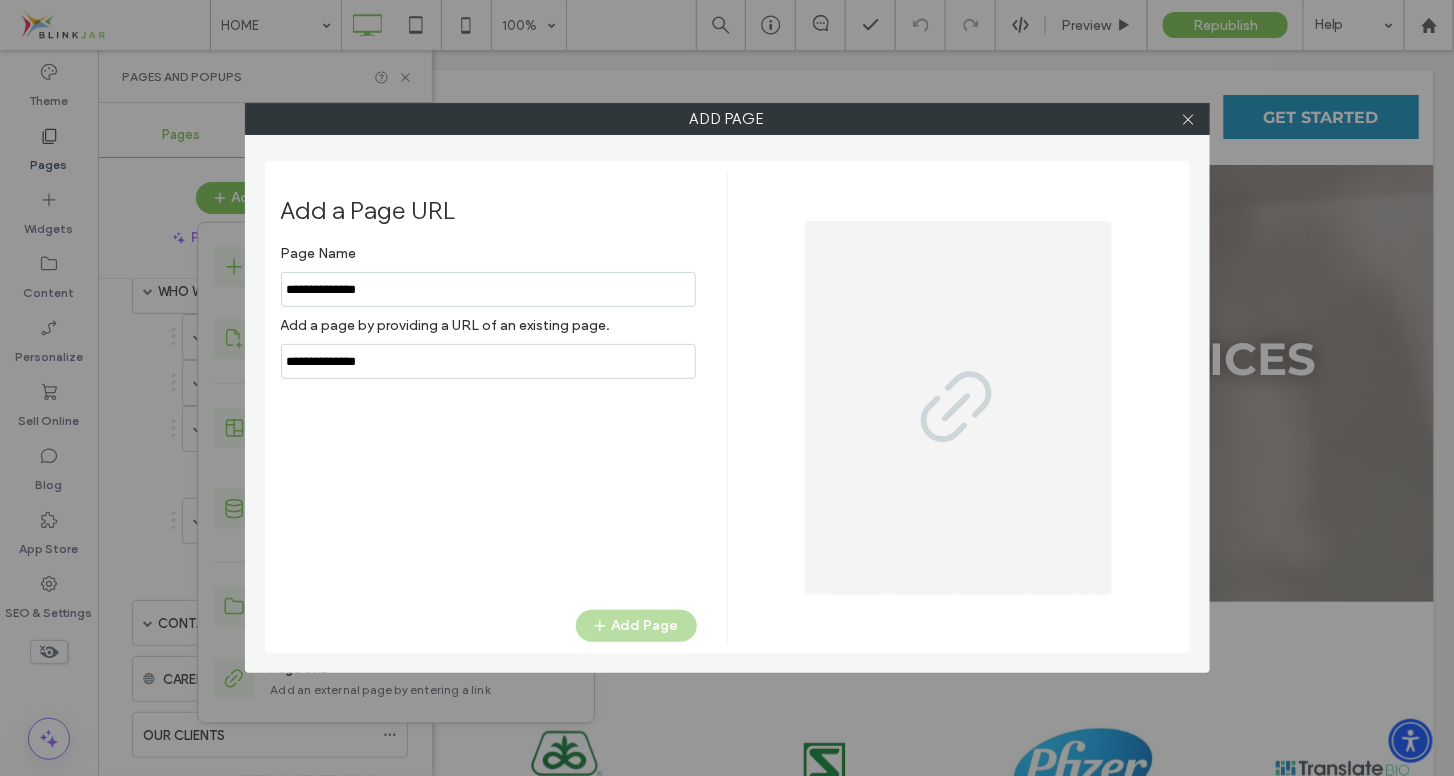type on "**********" 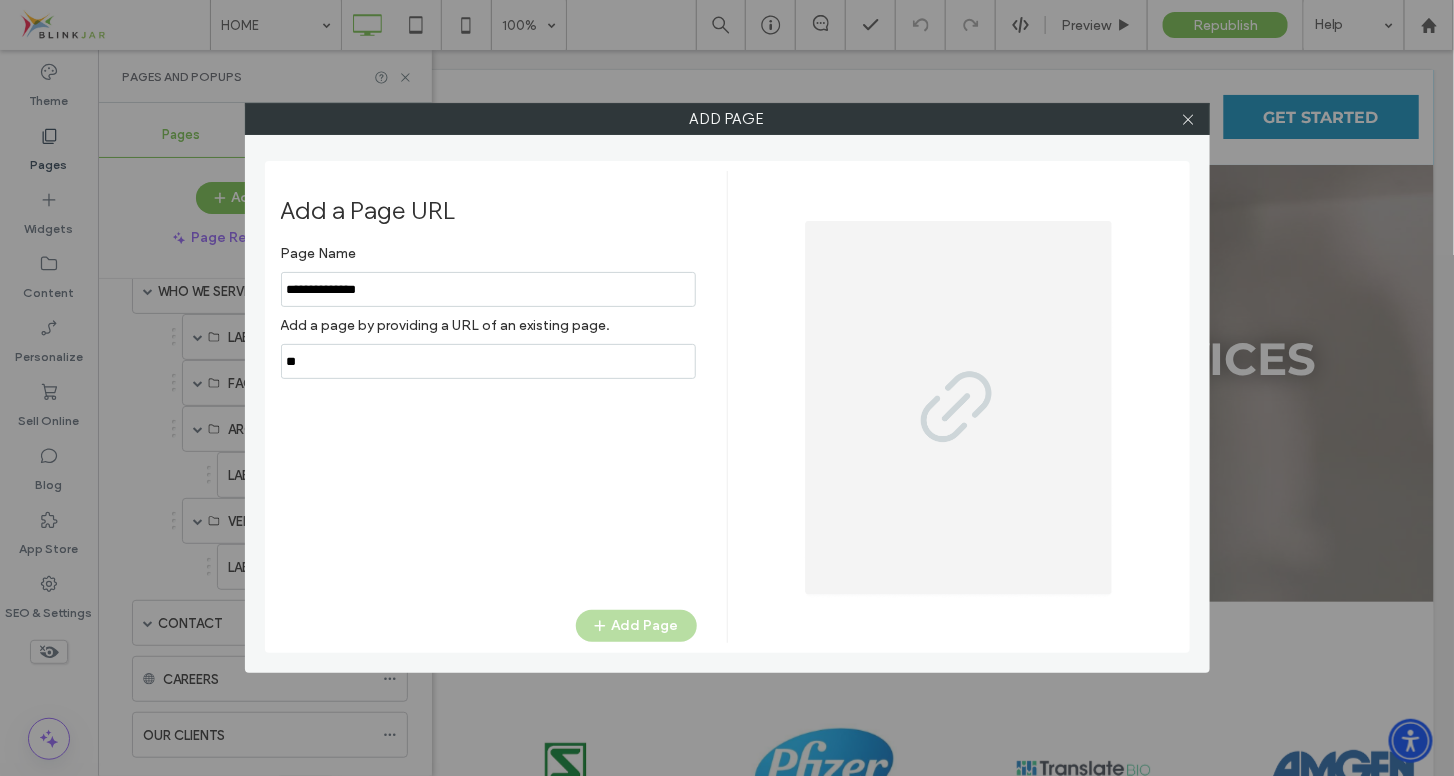 type on "*" 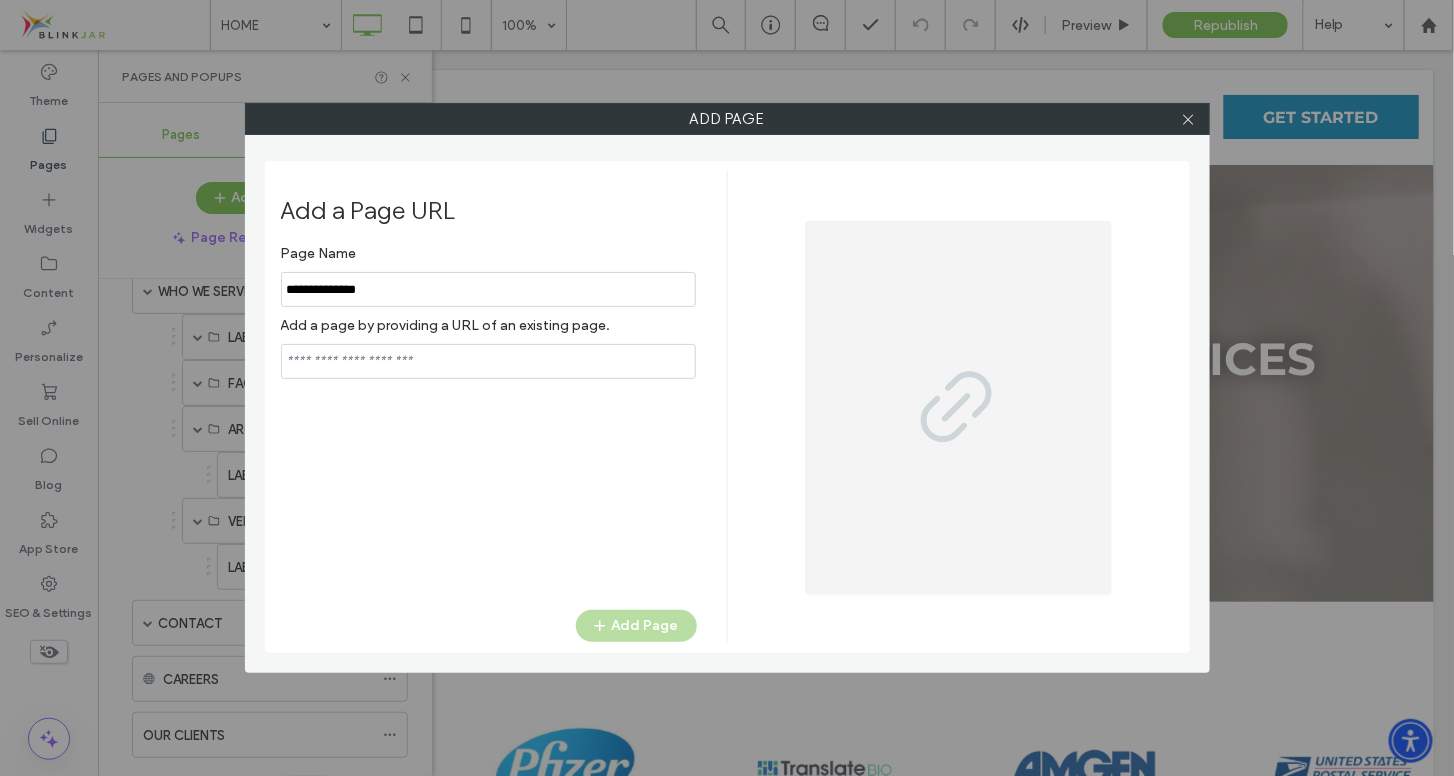 paste on "**********" 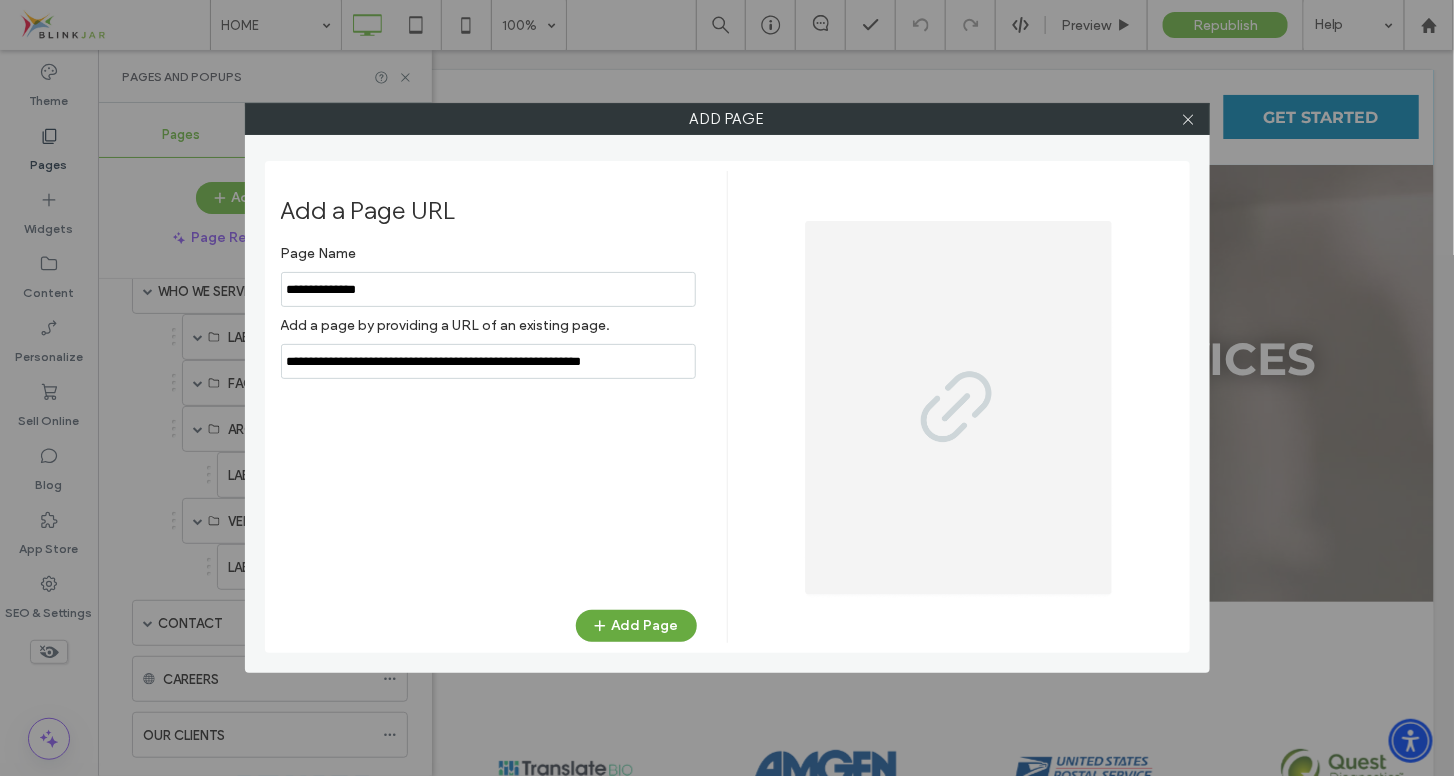 type on "**********" 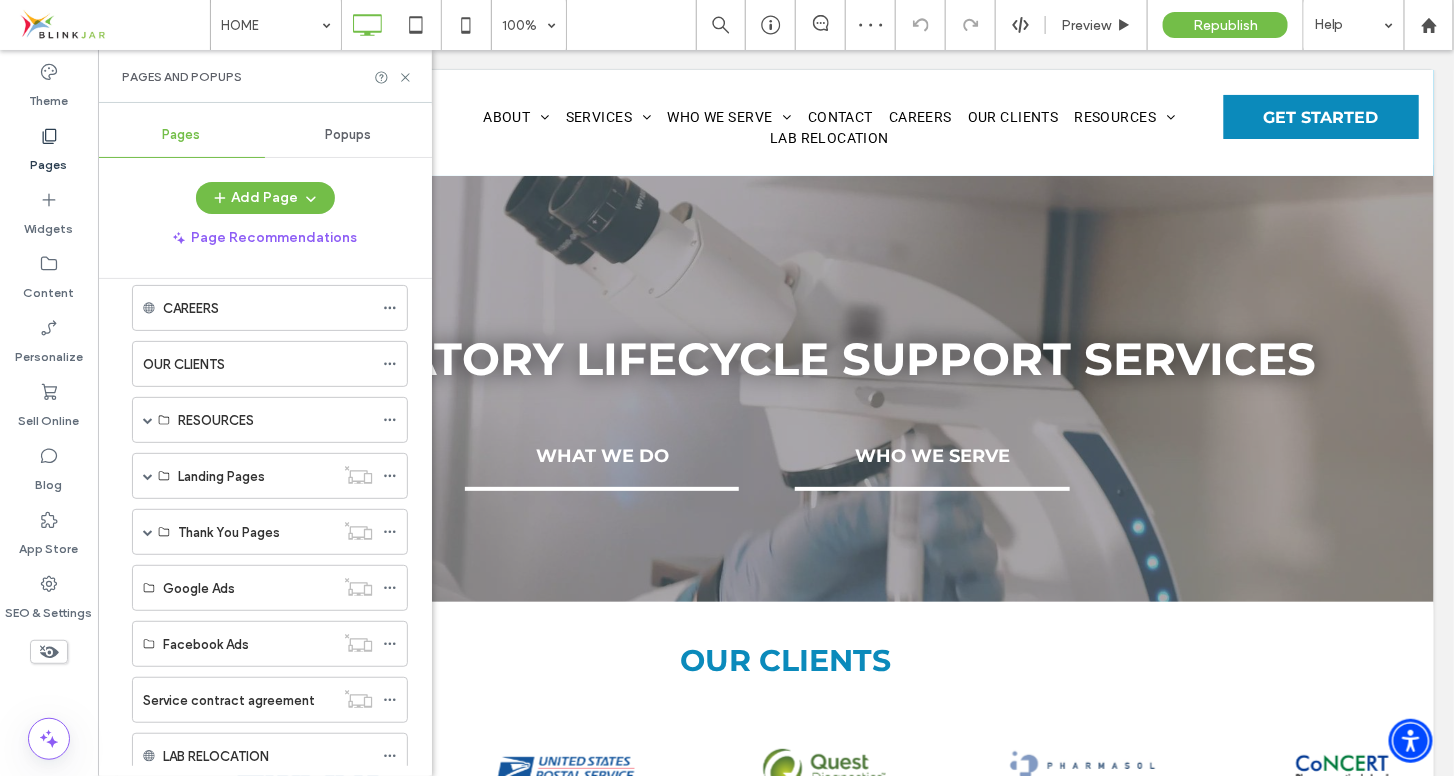 scroll, scrollTop: 917, scrollLeft: 0, axis: vertical 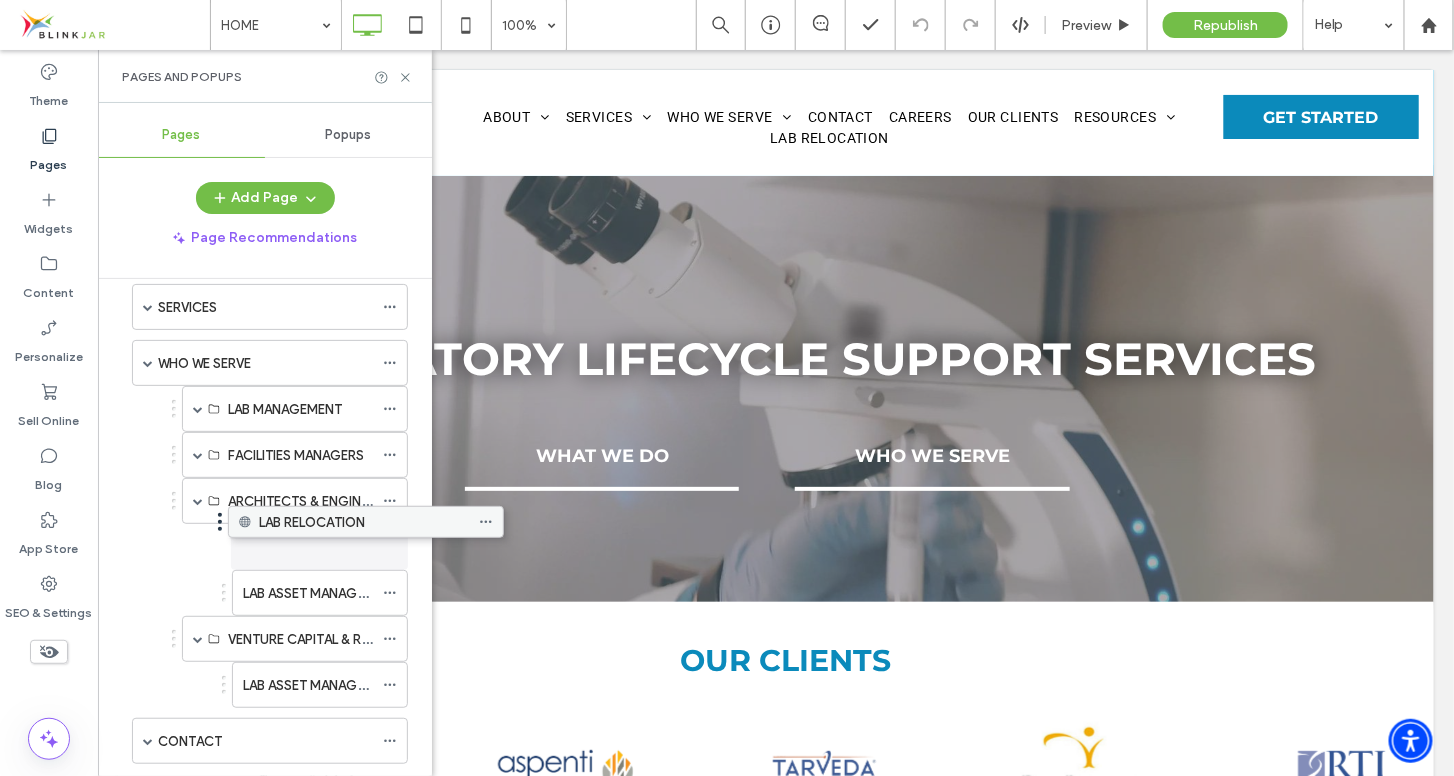 drag, startPoint x: 225, startPoint y: 688, endPoint x: 321, endPoint y: 524, distance: 190.03157 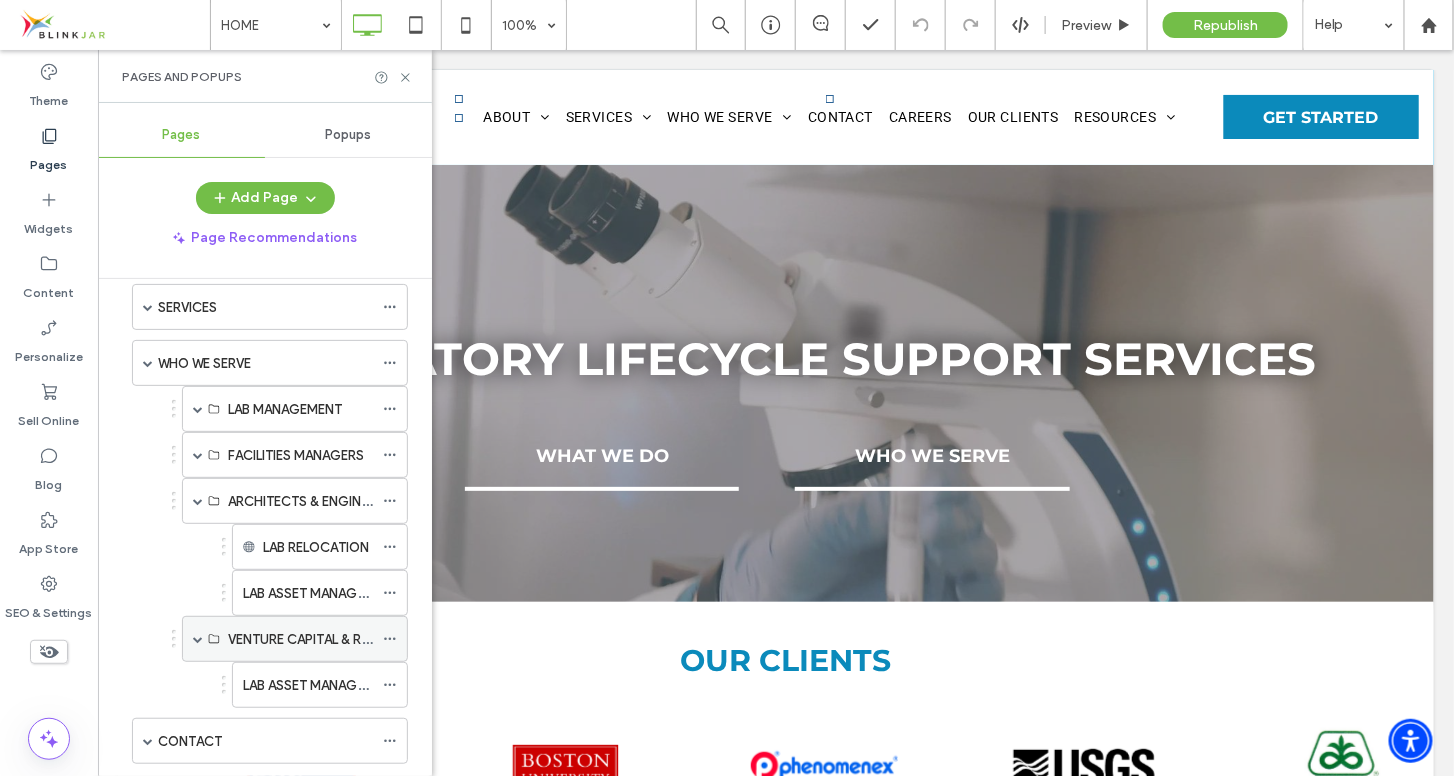 click on "VENTURE CAPITAL & REAL ESTATE" at bounding box center (329, 639) 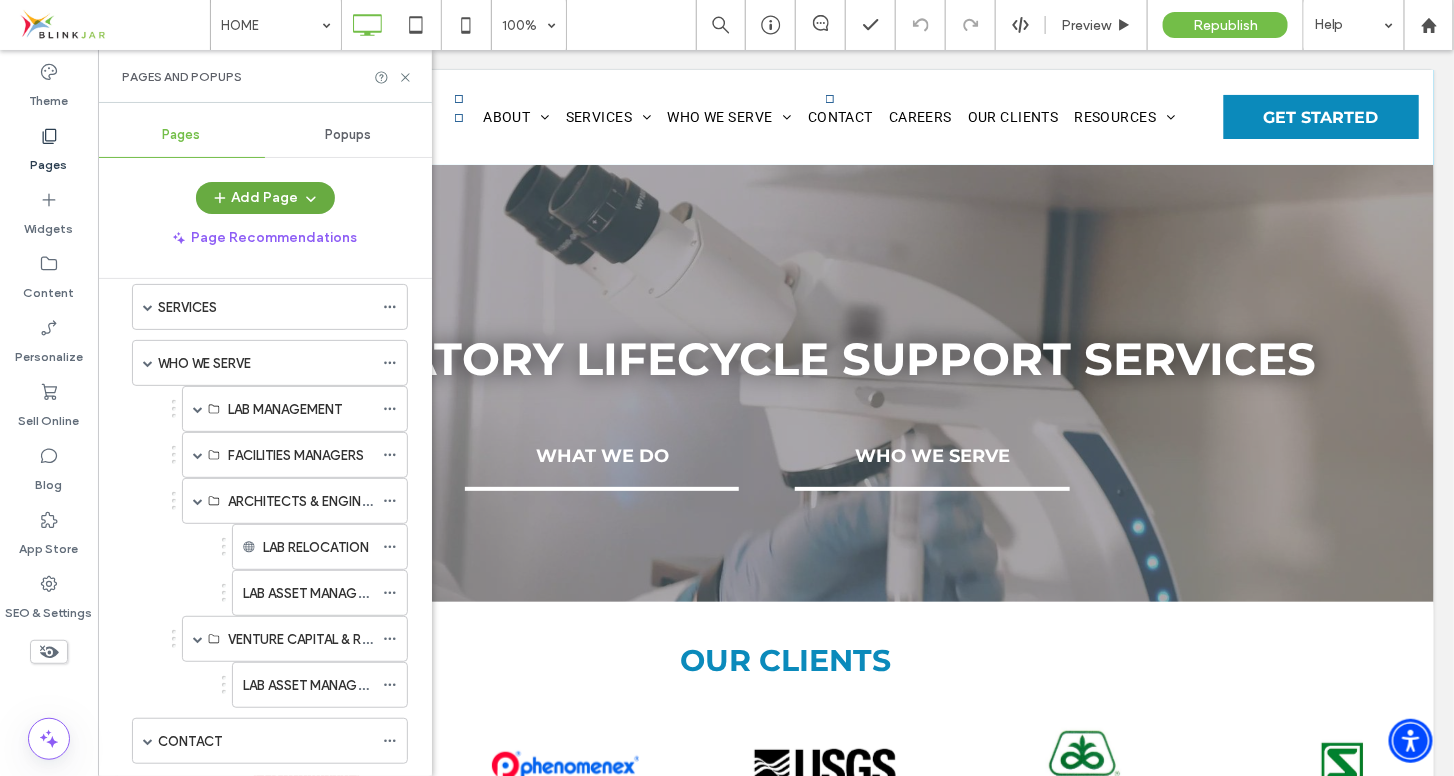 click on "Add Page" at bounding box center (265, 198) 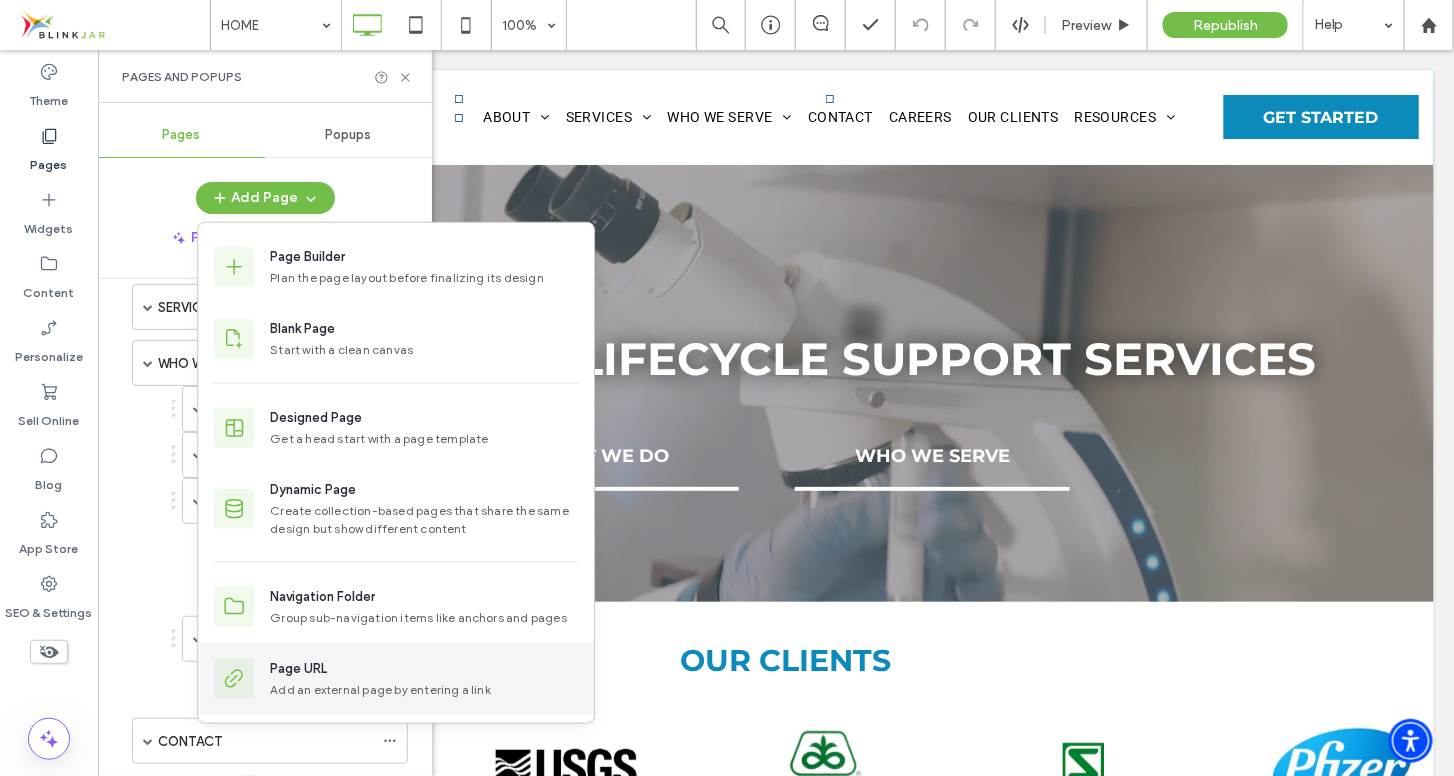 click on "Add an external page by entering a link" at bounding box center [424, 690] 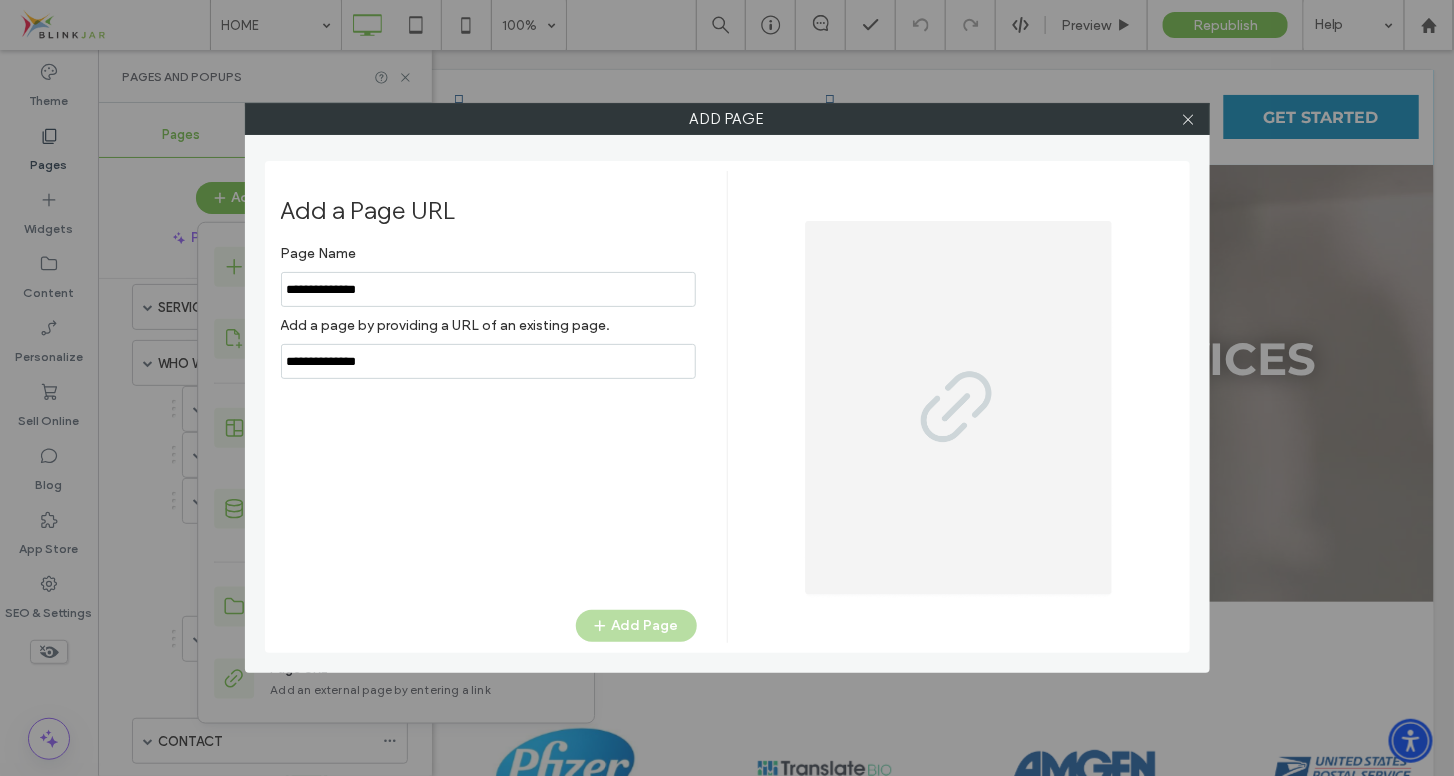 type on "**********" 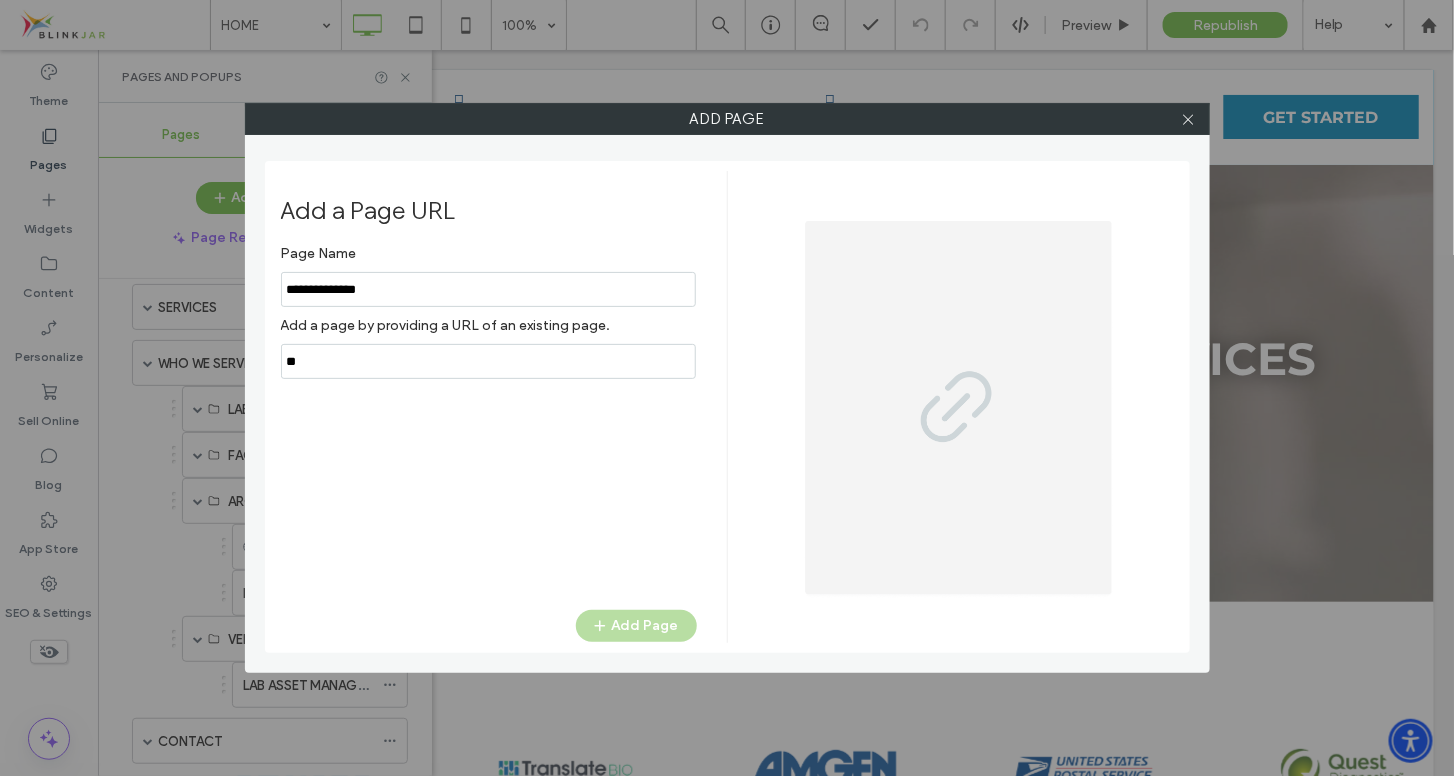 type on "*" 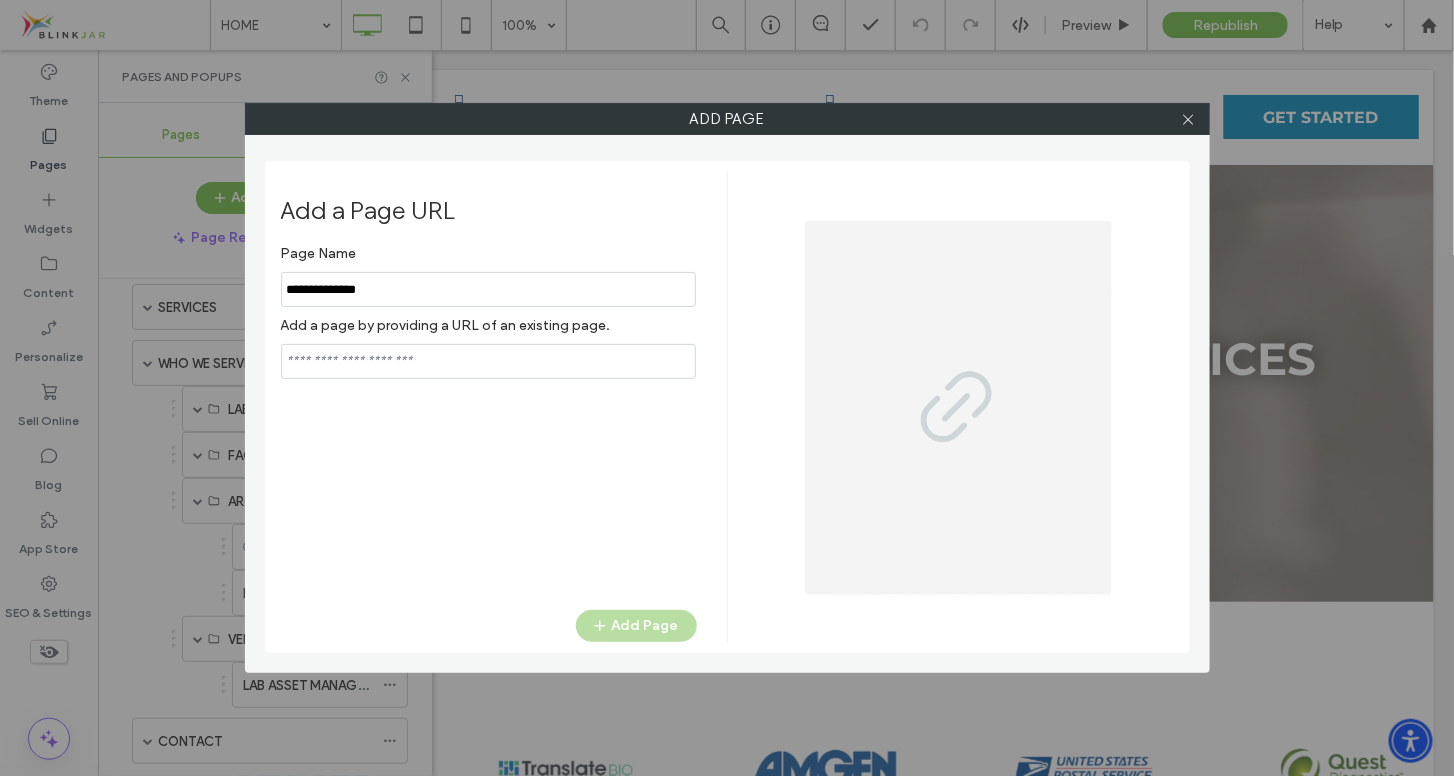 paste on "**********" 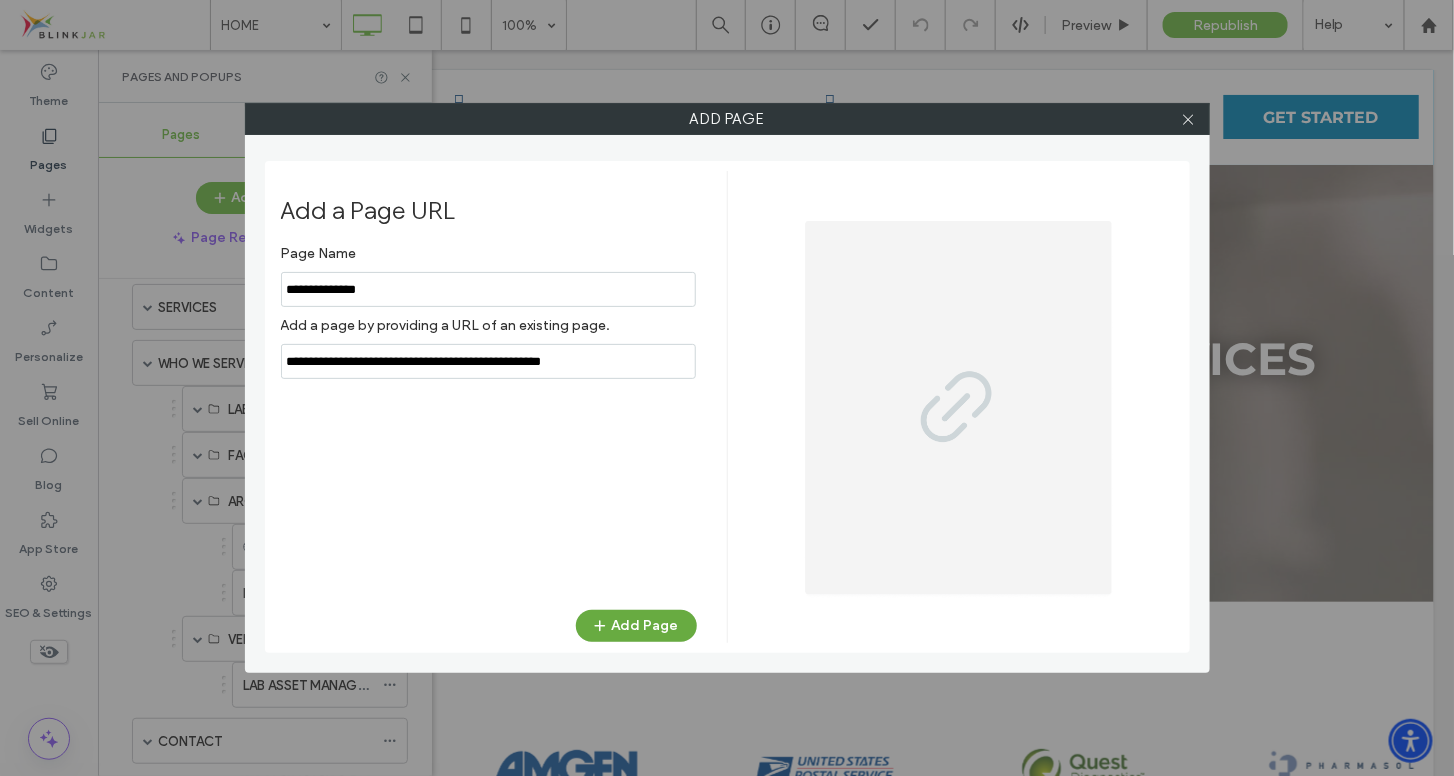 type on "**********" 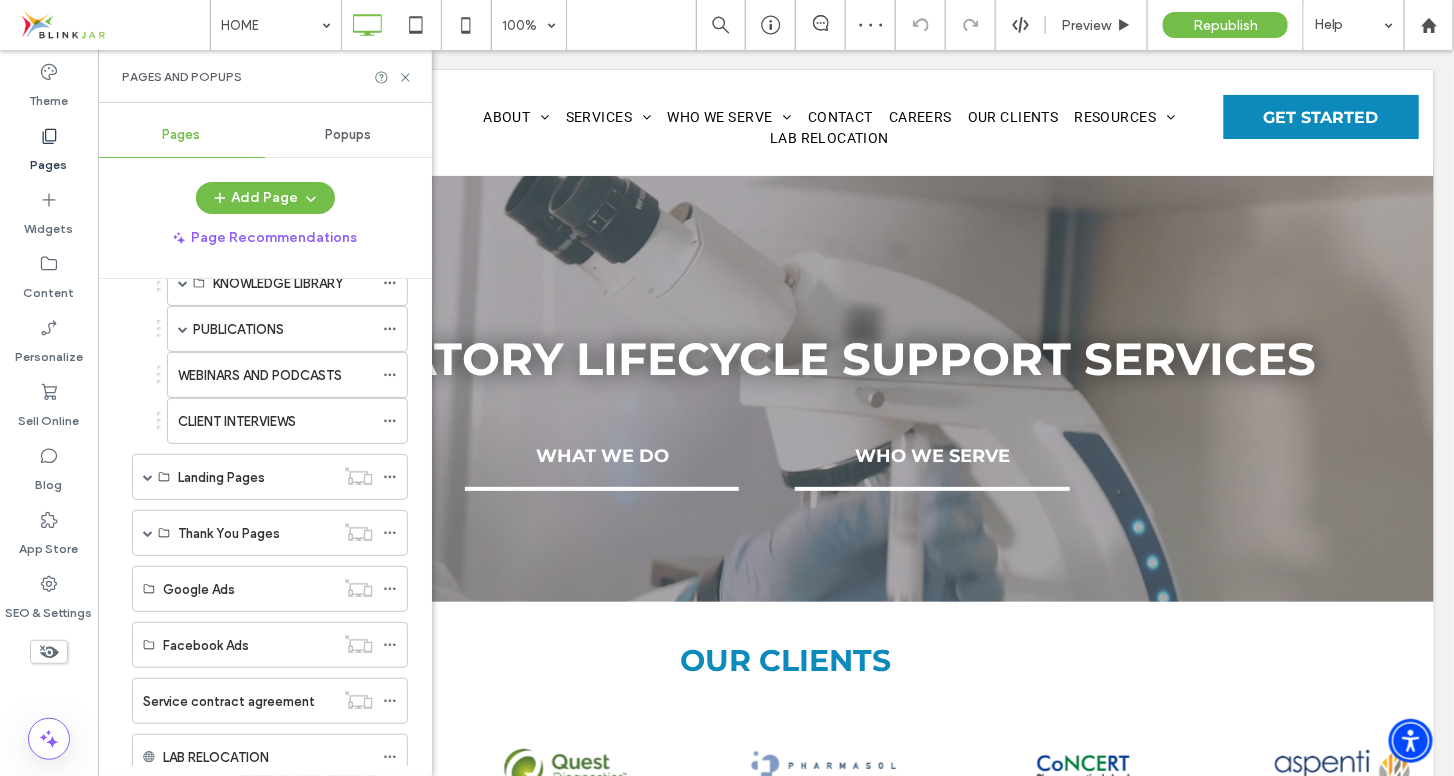scroll, scrollTop: 1192, scrollLeft: 0, axis: vertical 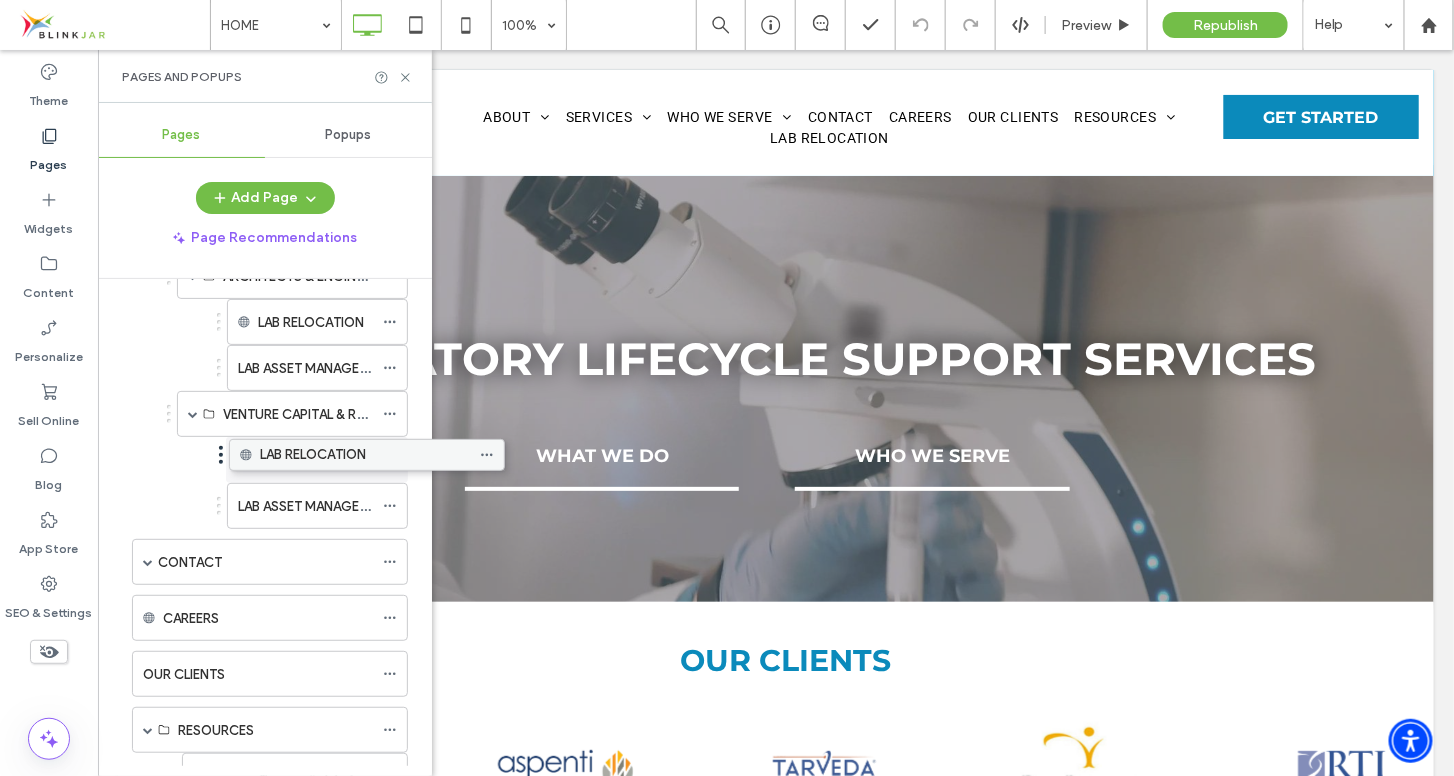 drag, startPoint x: 249, startPoint y: 700, endPoint x: 346, endPoint y: 468, distance: 251.46173 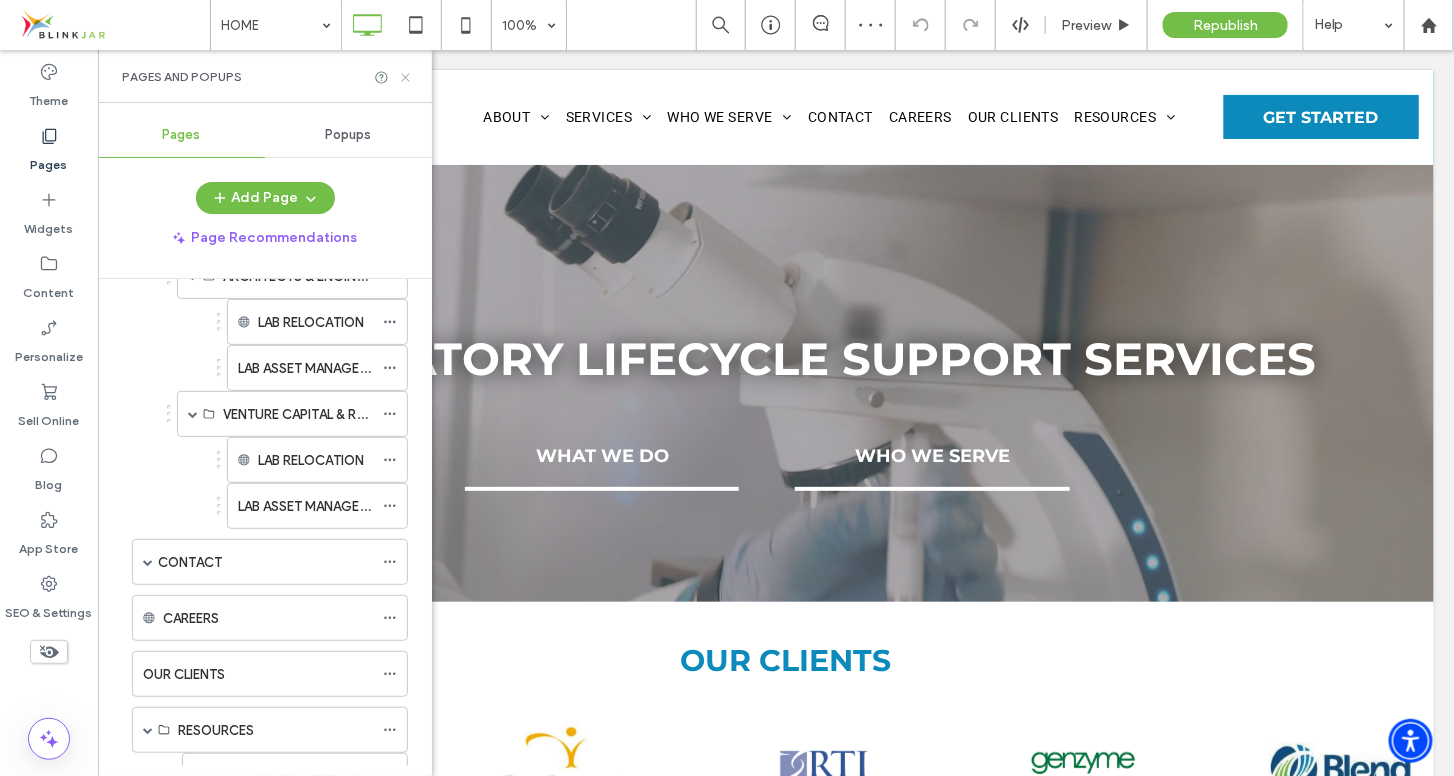 click 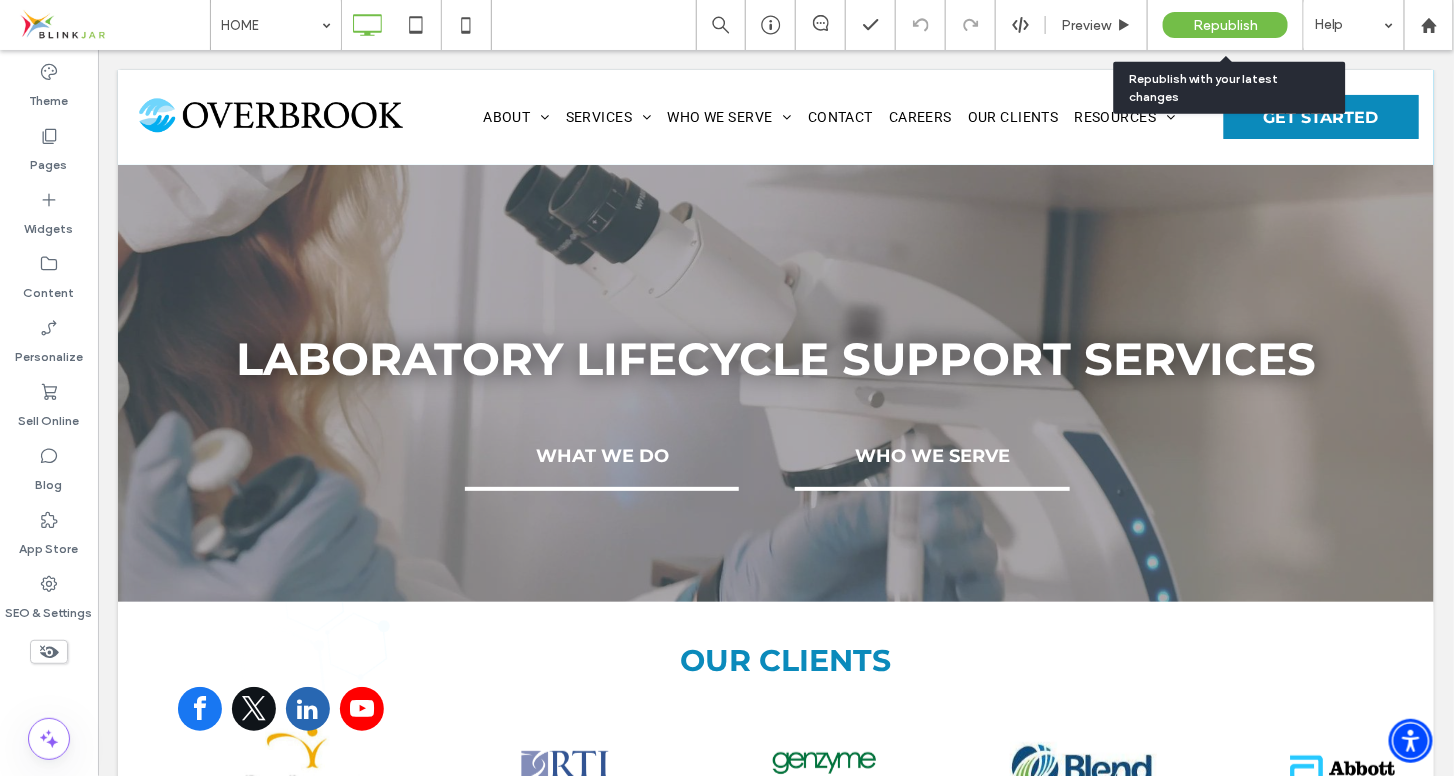click on "Republish" at bounding box center (1225, 25) 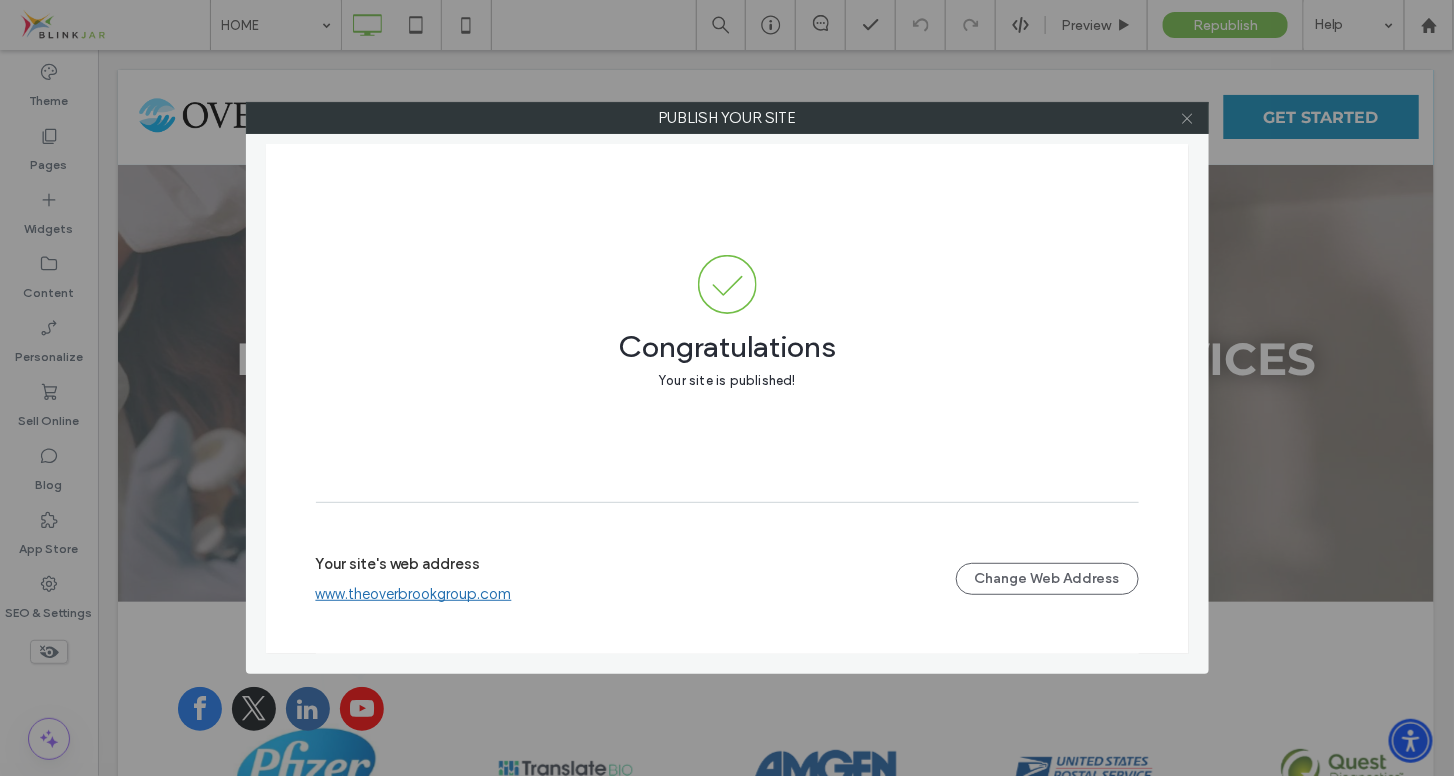 click 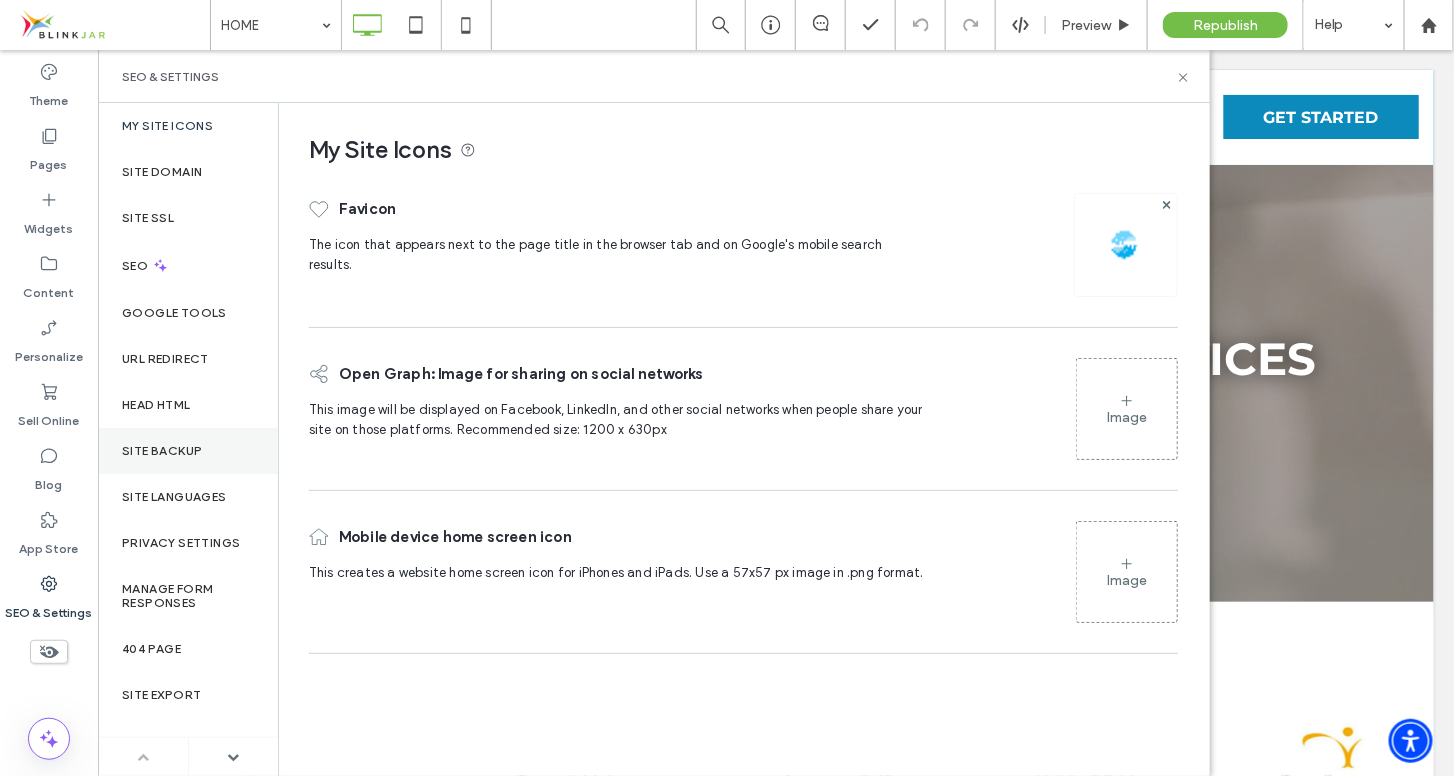 scroll, scrollTop: 0, scrollLeft: 0, axis: both 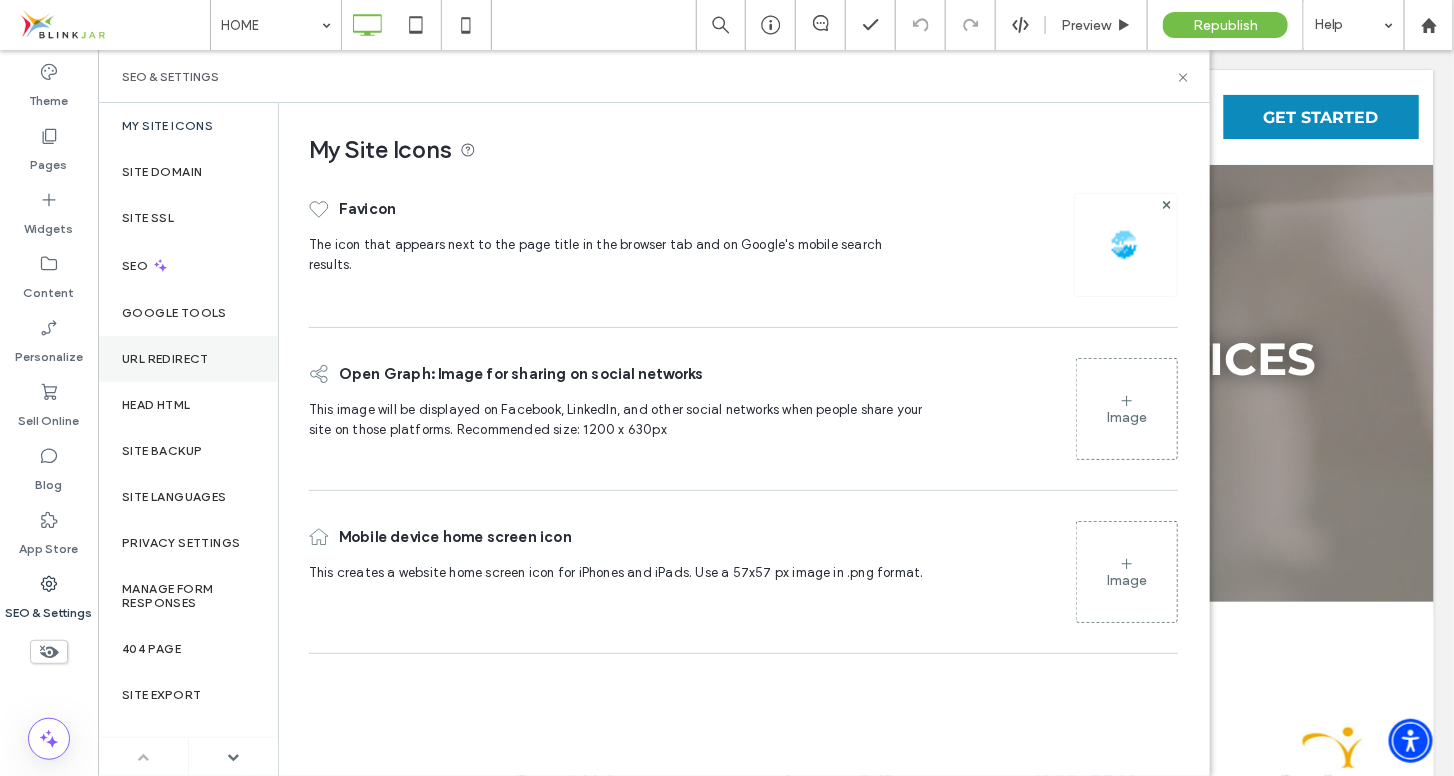 click on "URL Redirect" at bounding box center [165, 359] 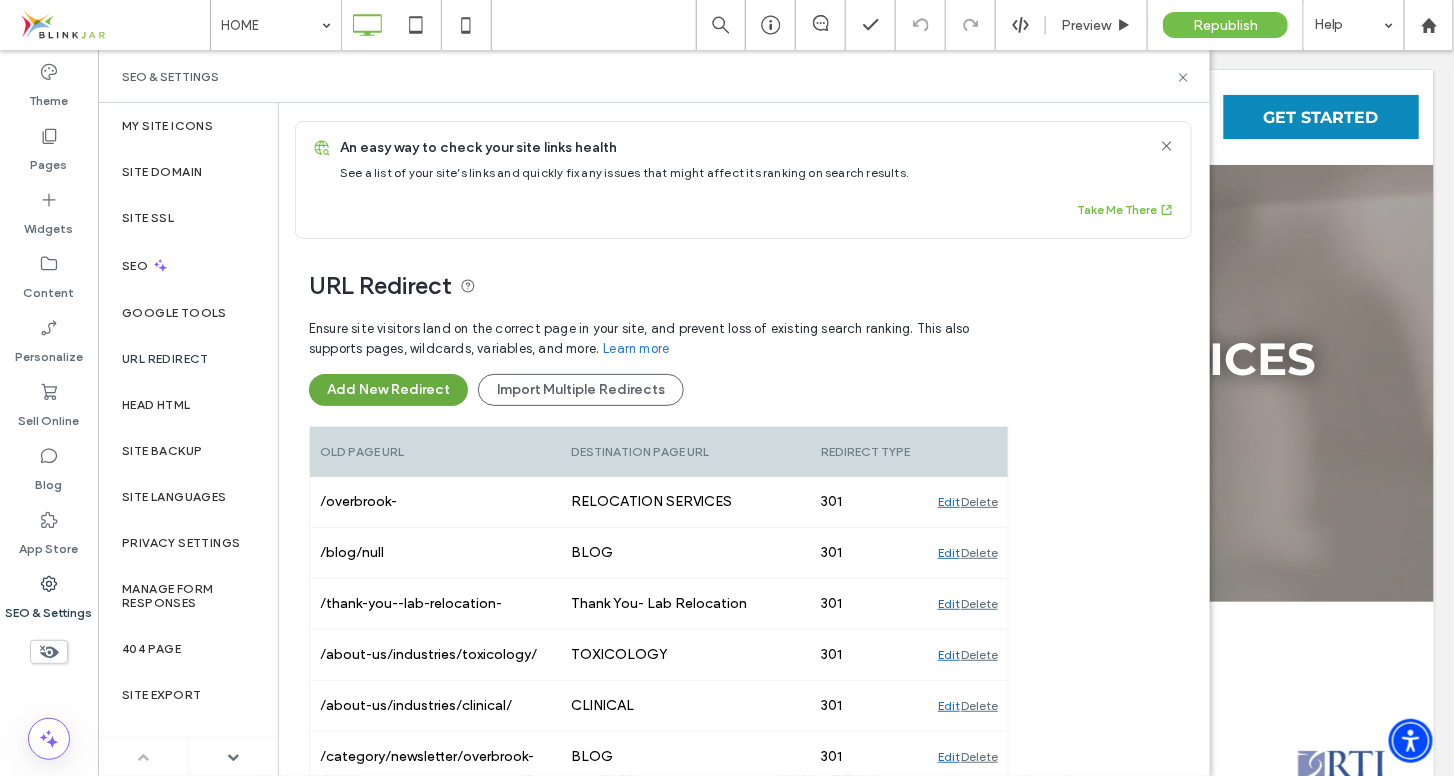 click on "Add New Redirect" at bounding box center [388, 390] 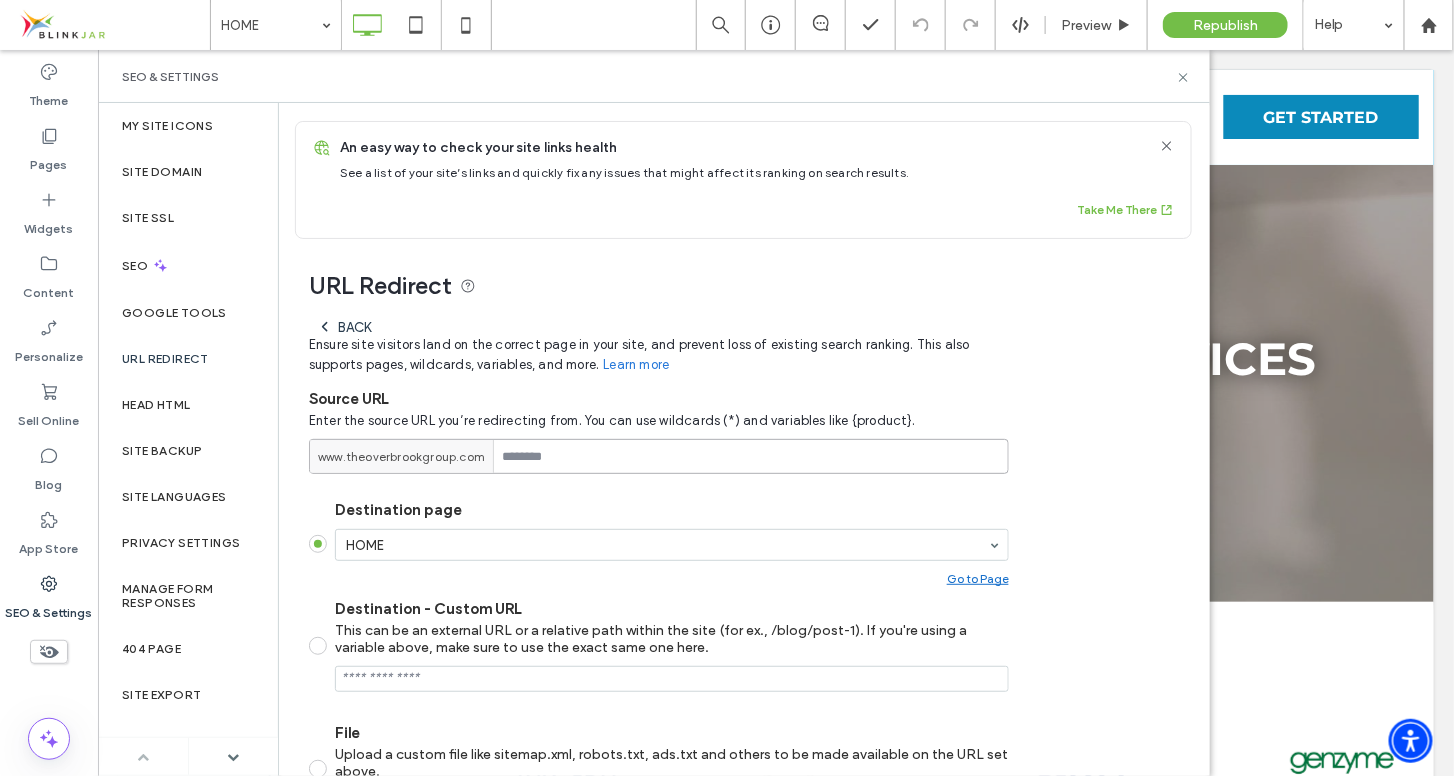 click at bounding box center [659, 456] 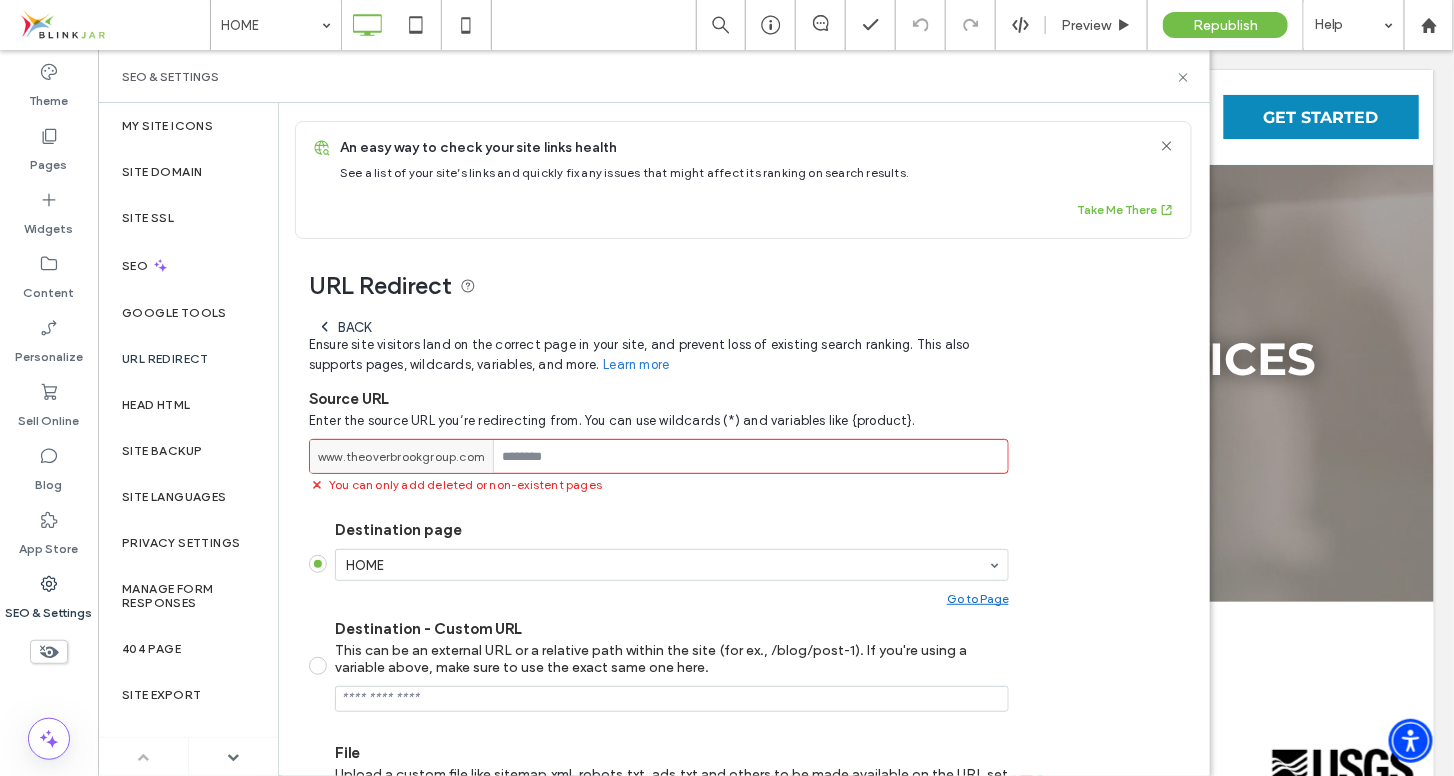 paste on "**********" 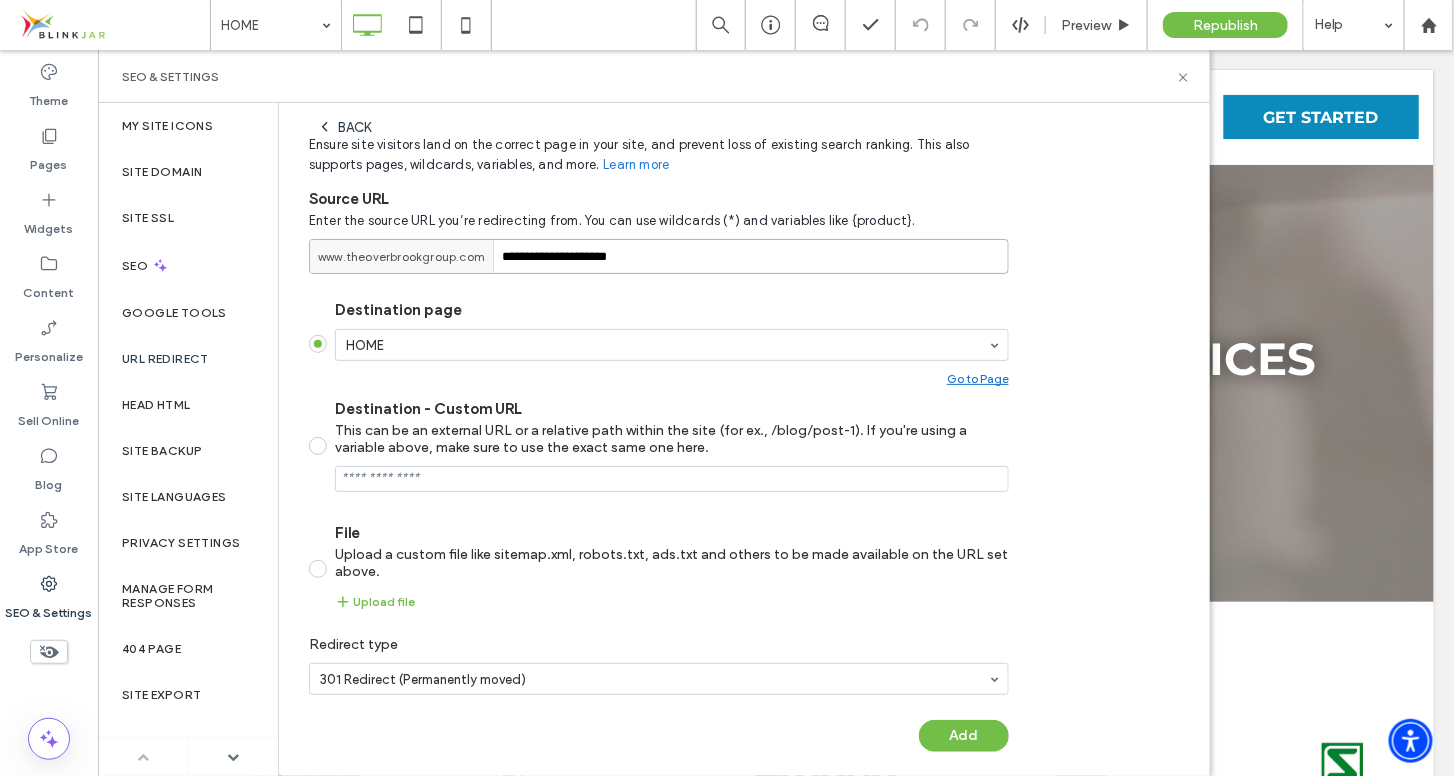 scroll, scrollTop: 212, scrollLeft: 0, axis: vertical 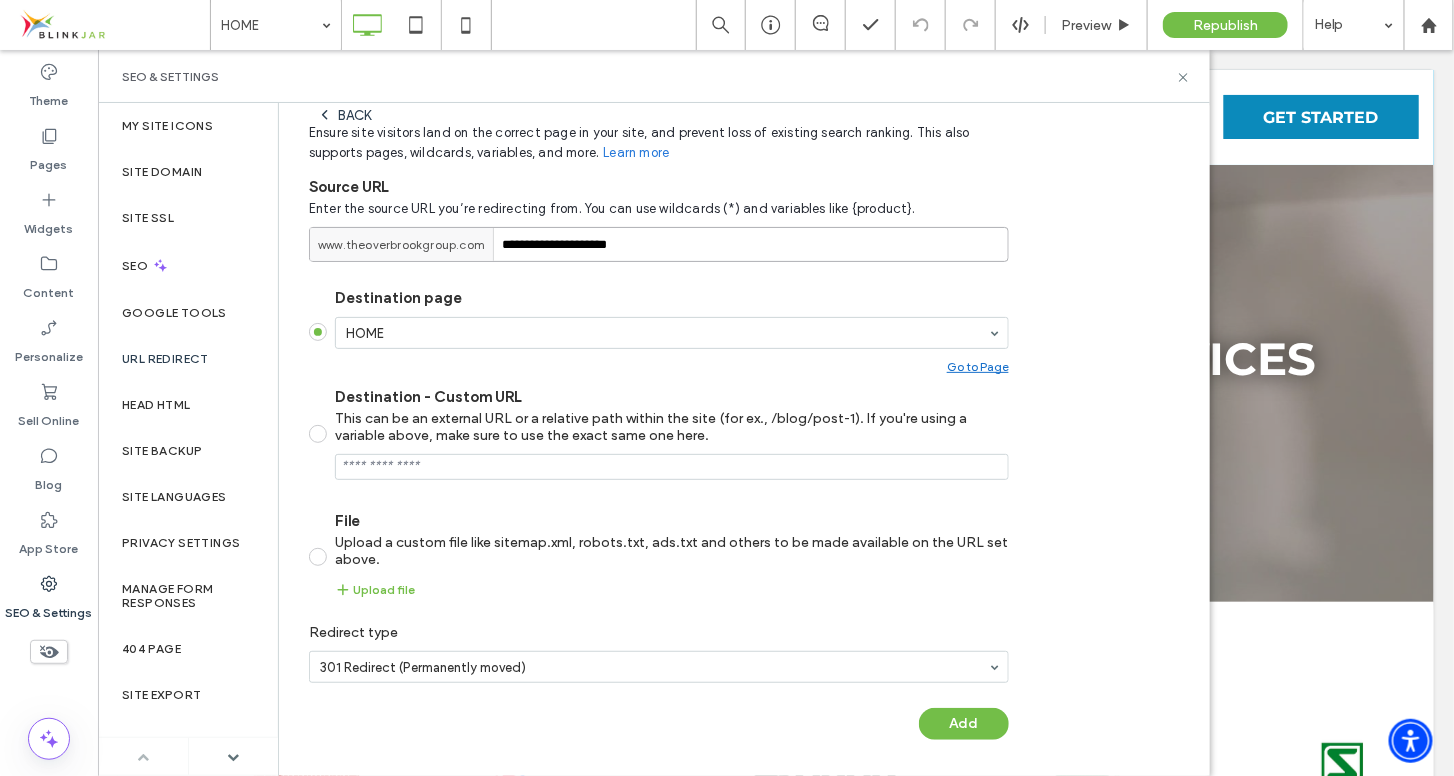 drag, startPoint x: 1205, startPoint y: 349, endPoint x: 1116, endPoint y: 460, distance: 142.27438 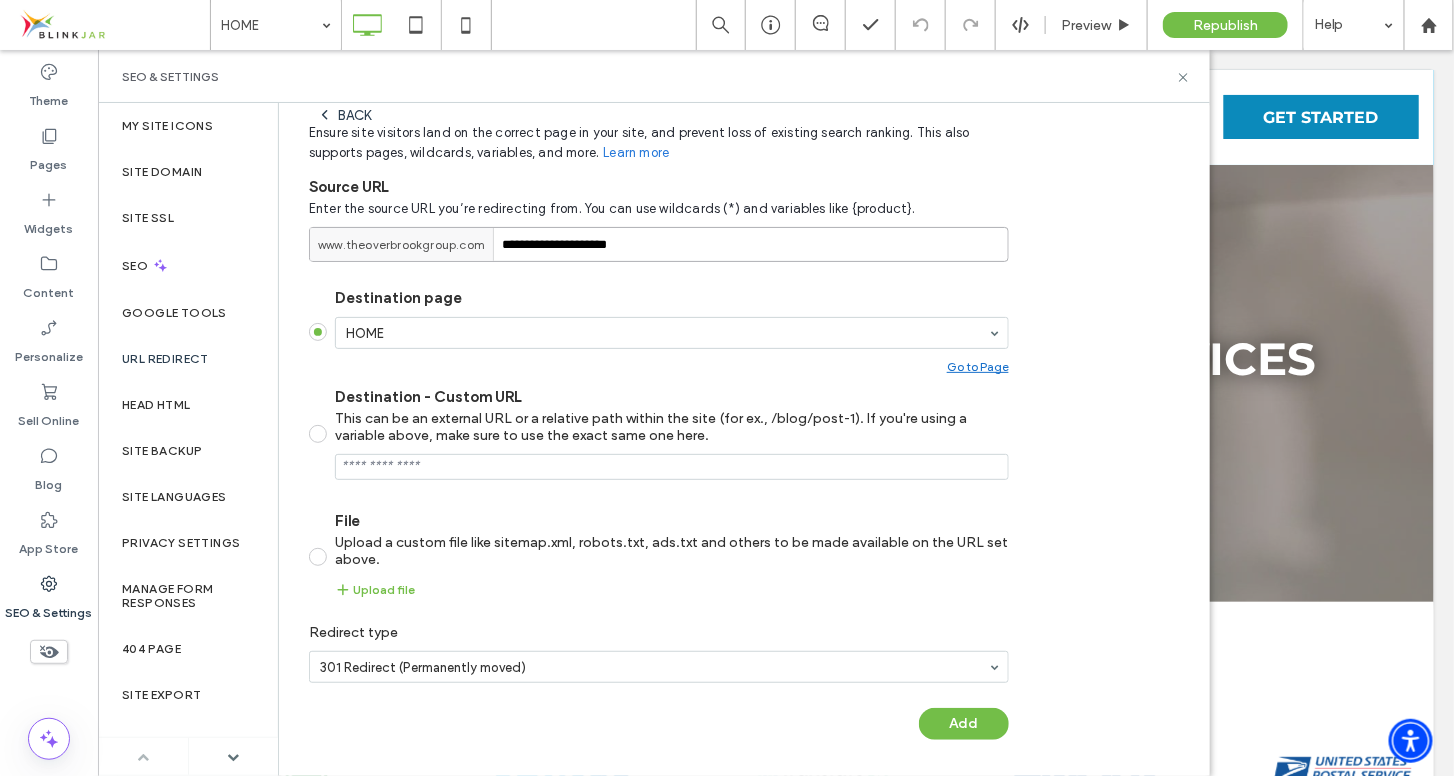 type on "**********" 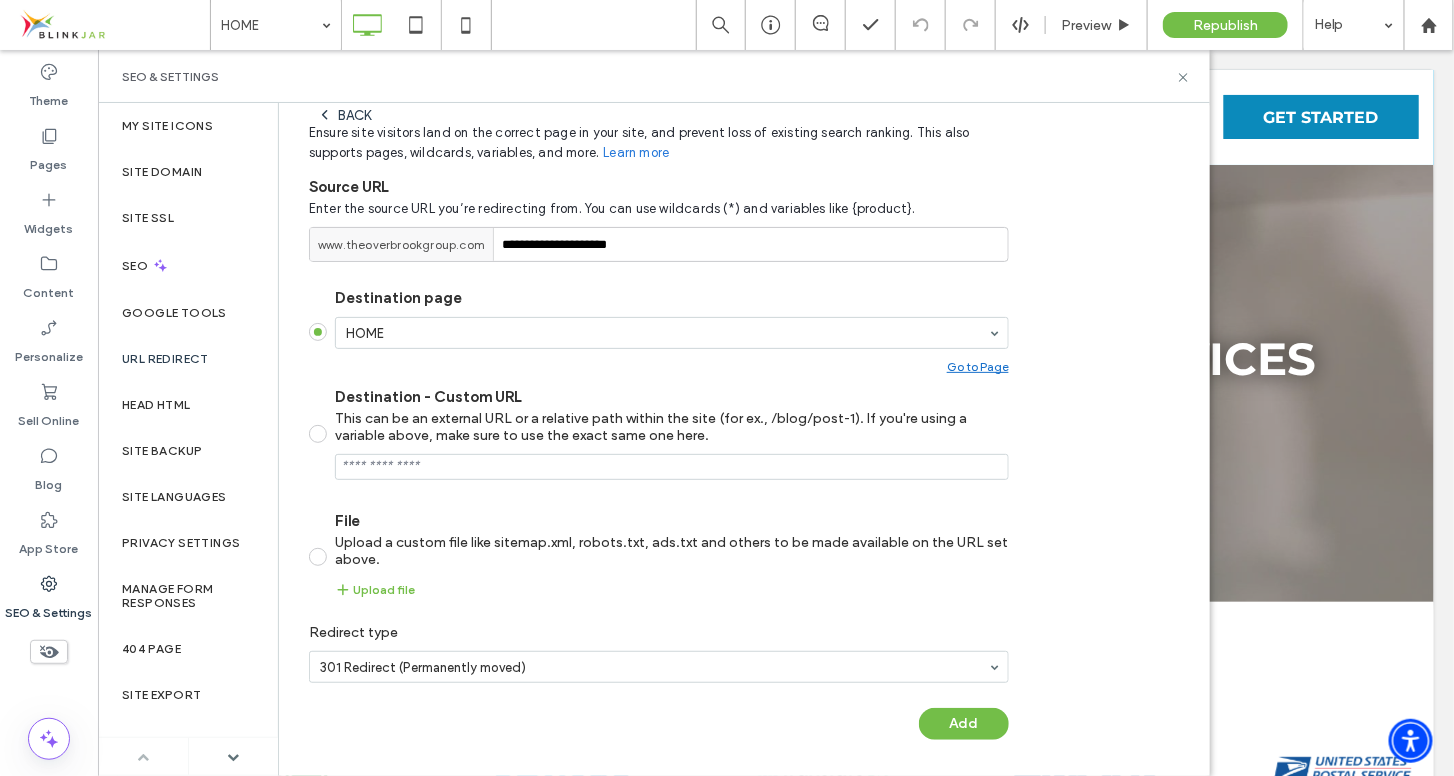 click at bounding box center [318, 434] 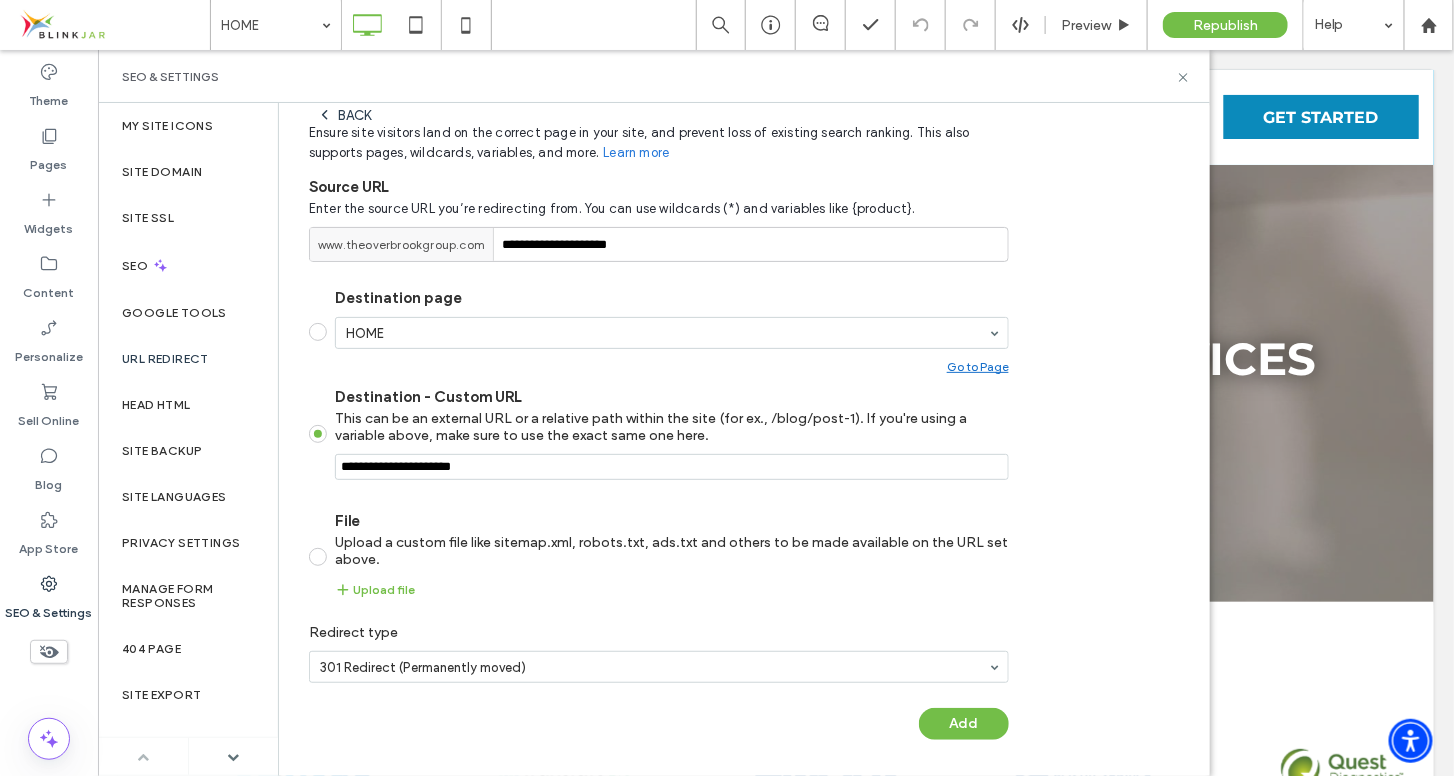 click on "Destination - Custom URL This can be an external URL or a relative path within the site (for ex., /blog/post-1).
If you're using a variable above, make sure to use the exact same one here." at bounding box center (672, 467) 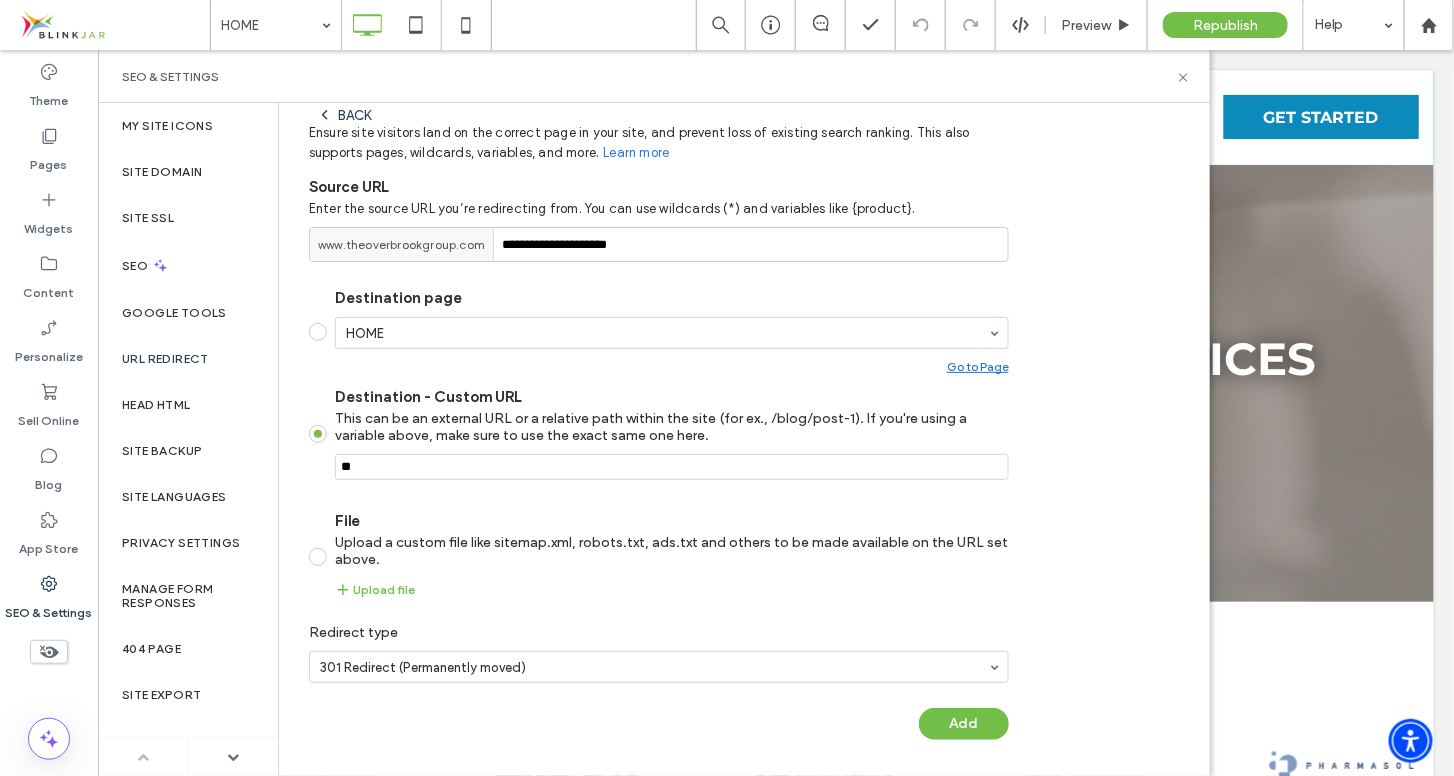 type on "*" 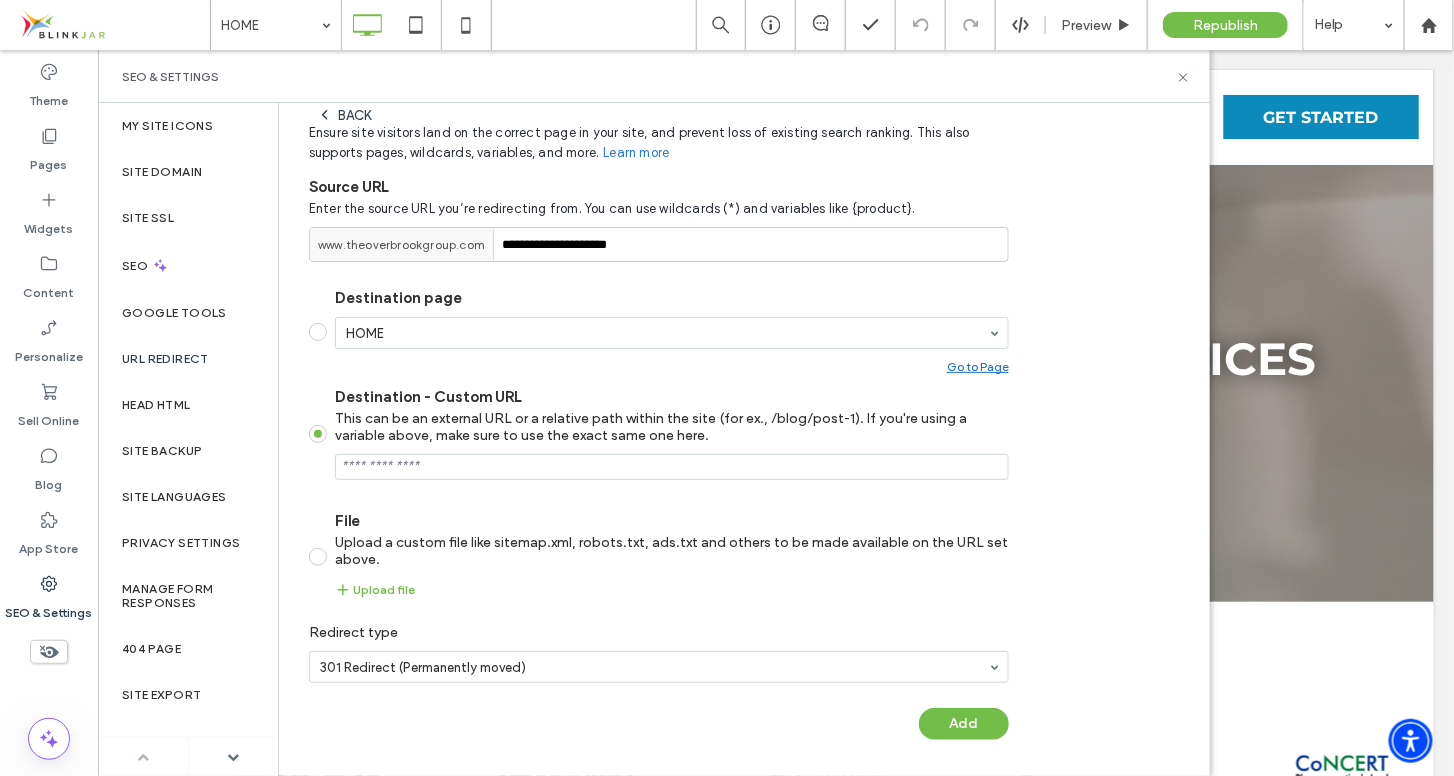 type on "*" 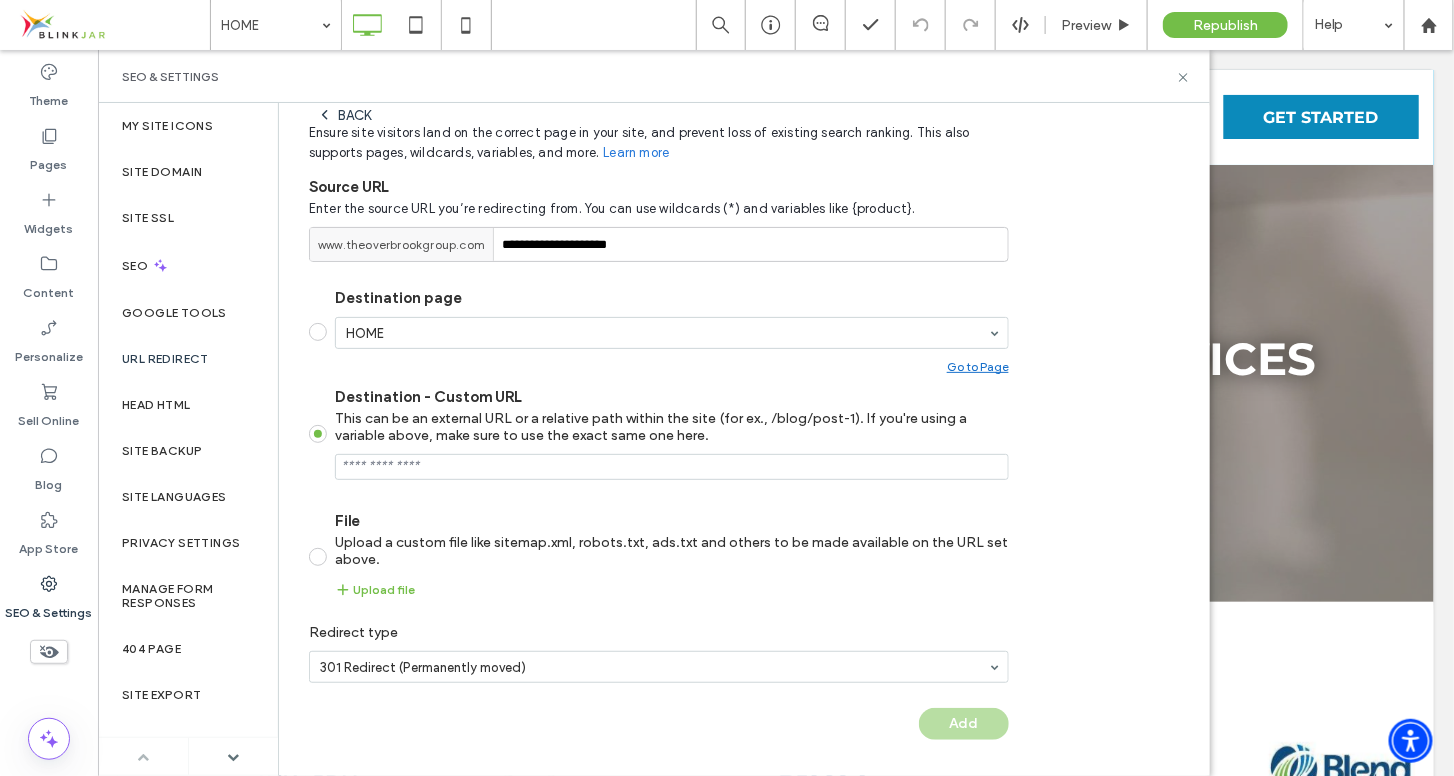 paste on "**********" 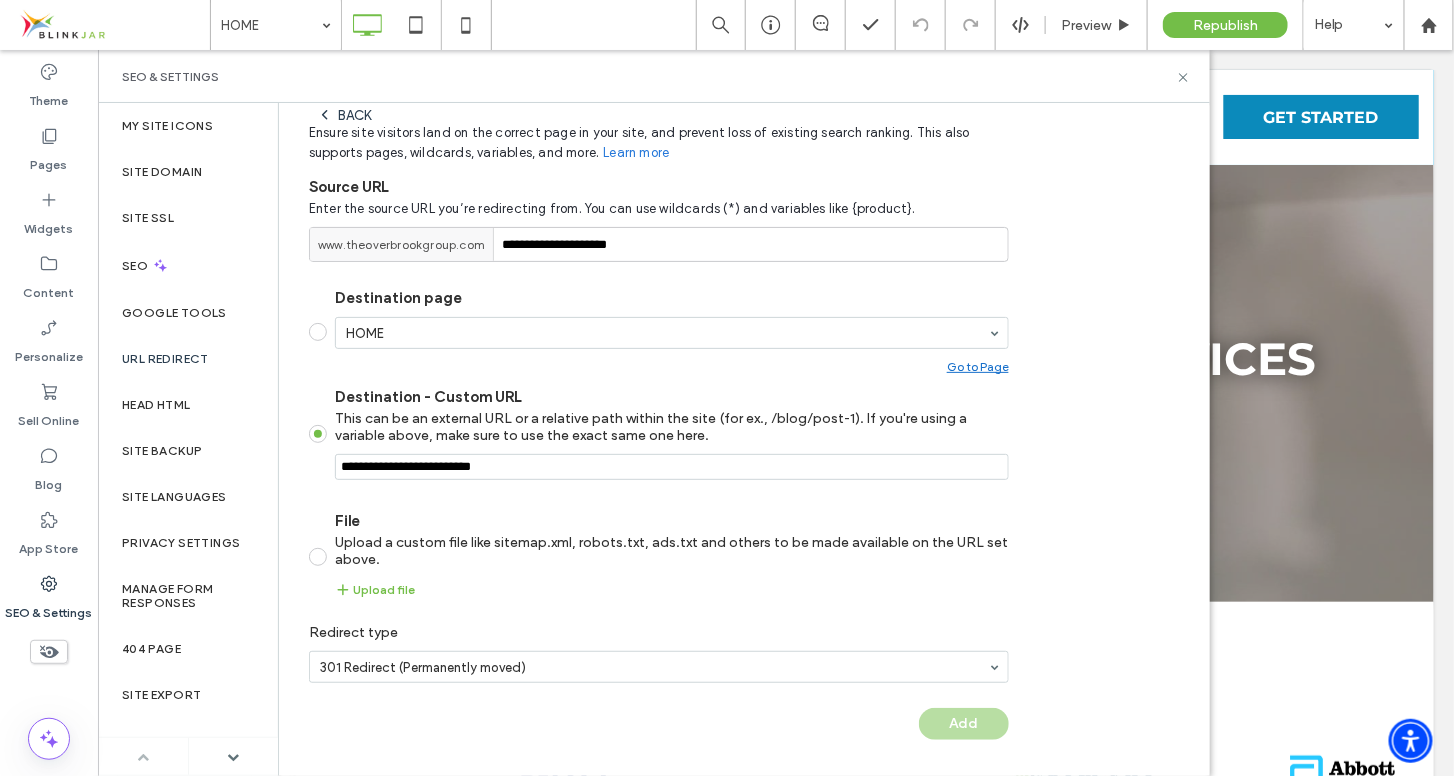 click on "Destination page HOME Go to Page Destination - Custom URL This can be an external URL or a relative path within the site (for ex., /blog/post-1).
If you're using a variable above, make sure to use the exact same one here. File Upload a custom file like sitemap.xml, robots.txt, ads.txt and others to be made available on the URL set above. Upload file" at bounding box center (659, 443) 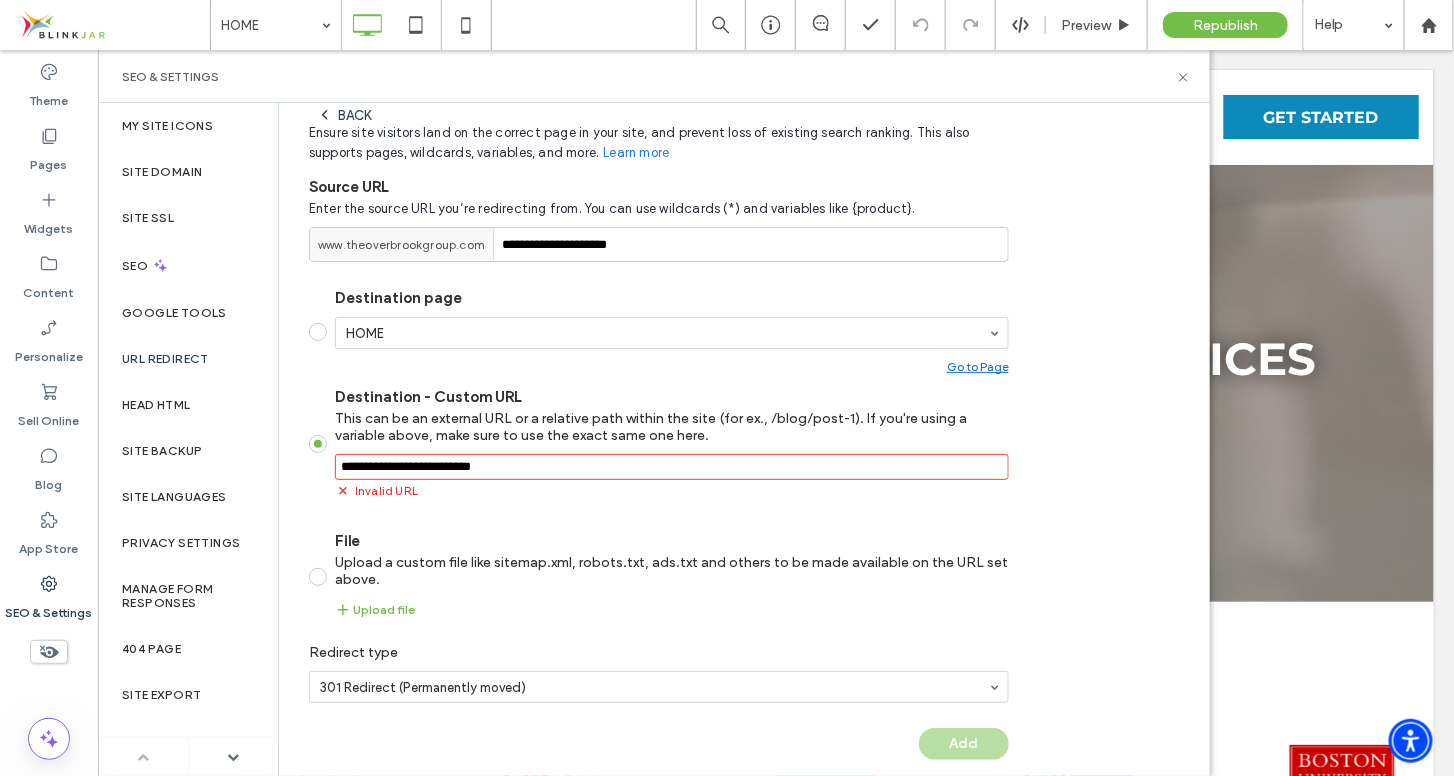 click on "Destination - Custom URL This can be an external URL or a relative path within the site (for ex., /blog/post-1).
If you're using a variable above, make sure to use the exact same one here. Invalid URL" at bounding box center (672, 467) 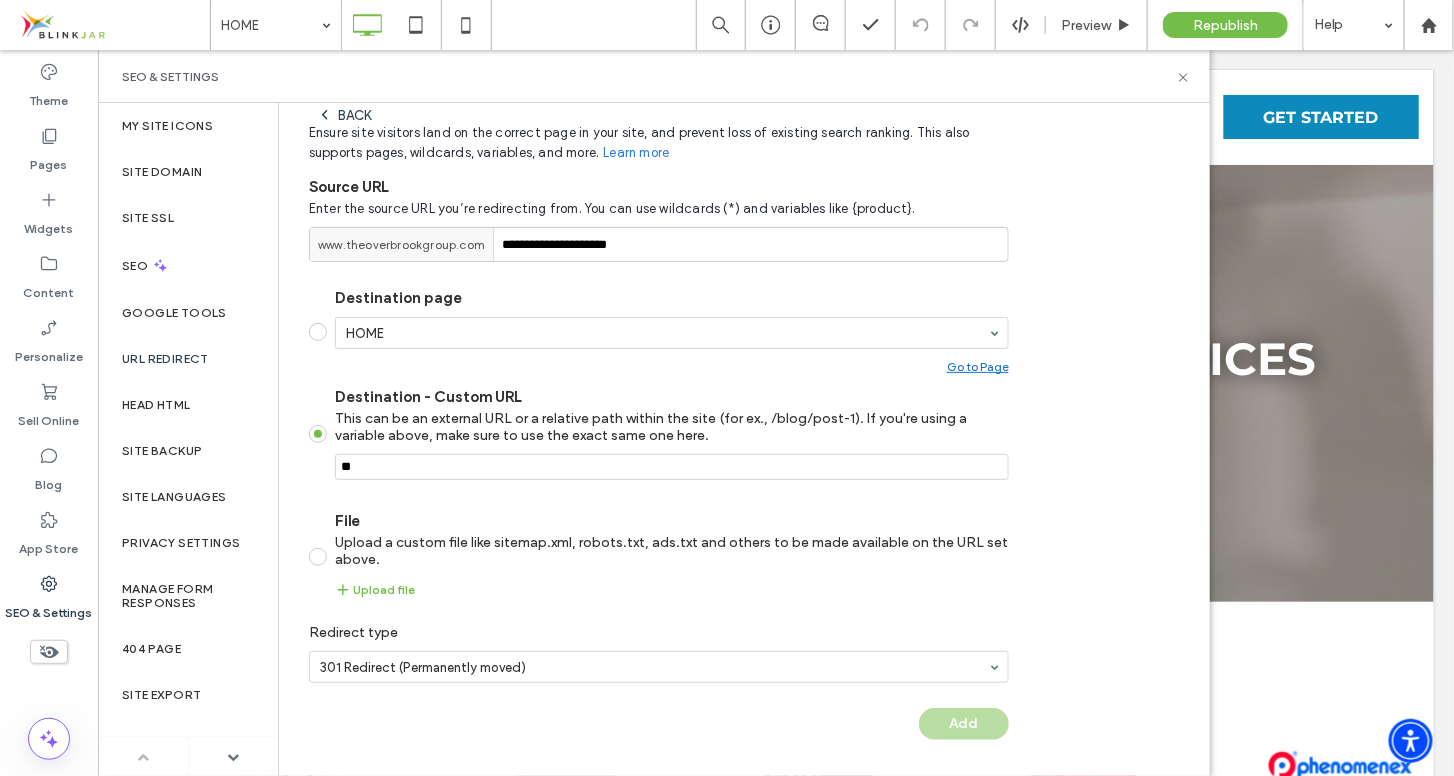 type on "*" 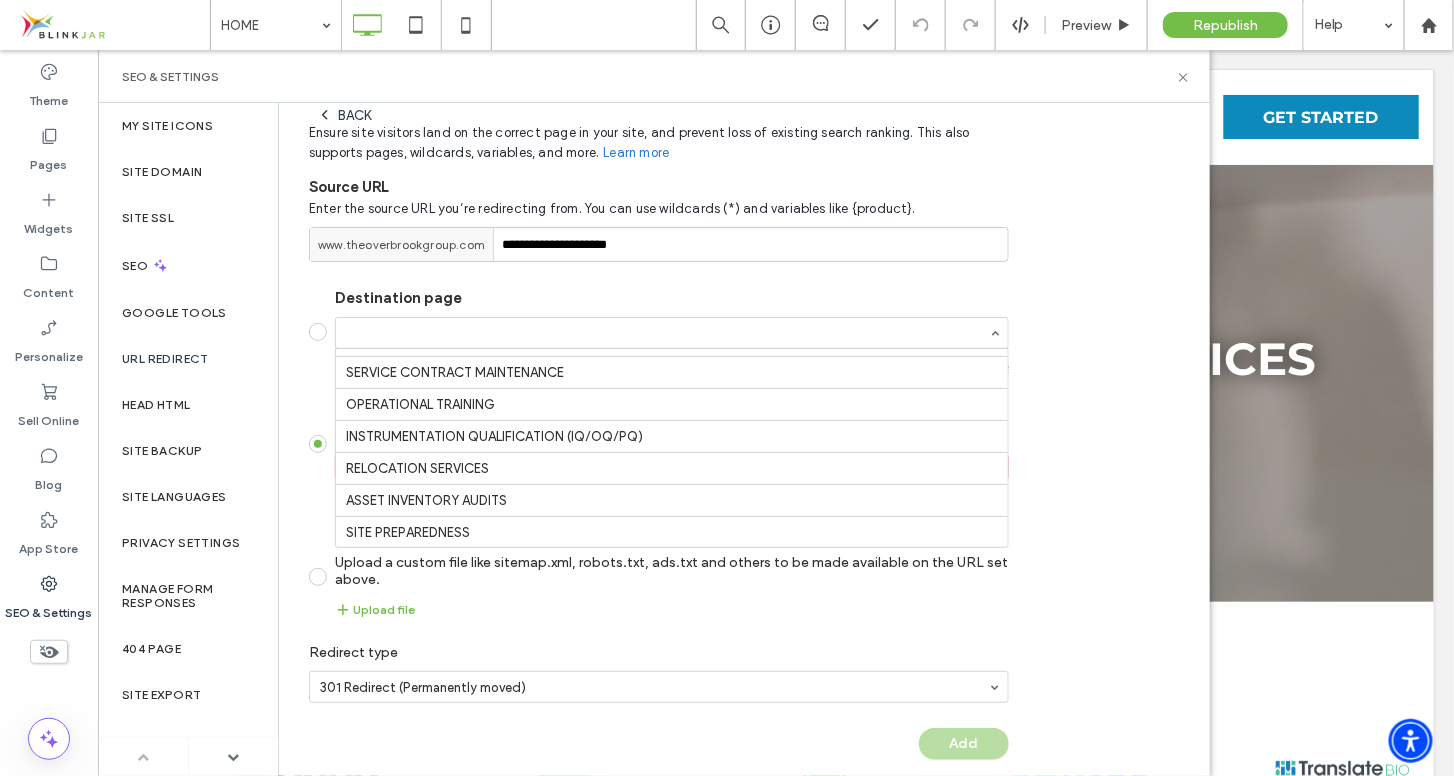 scroll, scrollTop: 496, scrollLeft: 0, axis: vertical 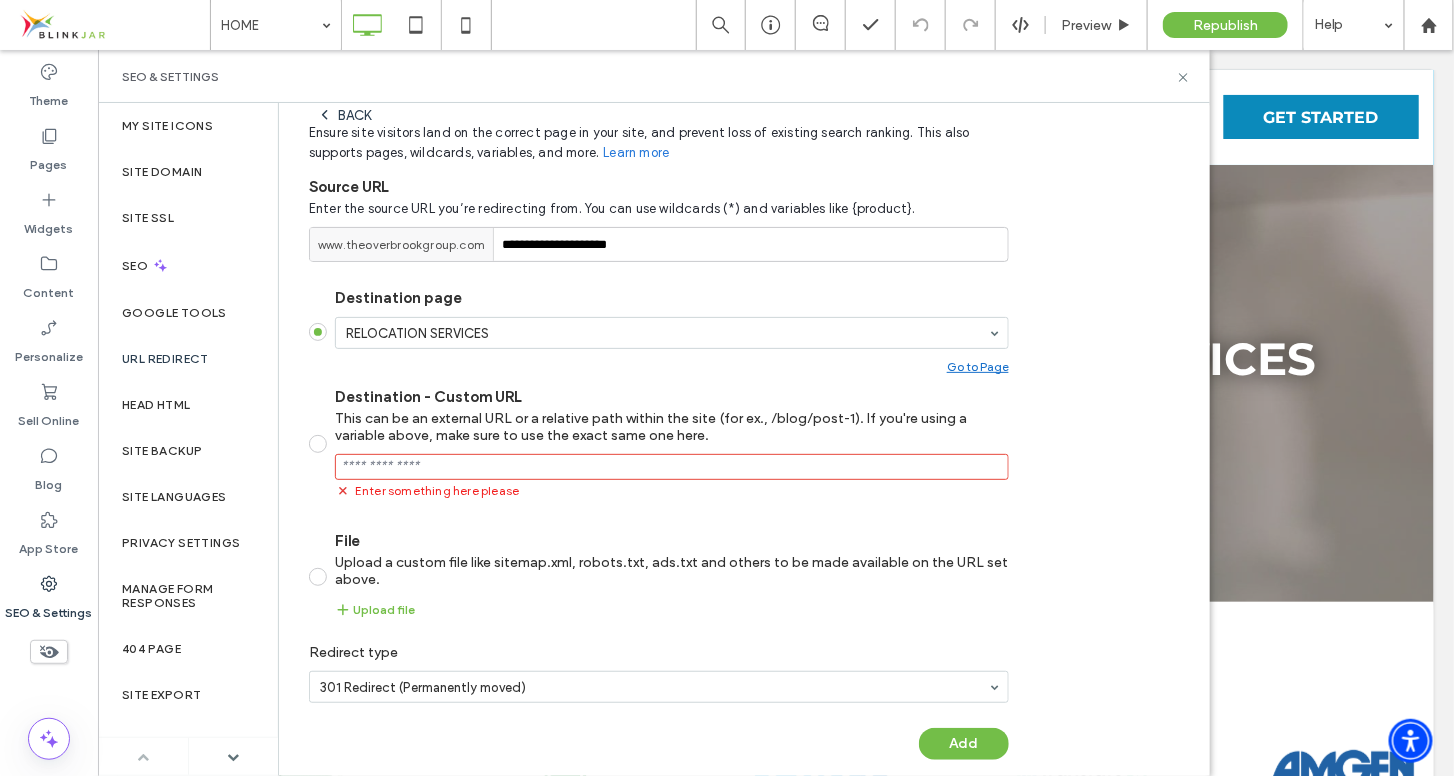 click on "RELOCATION SERVICES Go to Page" at bounding box center (672, 345) 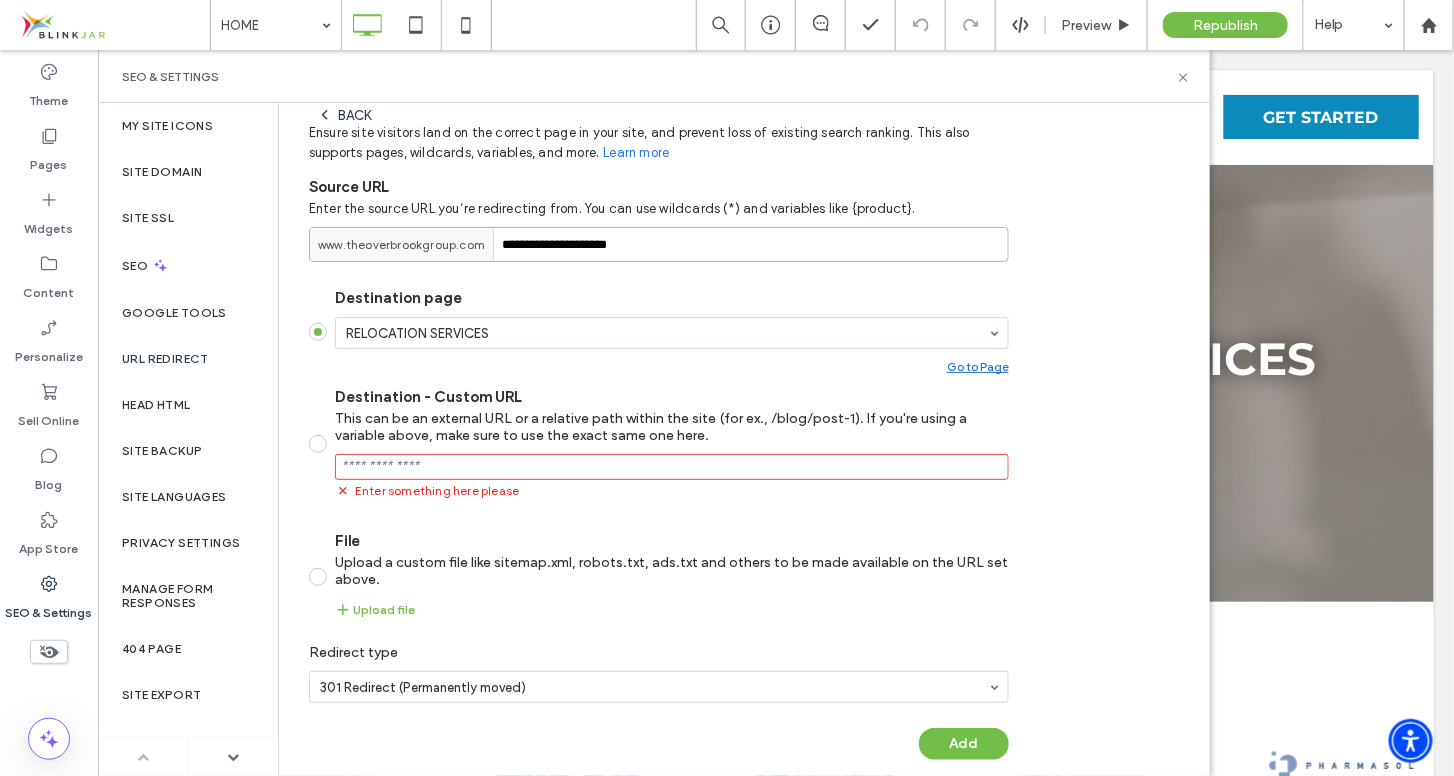 click on "**********" at bounding box center [659, 244] 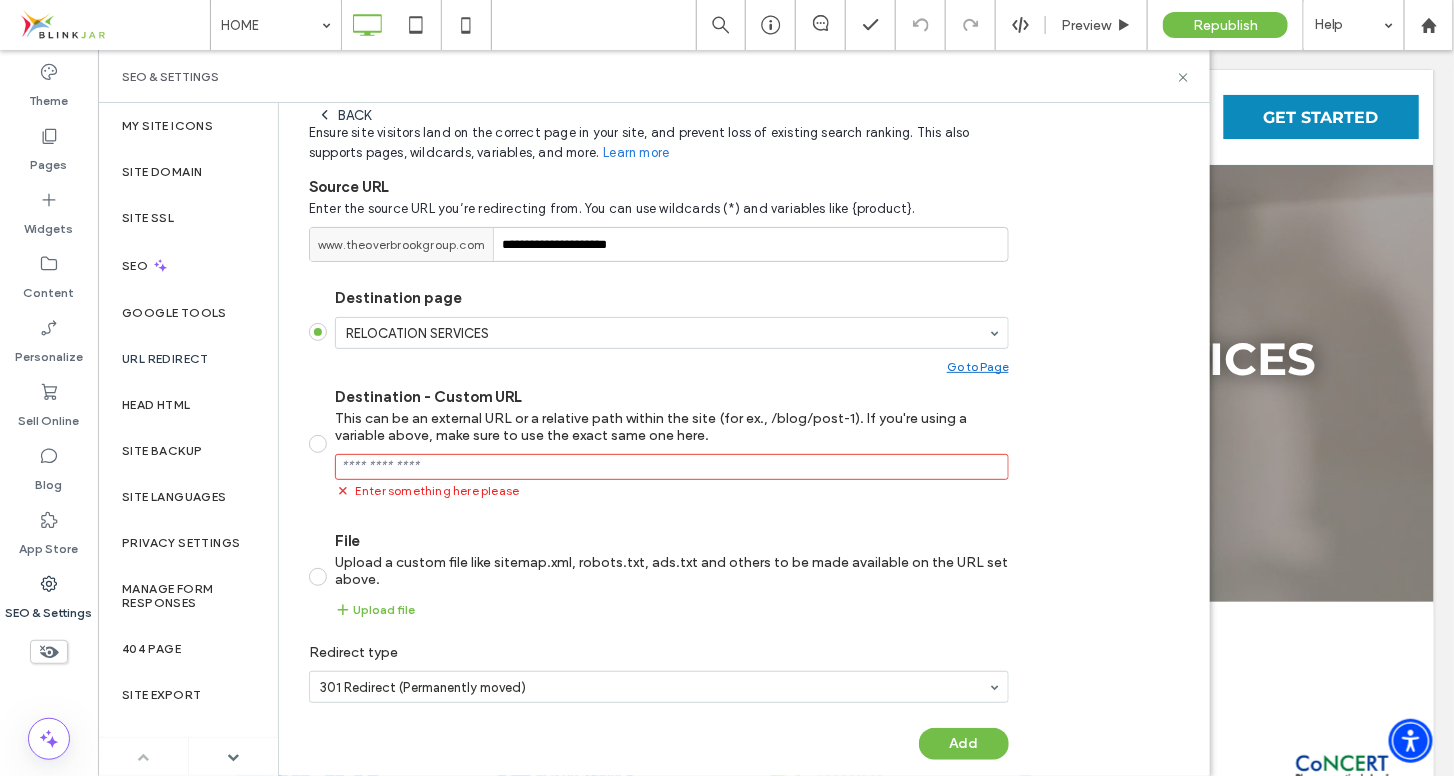 click at bounding box center (318, 332) 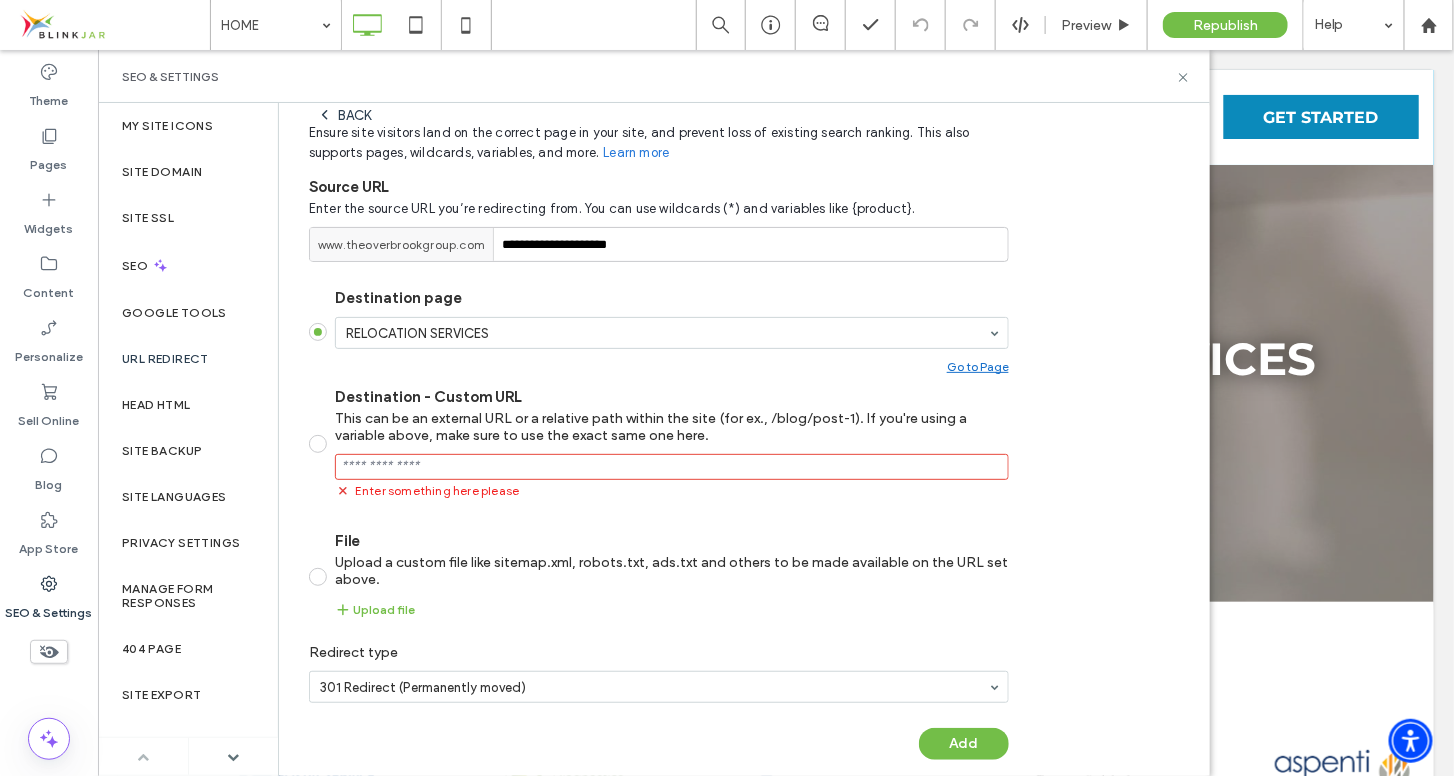 click at bounding box center [318, 444] 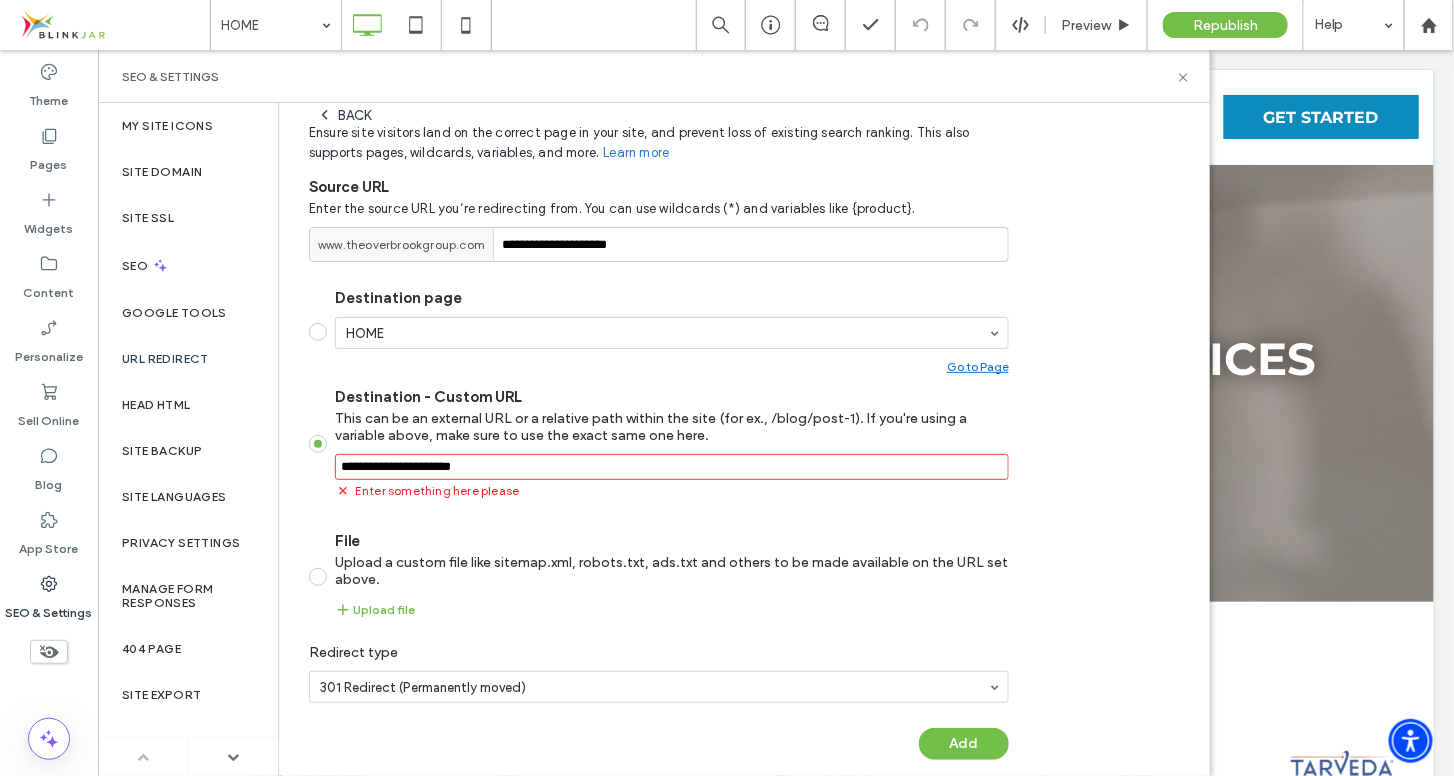 click at bounding box center [318, 332] 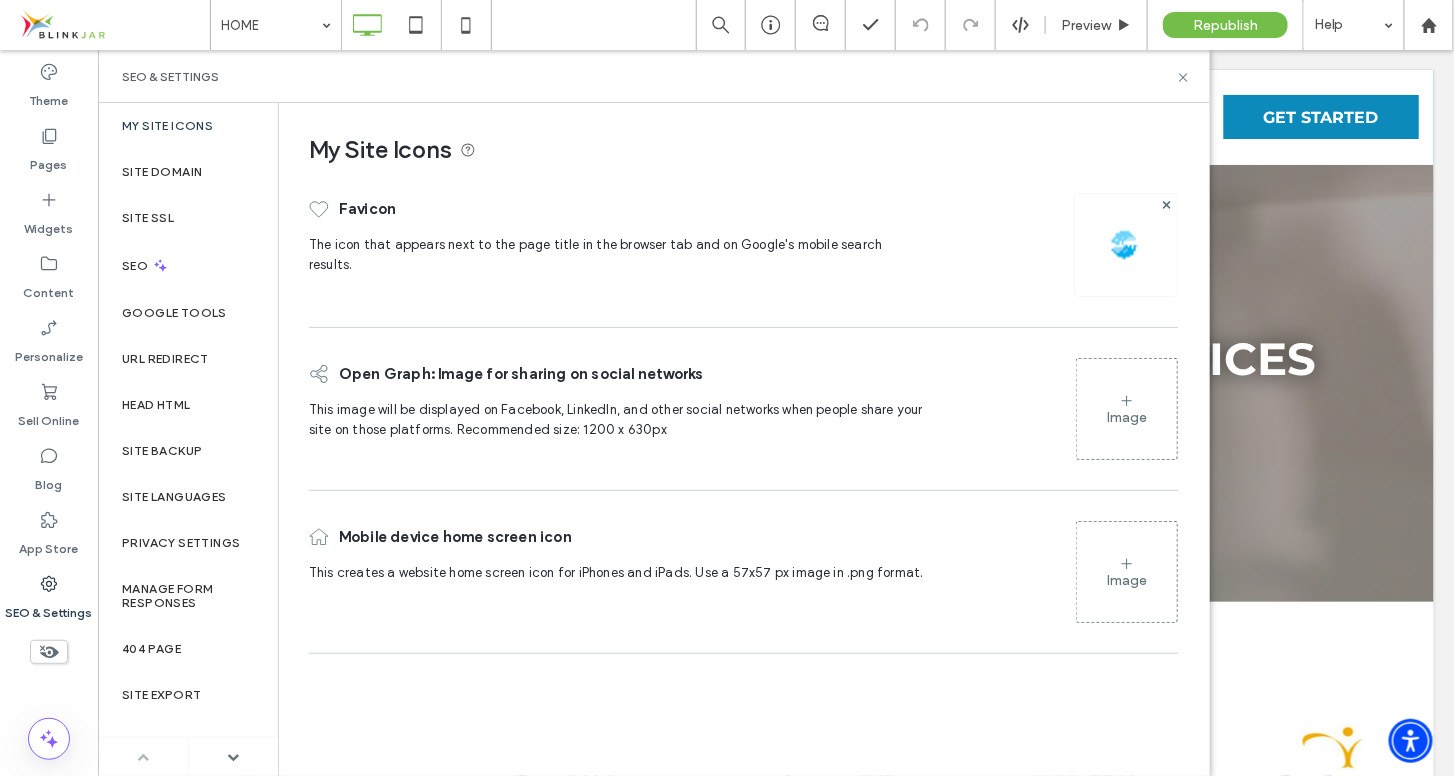 scroll, scrollTop: 0, scrollLeft: 0, axis: both 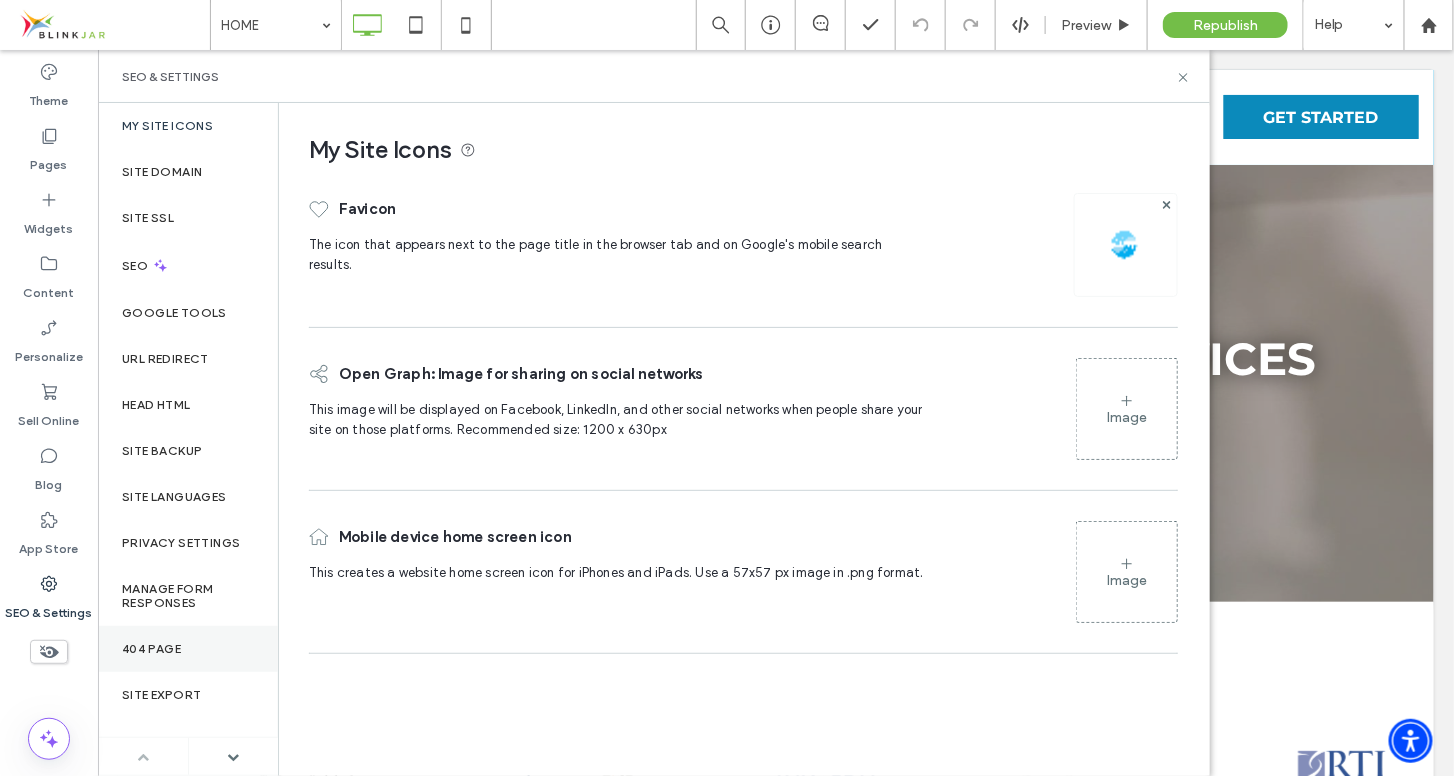 click on "404 Page" at bounding box center [188, 649] 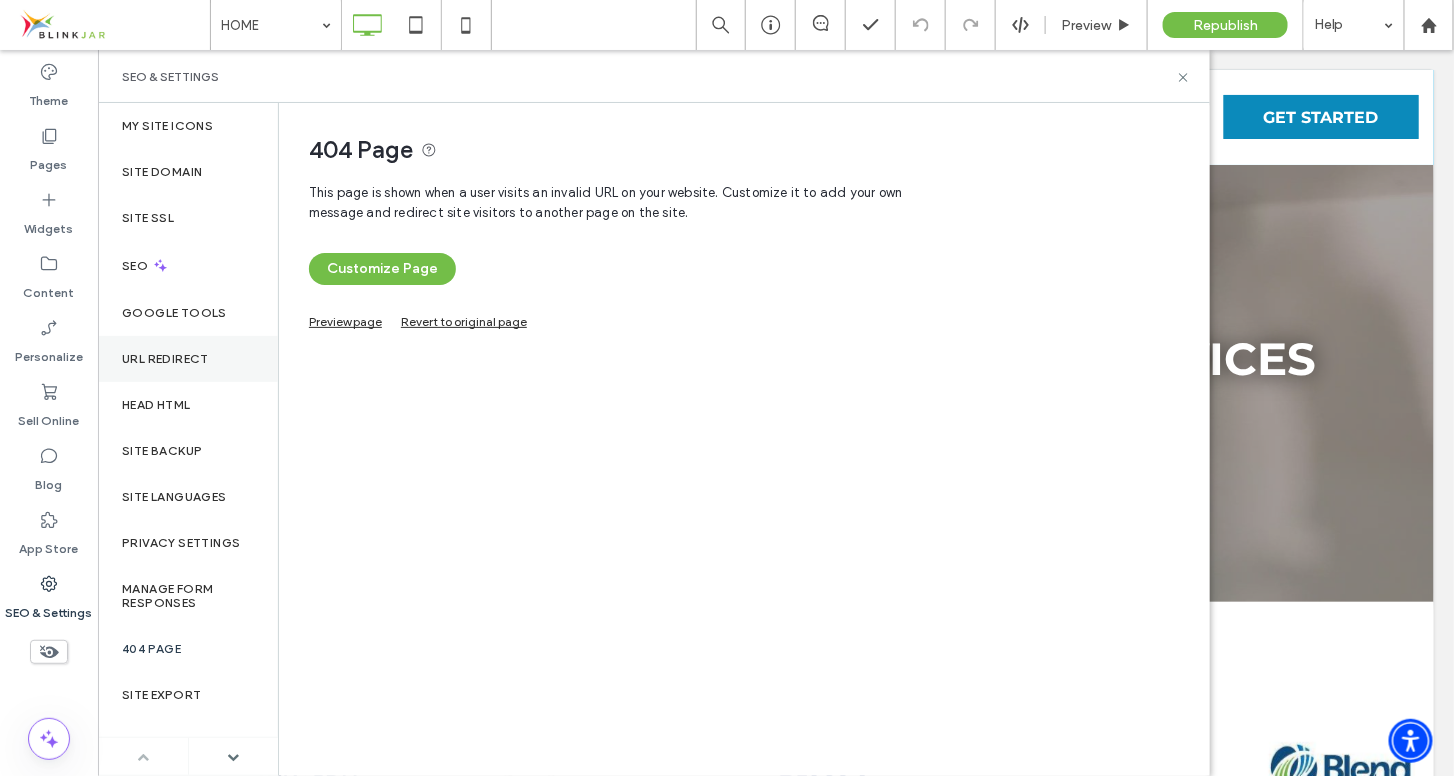 click on "URL Redirect" at bounding box center (188, 359) 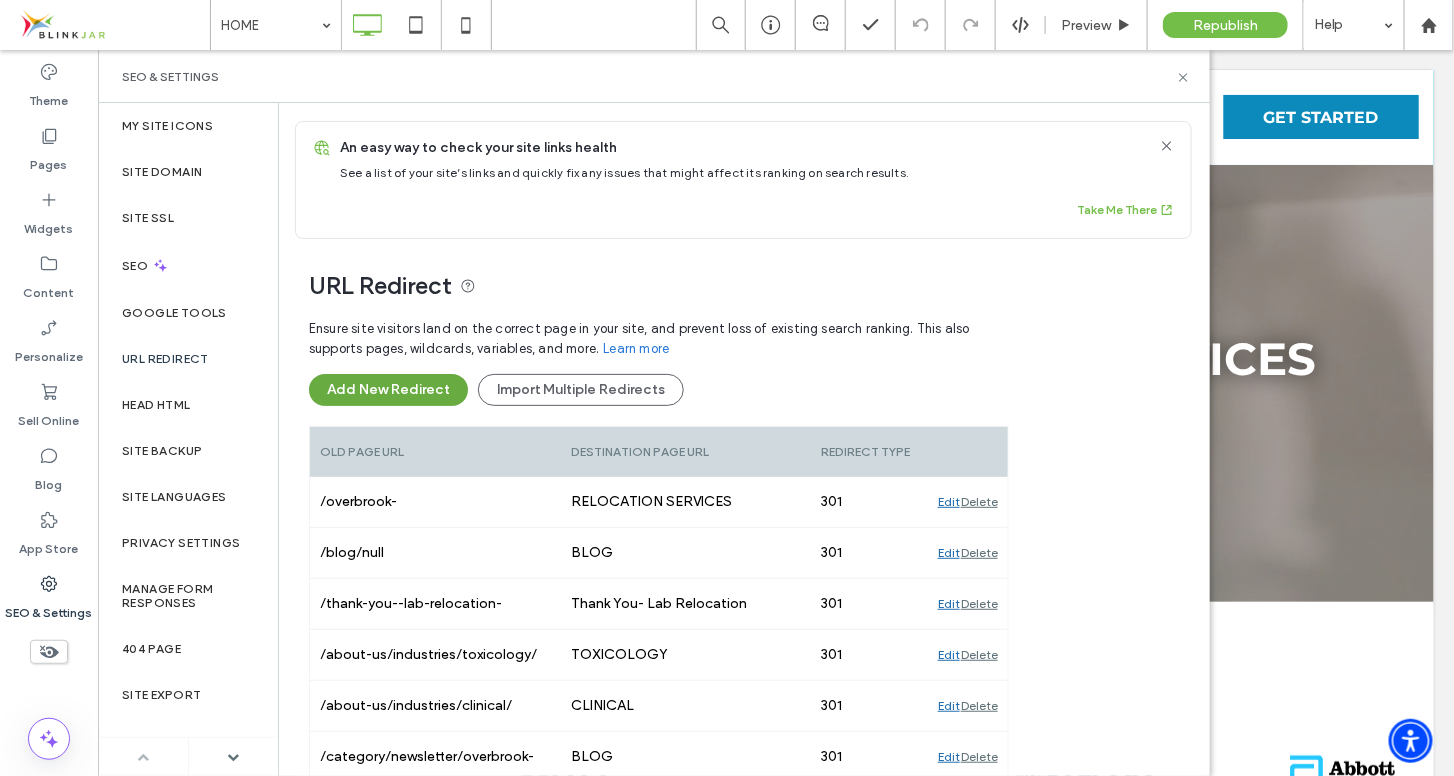 click on "Add New Redirect" at bounding box center [388, 390] 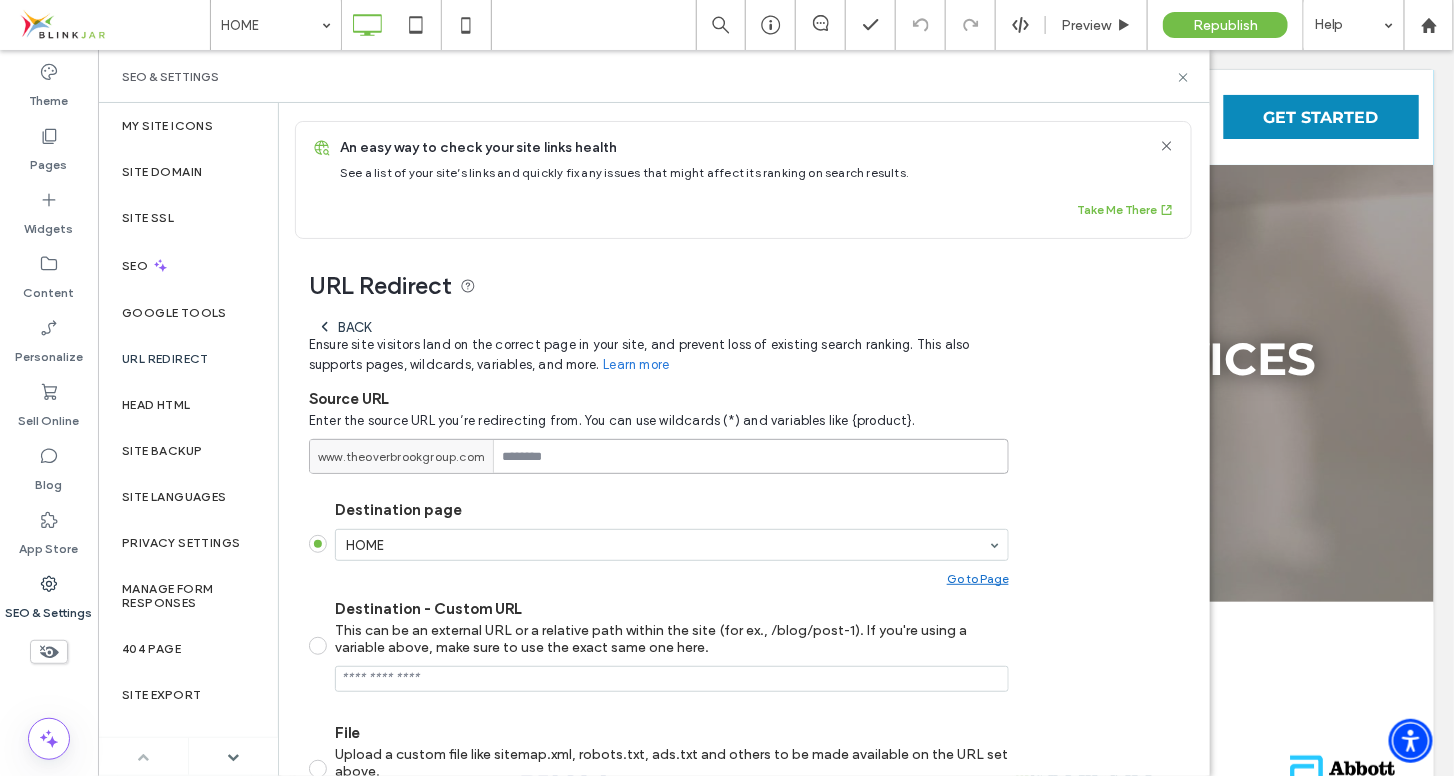 click at bounding box center [659, 456] 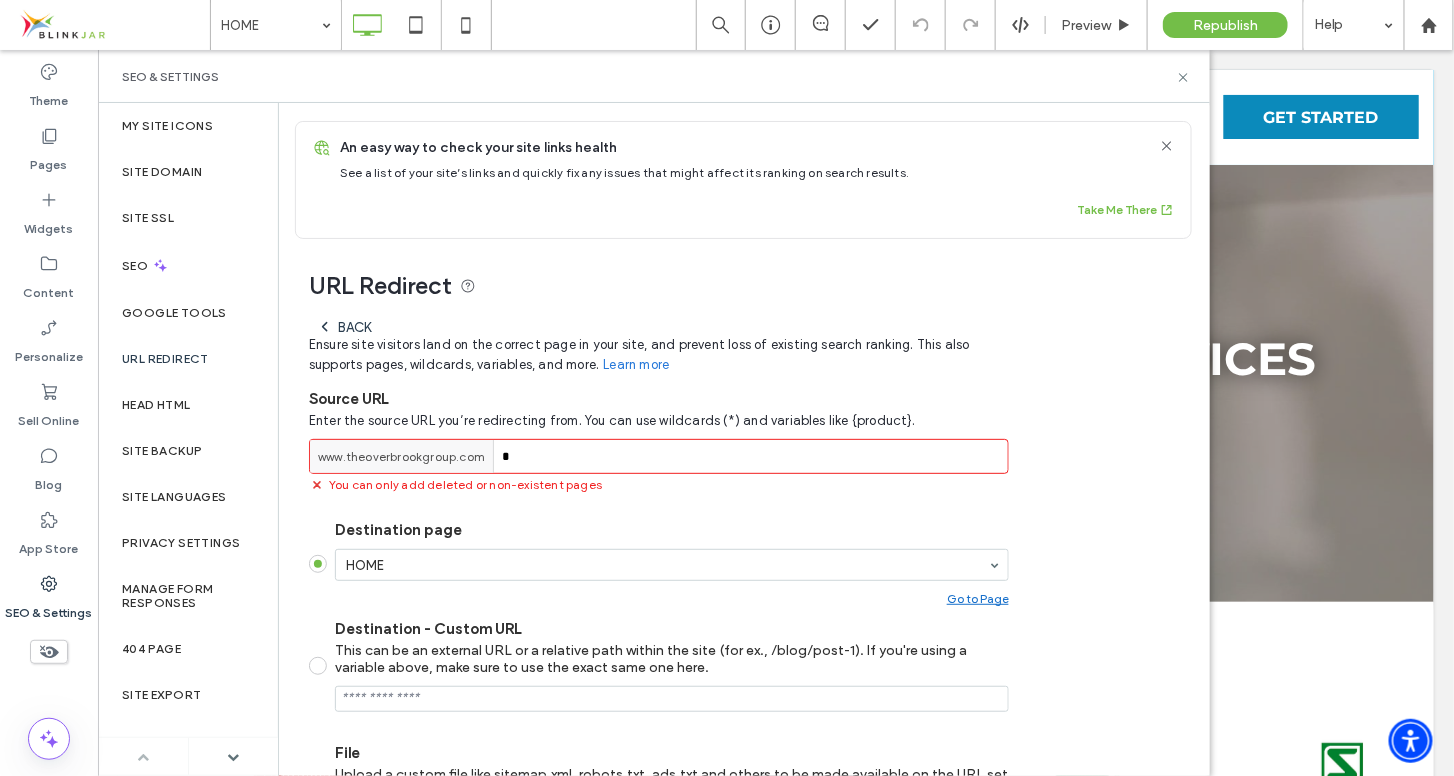 paste on "**********" 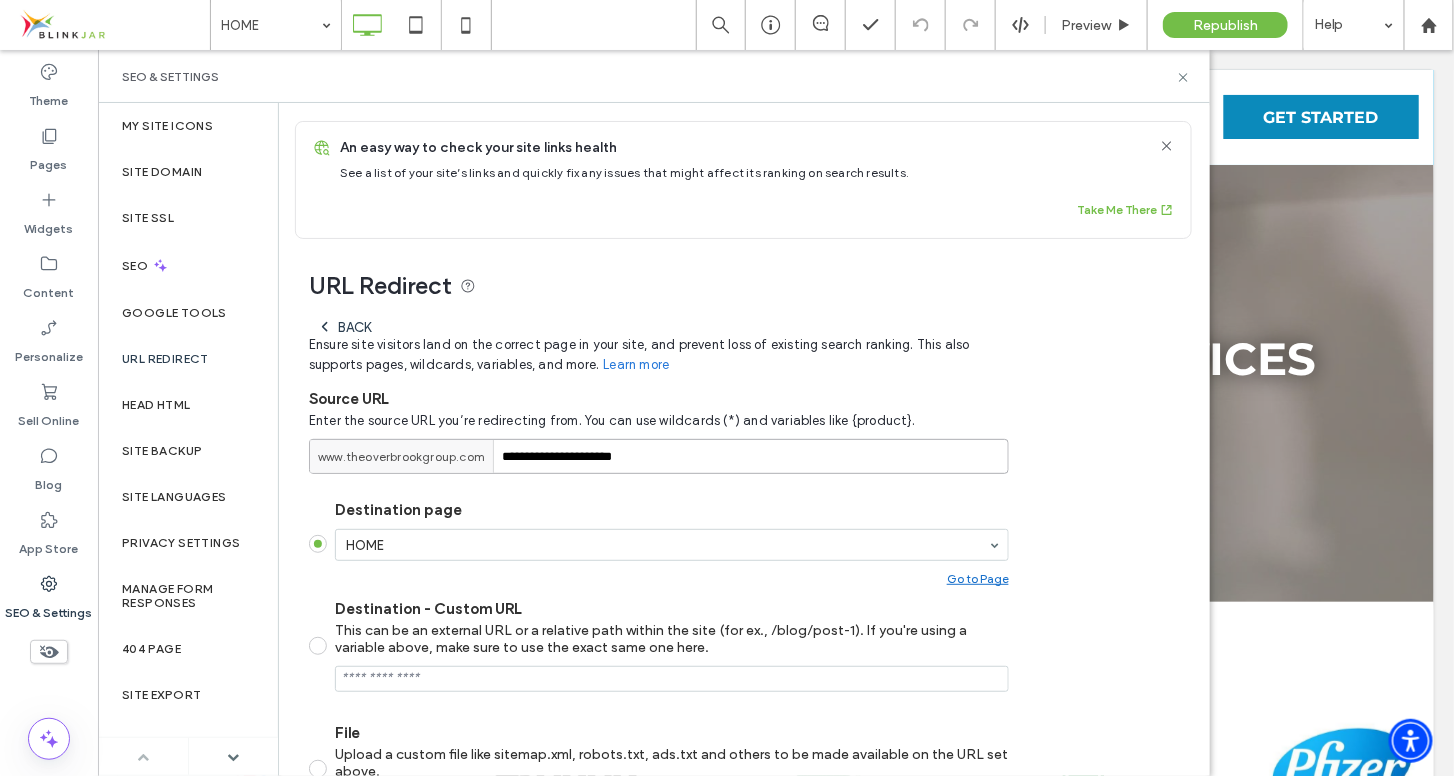 type on "**********" 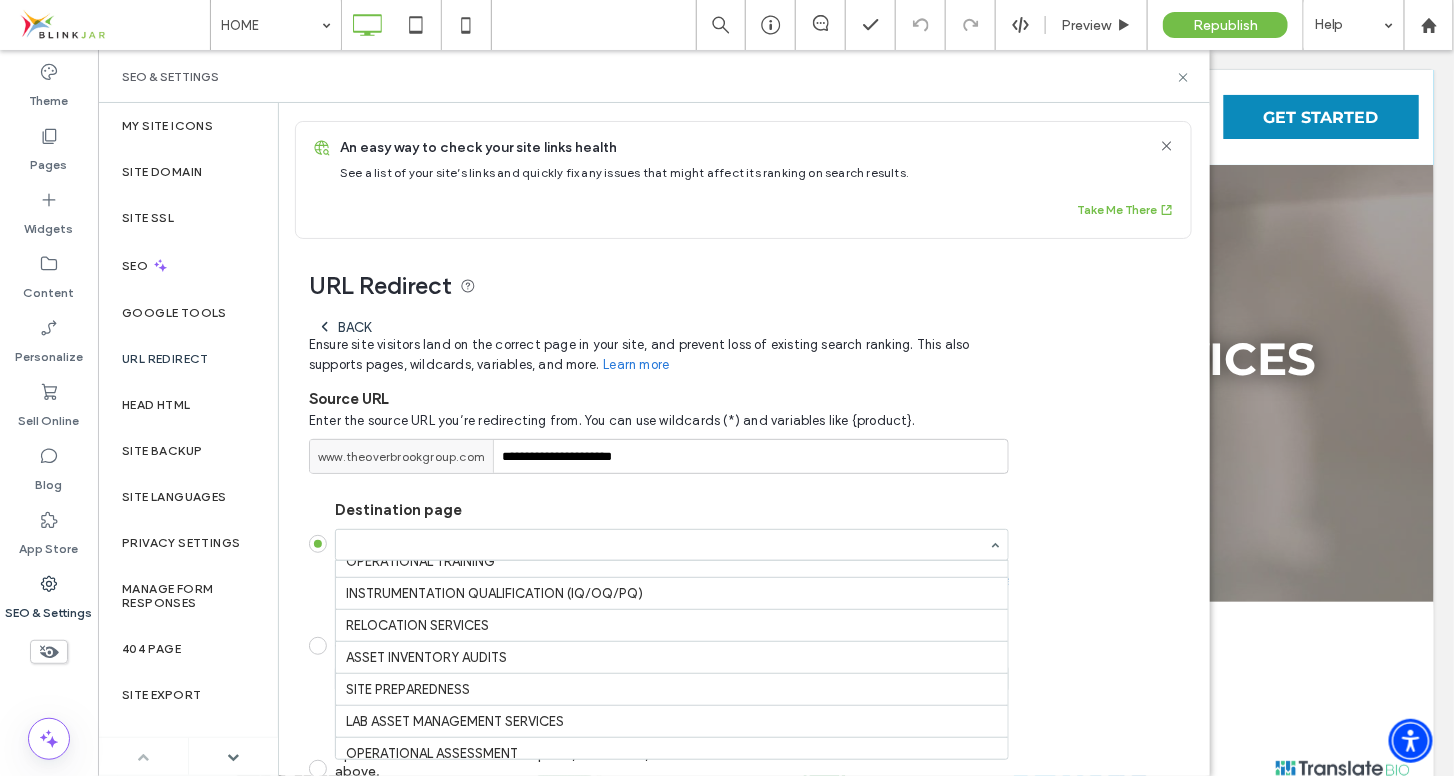 scroll, scrollTop: 543, scrollLeft: 0, axis: vertical 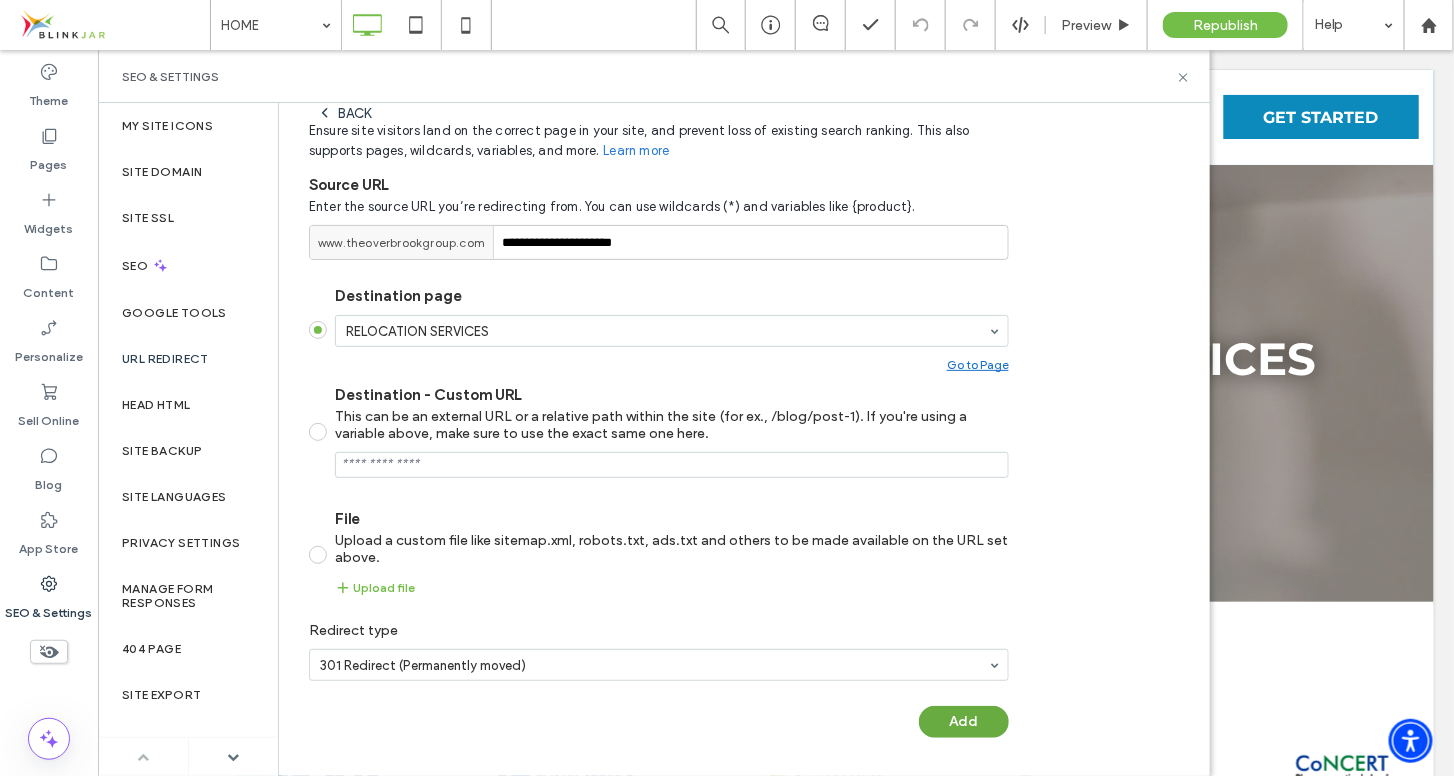 click on "Add" at bounding box center (964, 722) 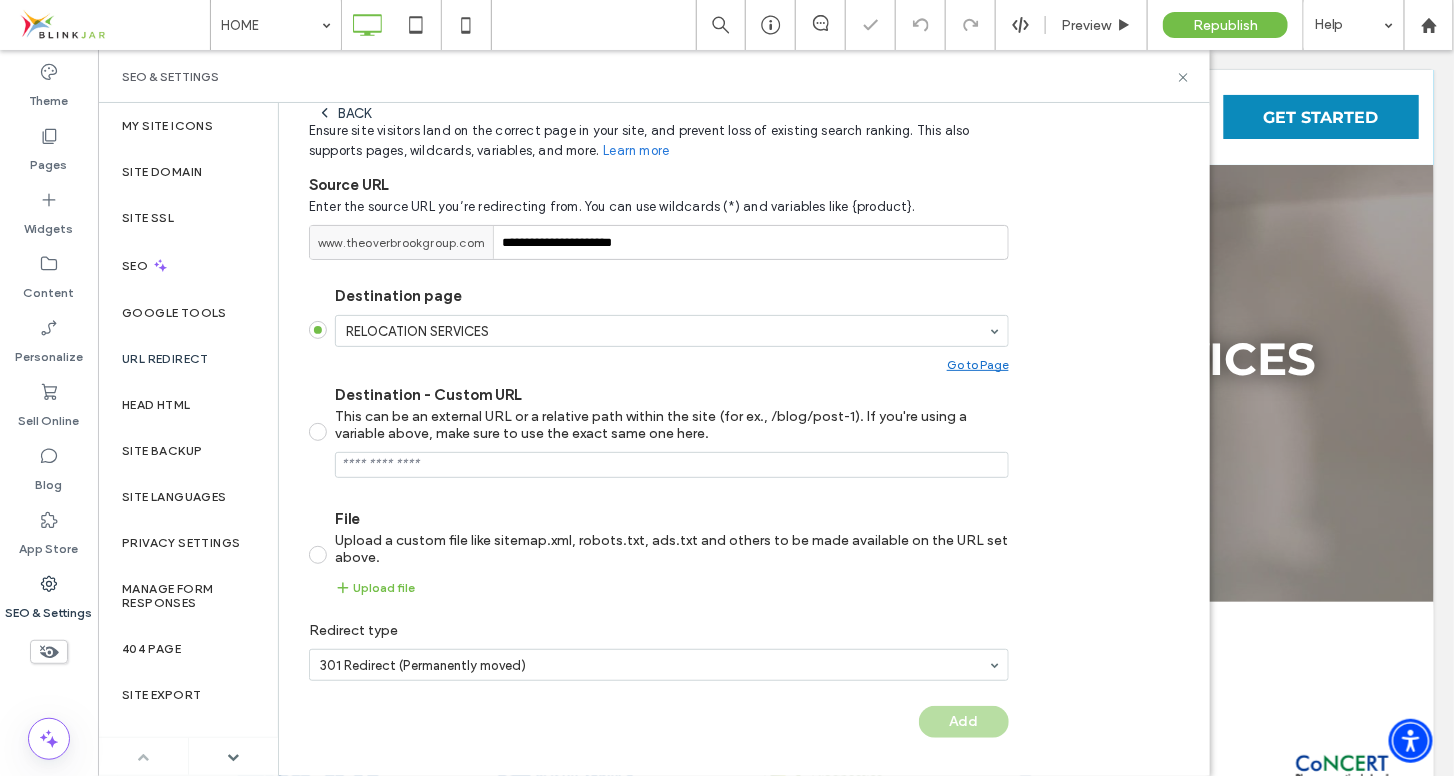 scroll, scrollTop: 150, scrollLeft: 0, axis: vertical 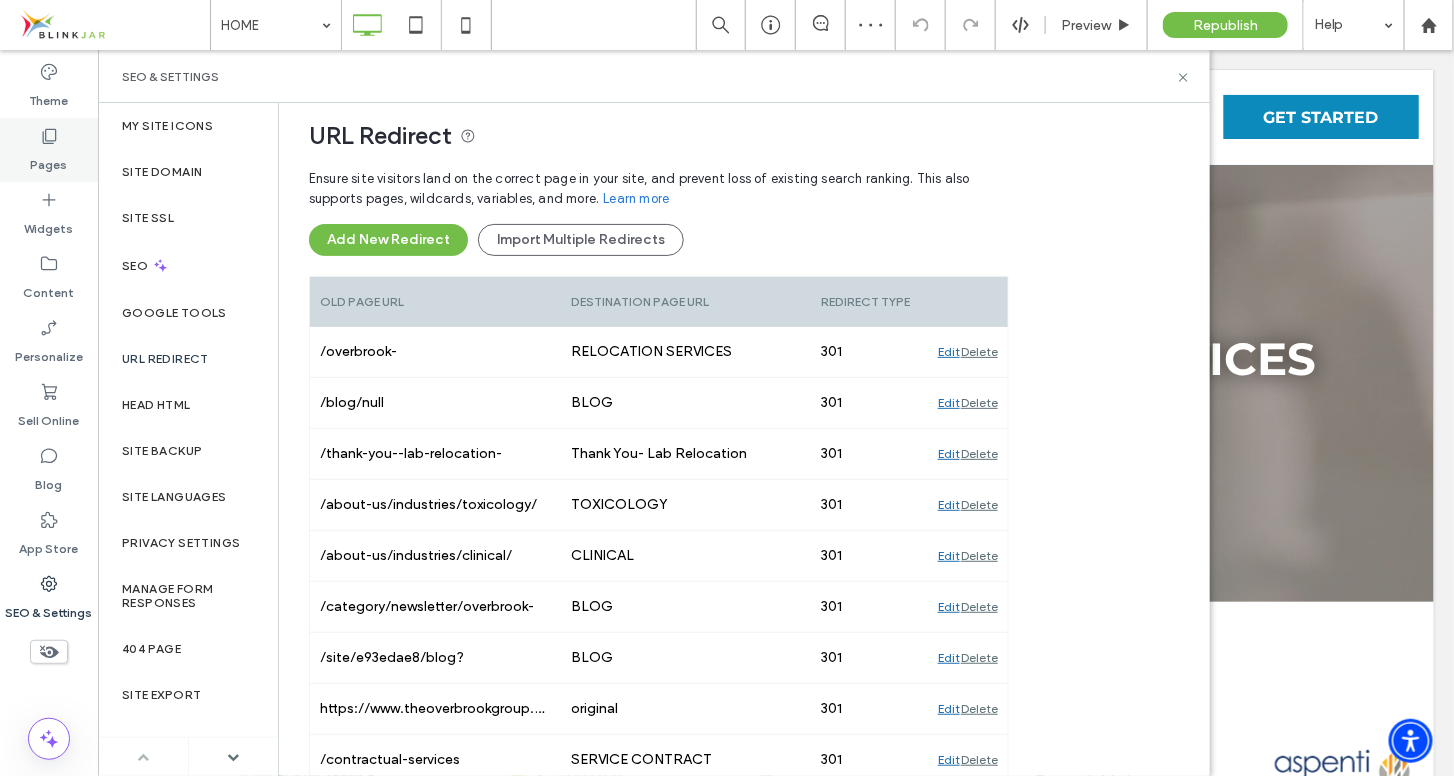 click on "Pages" at bounding box center [49, 150] 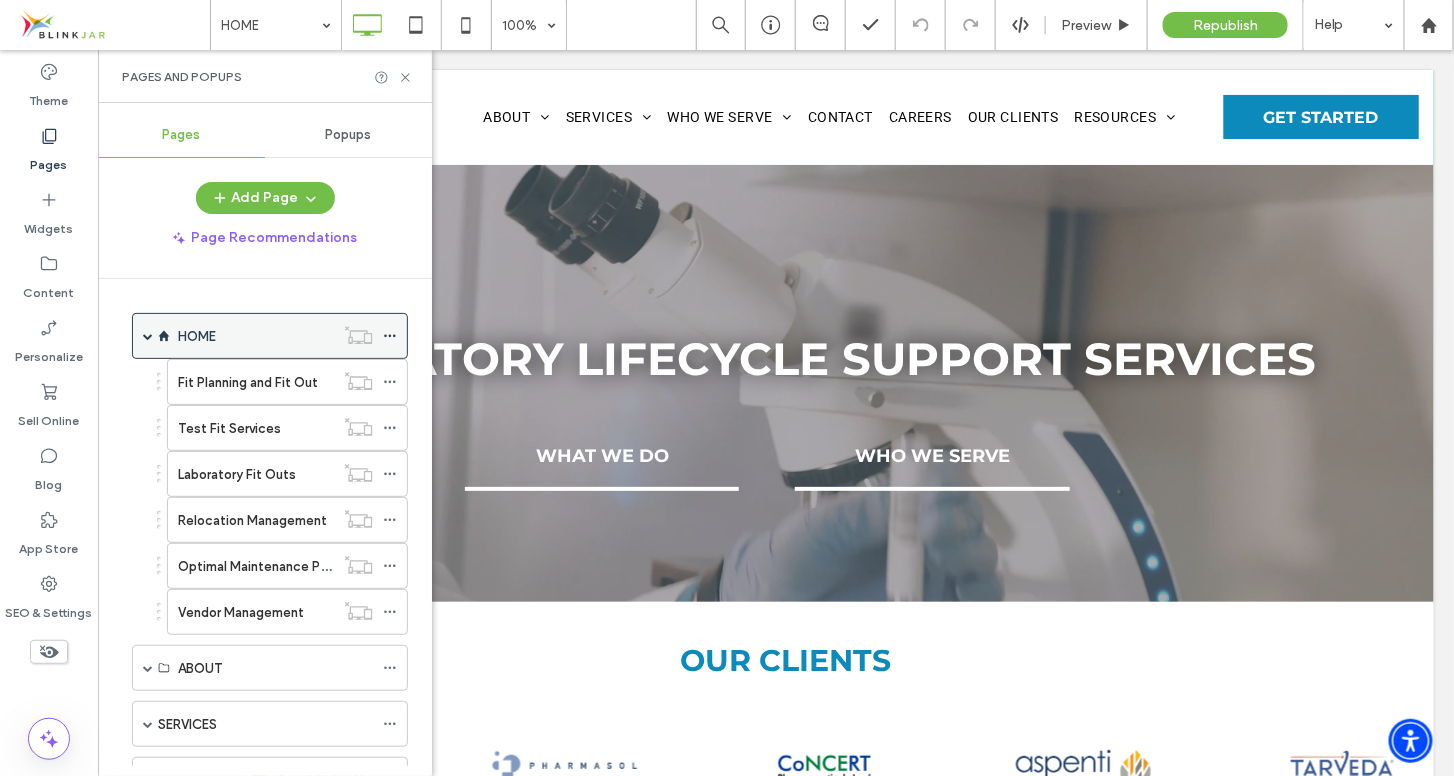 click at bounding box center [148, 336] 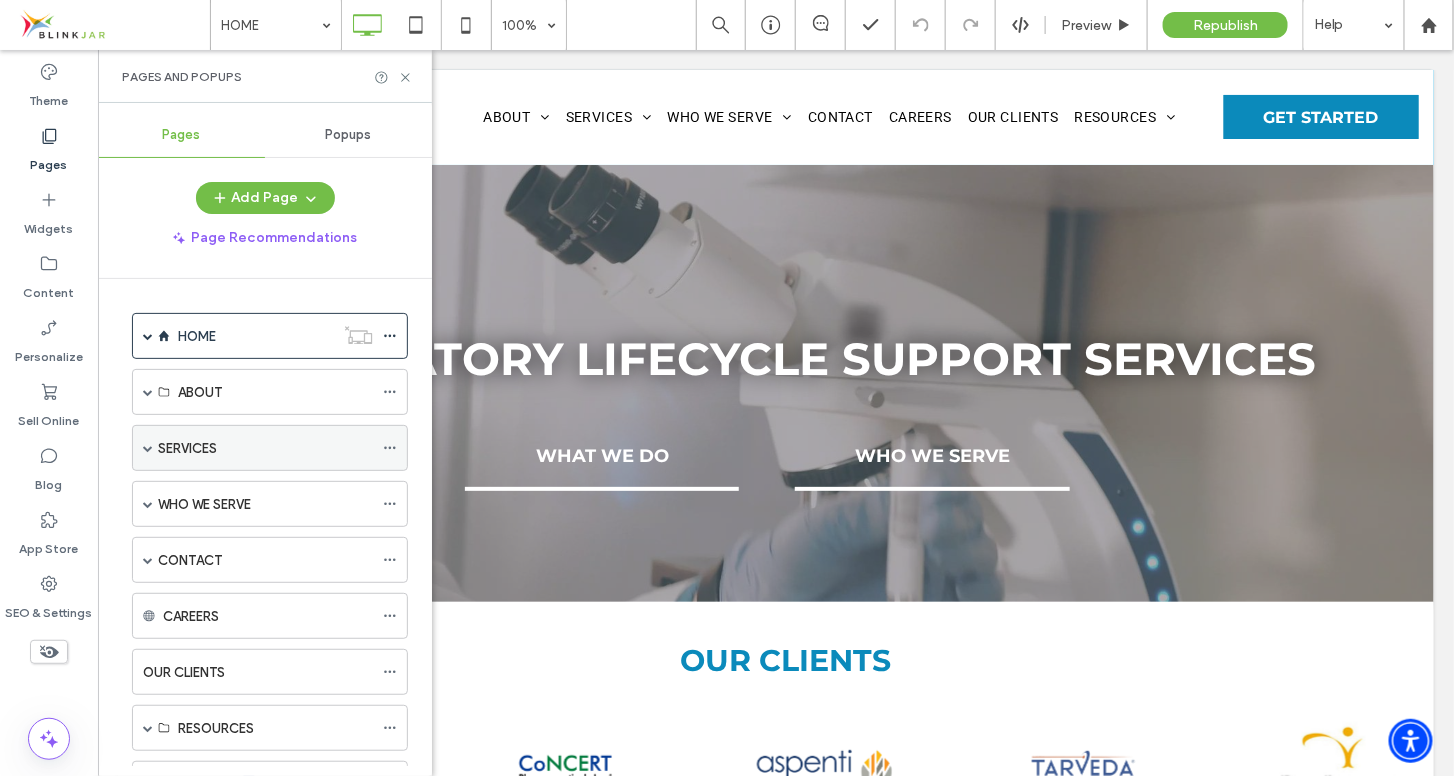 click at bounding box center [148, 448] 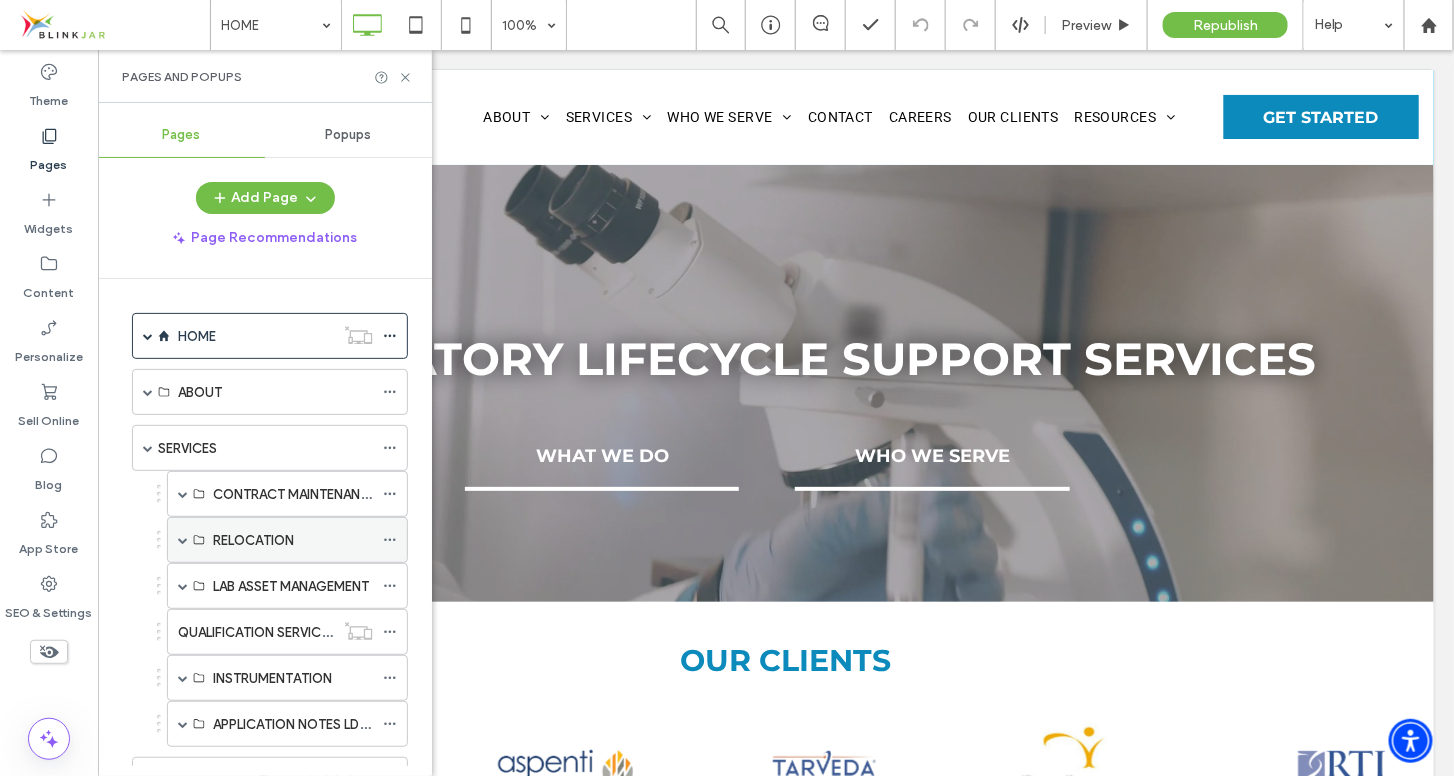 click at bounding box center (183, 540) 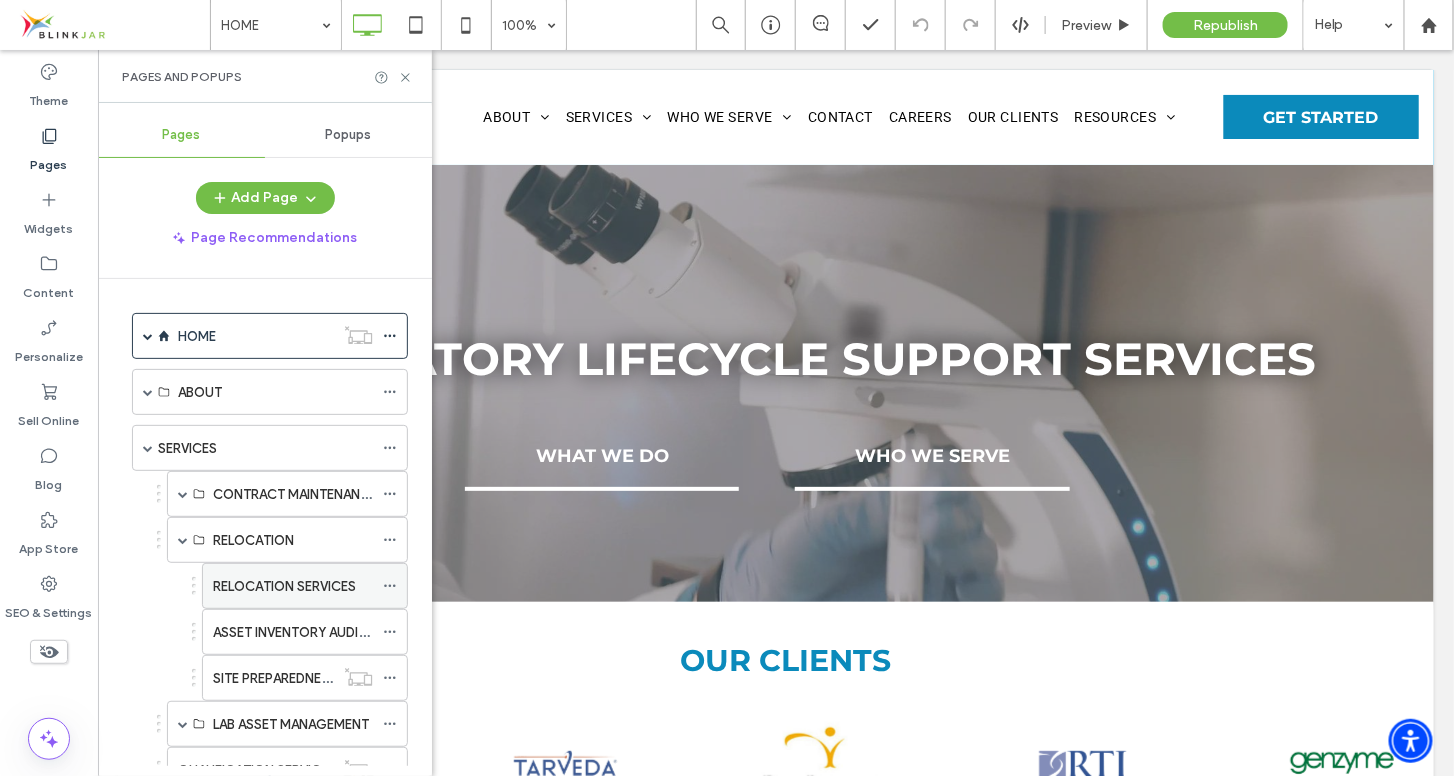 click 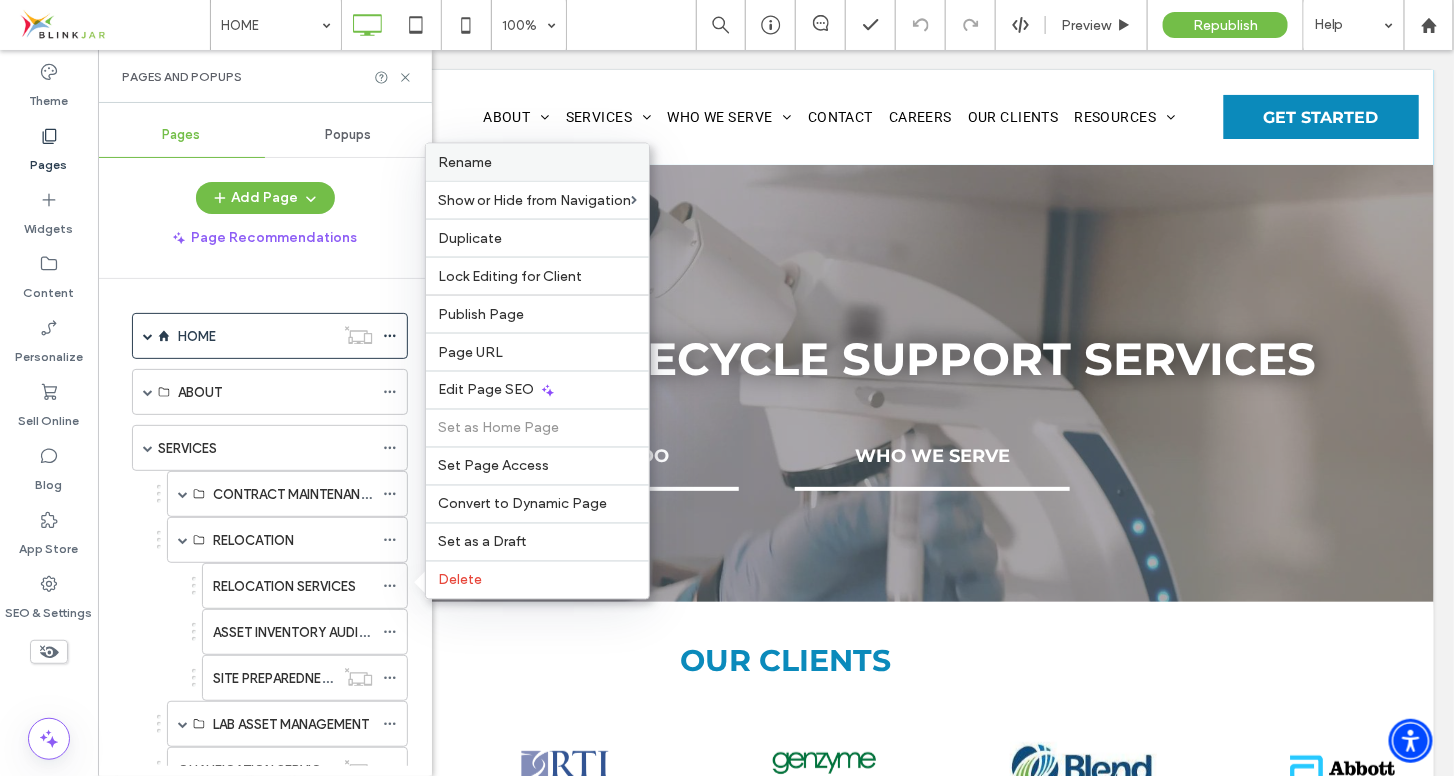 click on "Rename" at bounding box center [465, 162] 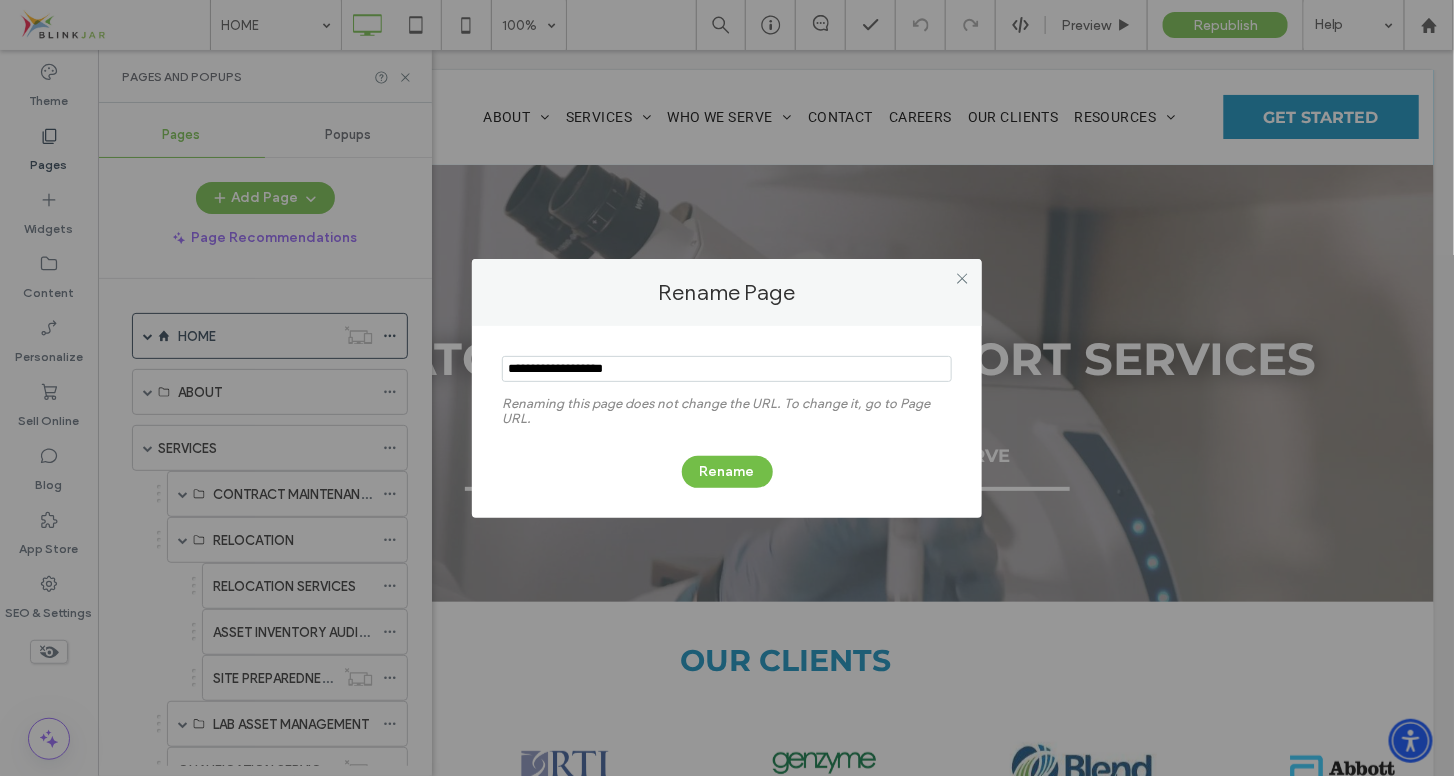 click at bounding box center (727, 369) 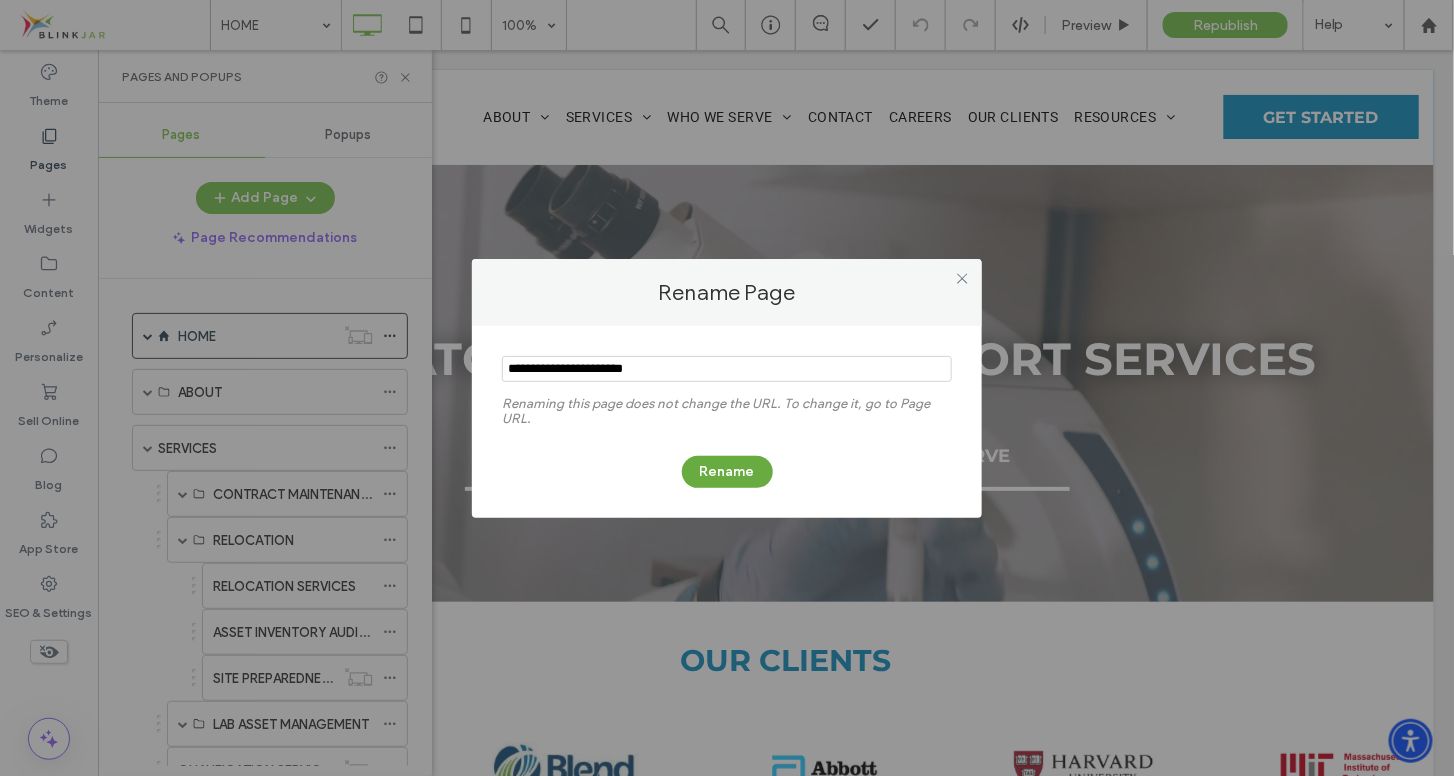 type on "**********" 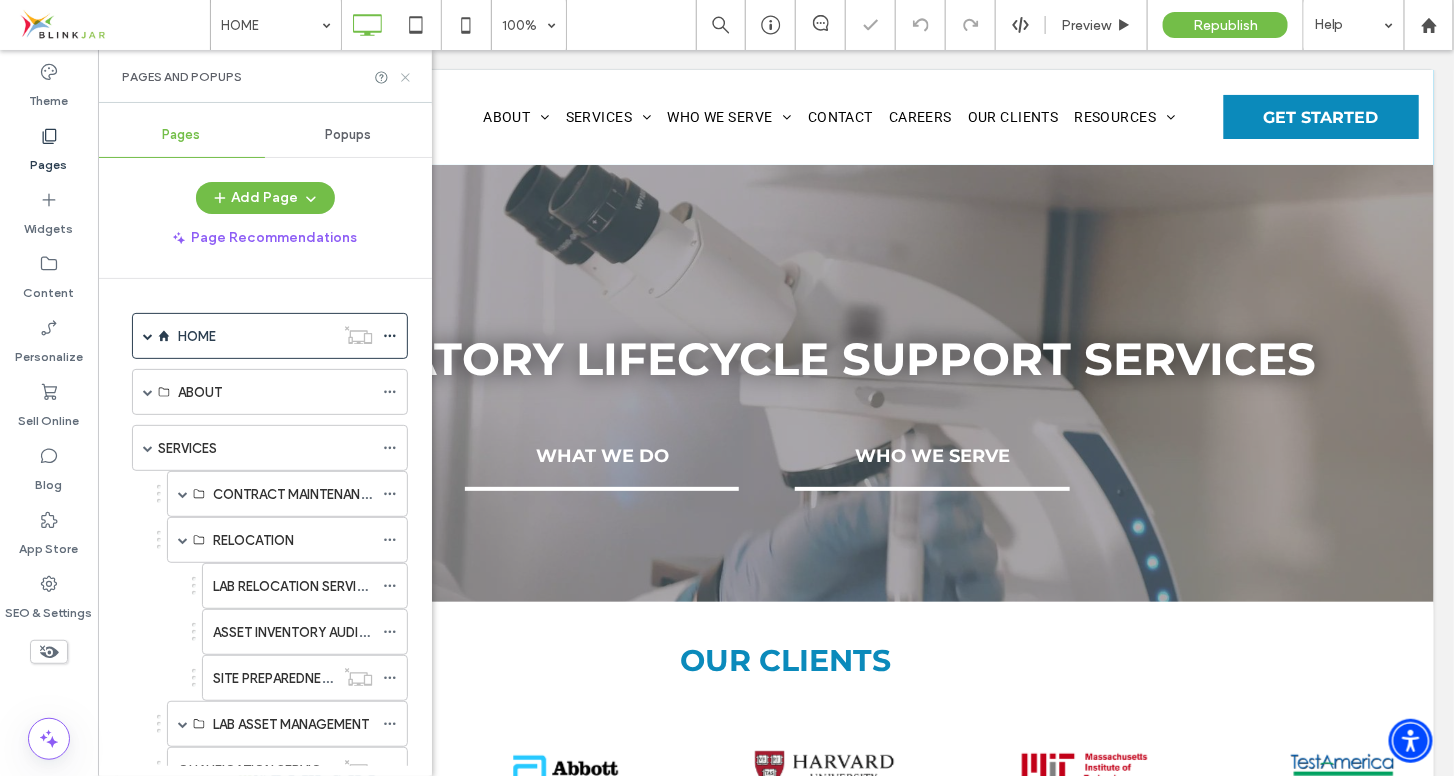 click 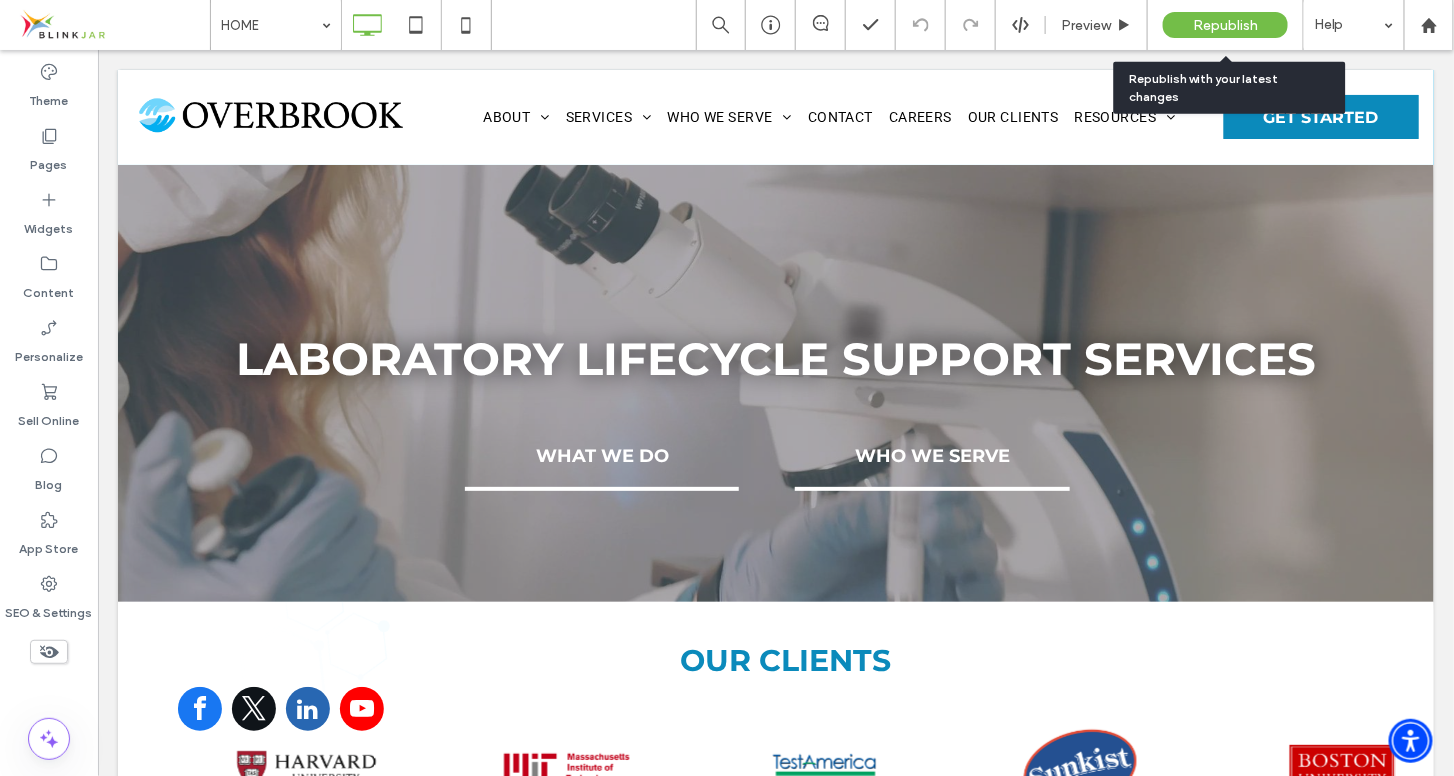 click on "Republish" at bounding box center (1225, 25) 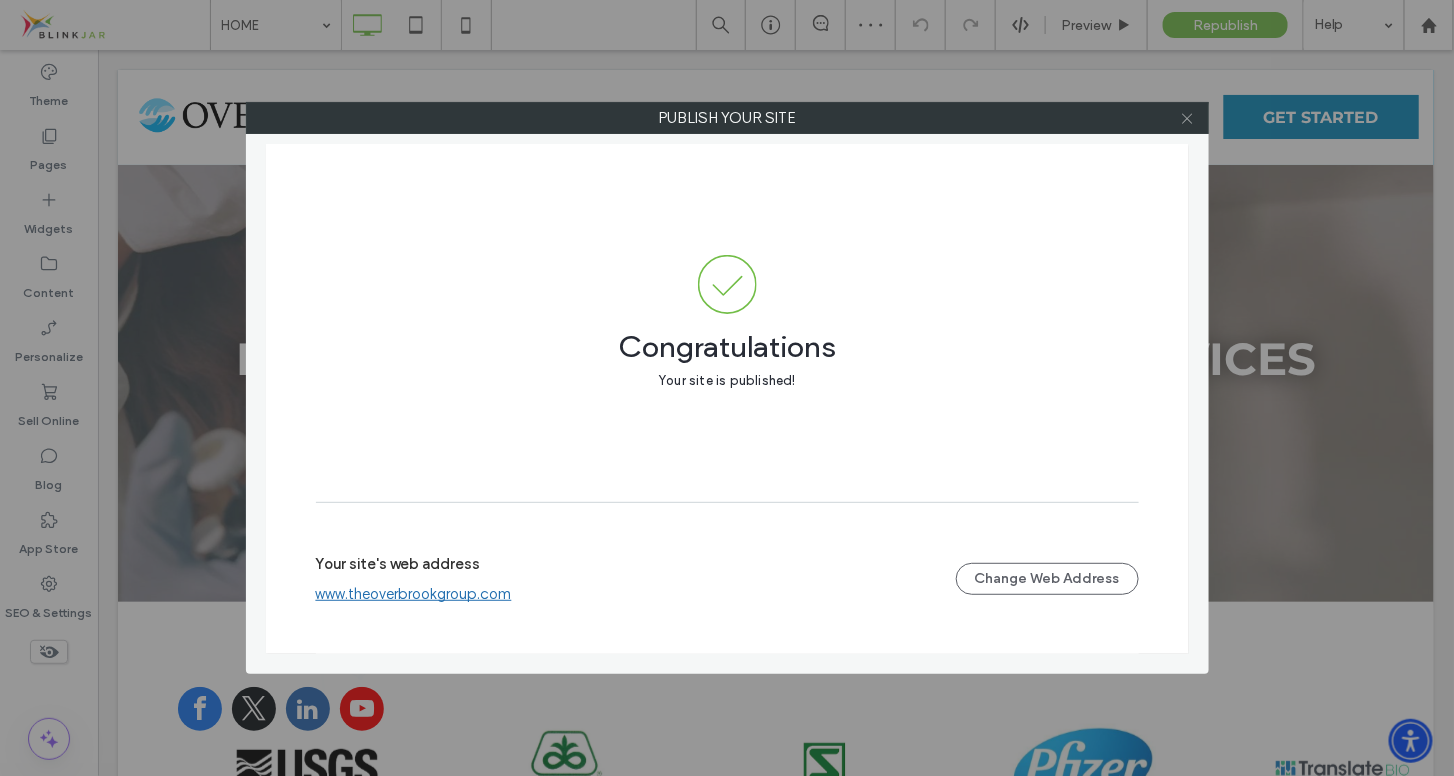 click 